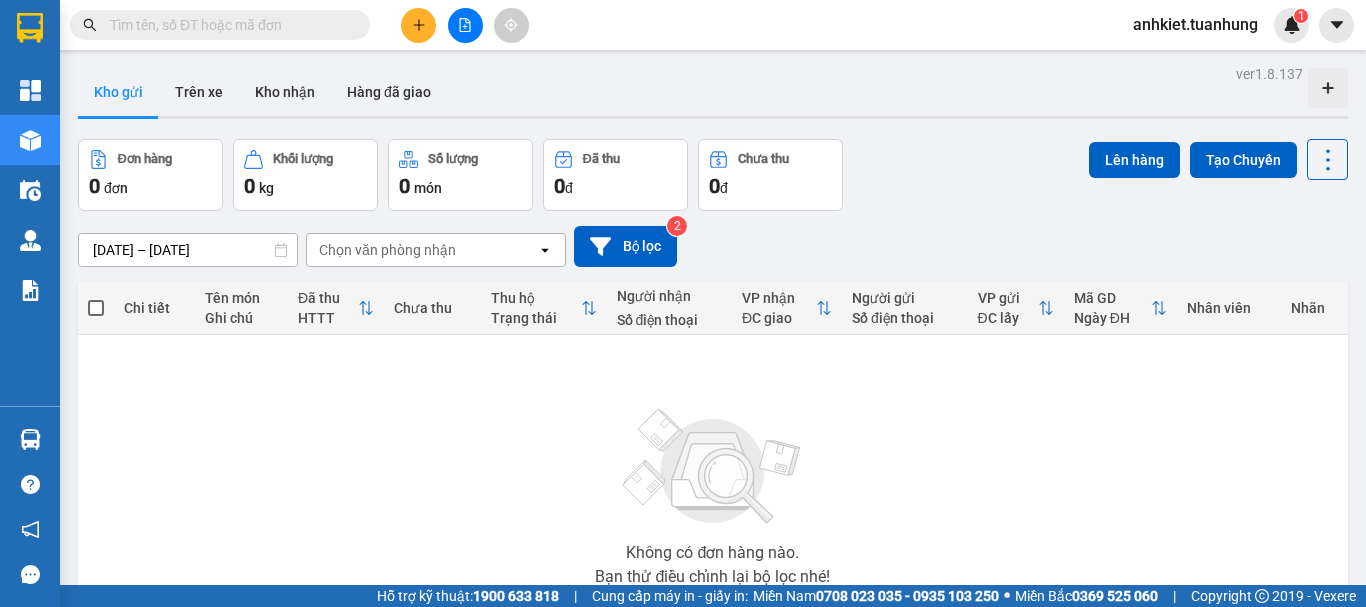 scroll, scrollTop: 0, scrollLeft: 0, axis: both 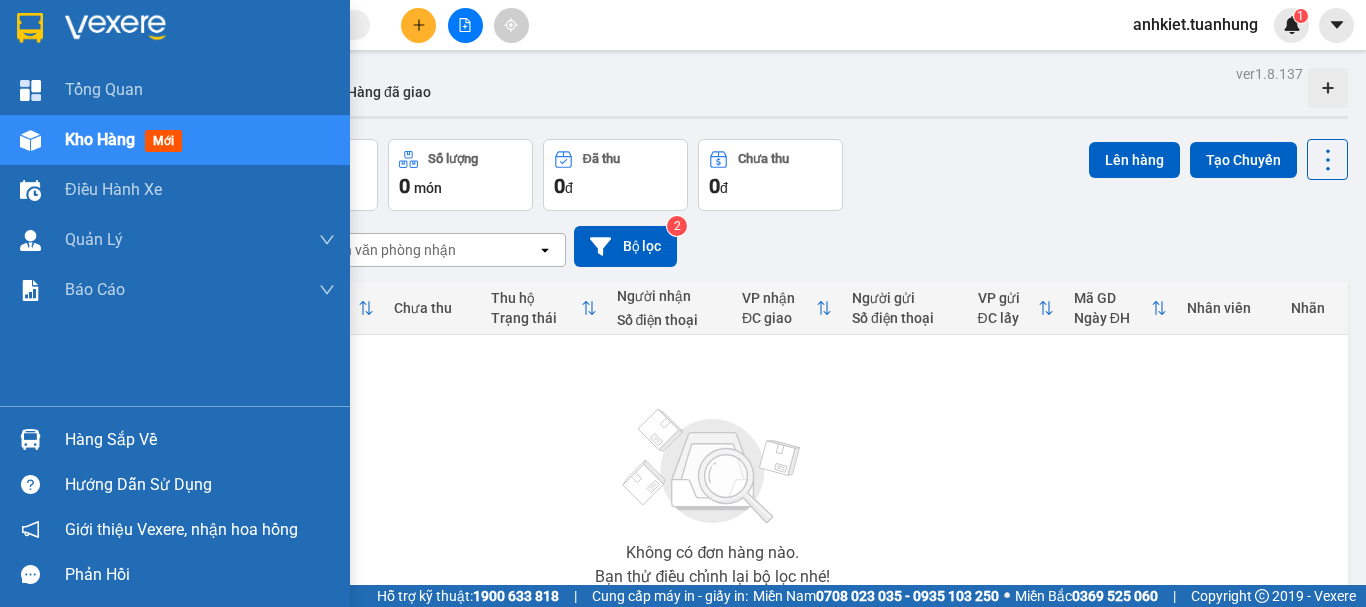 click on "Hàng sắp về" at bounding box center (200, 440) 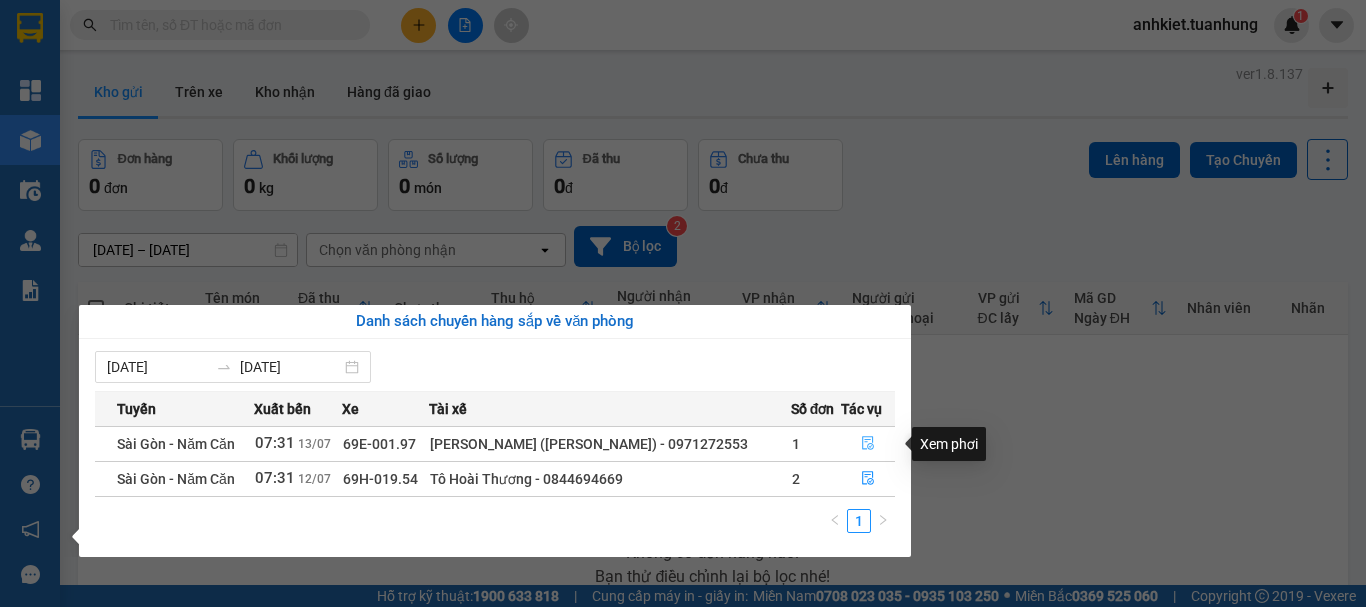 click 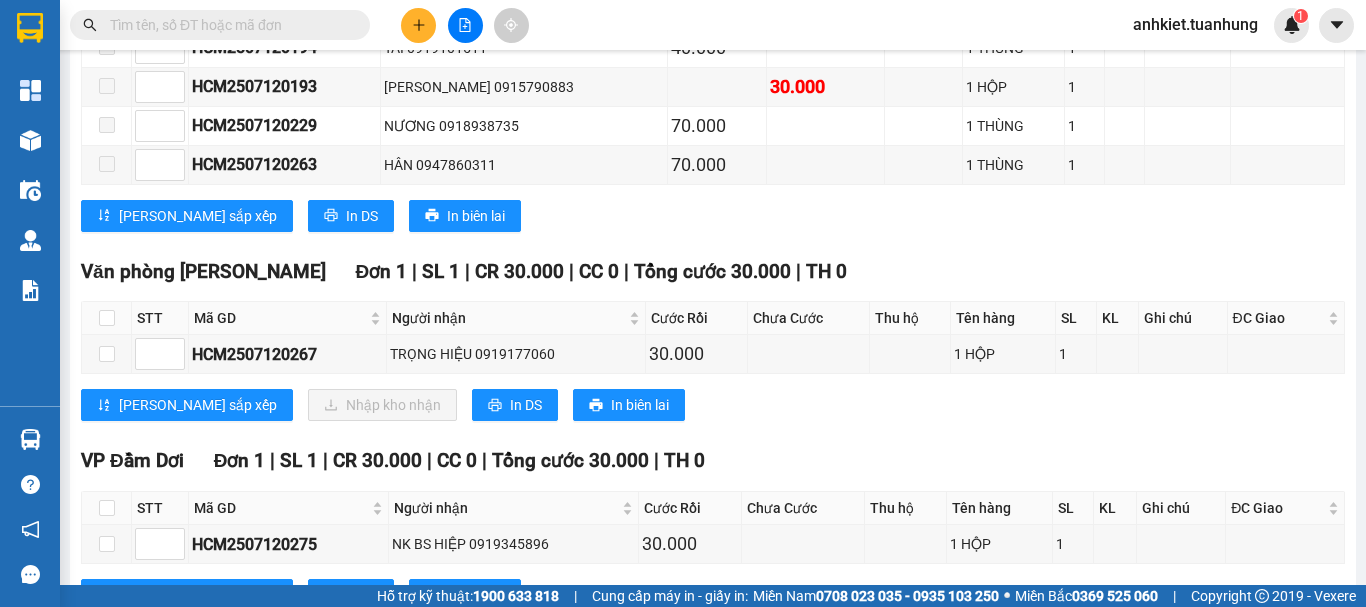 scroll, scrollTop: 5300, scrollLeft: 0, axis: vertical 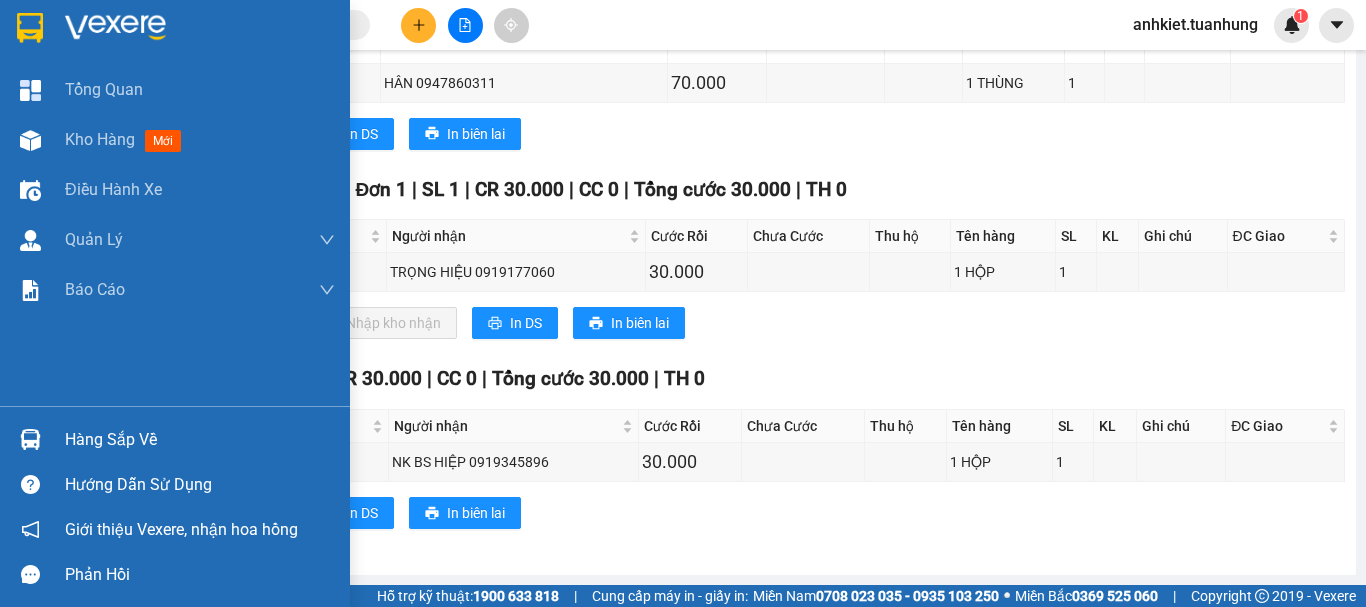 click on "Hàng sắp về" at bounding box center [175, 439] 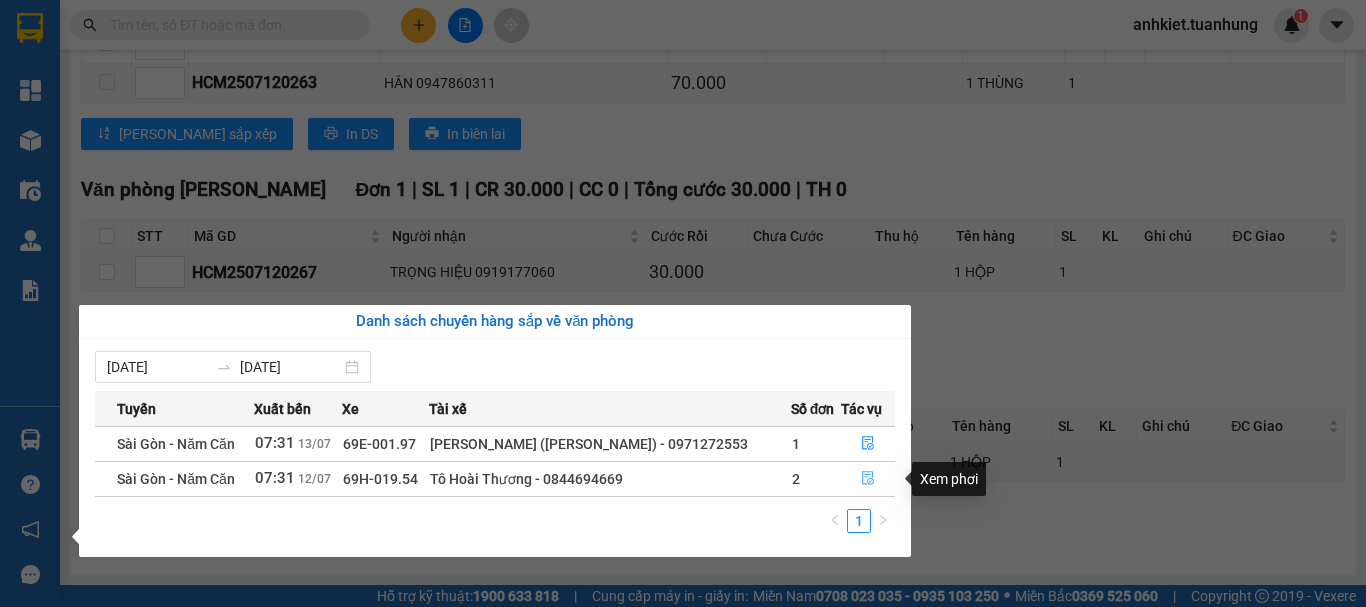 click 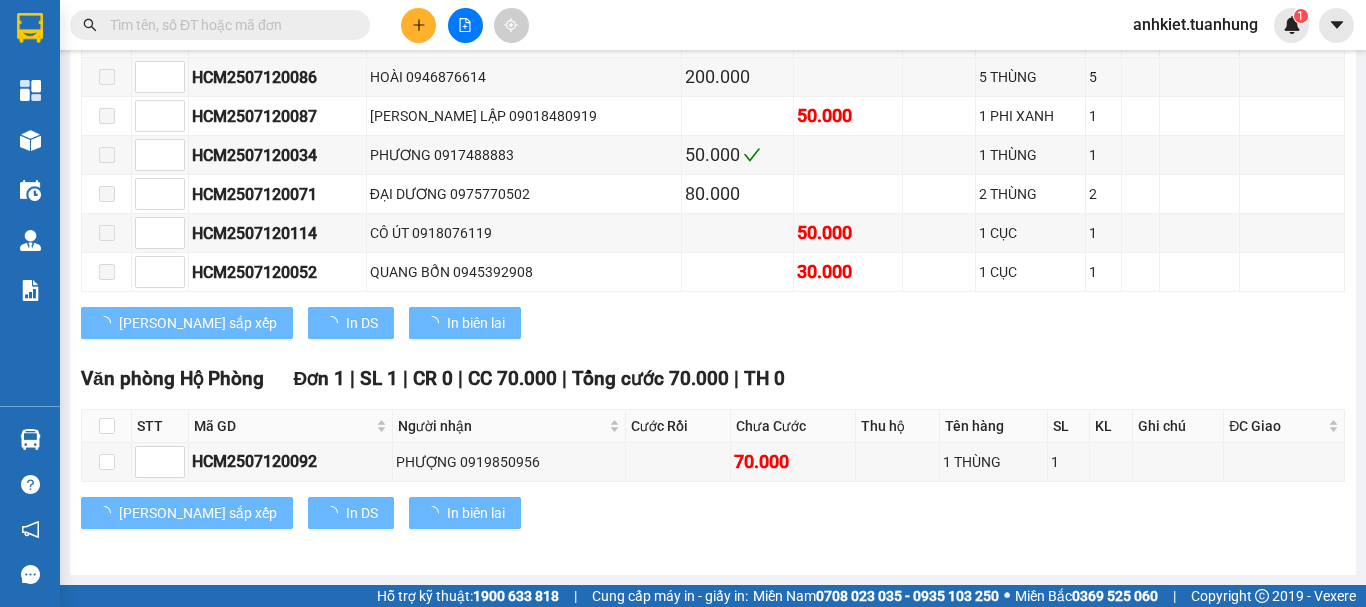 scroll, scrollTop: 2680, scrollLeft: 0, axis: vertical 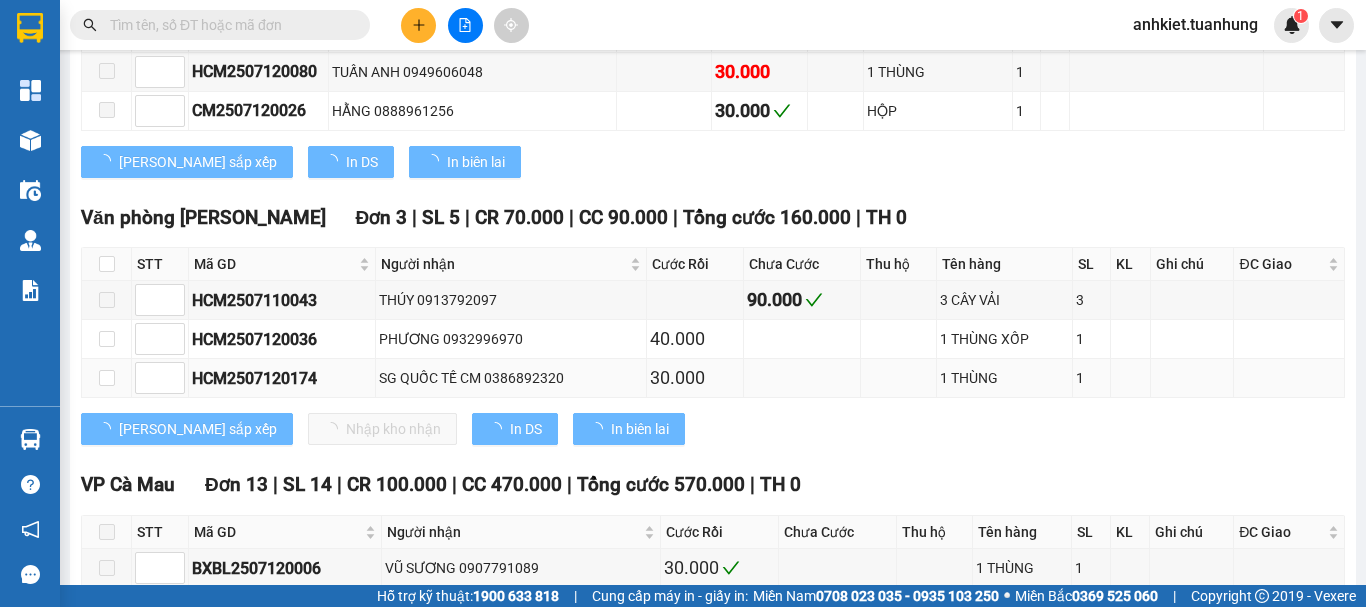 type on "[DATE]" 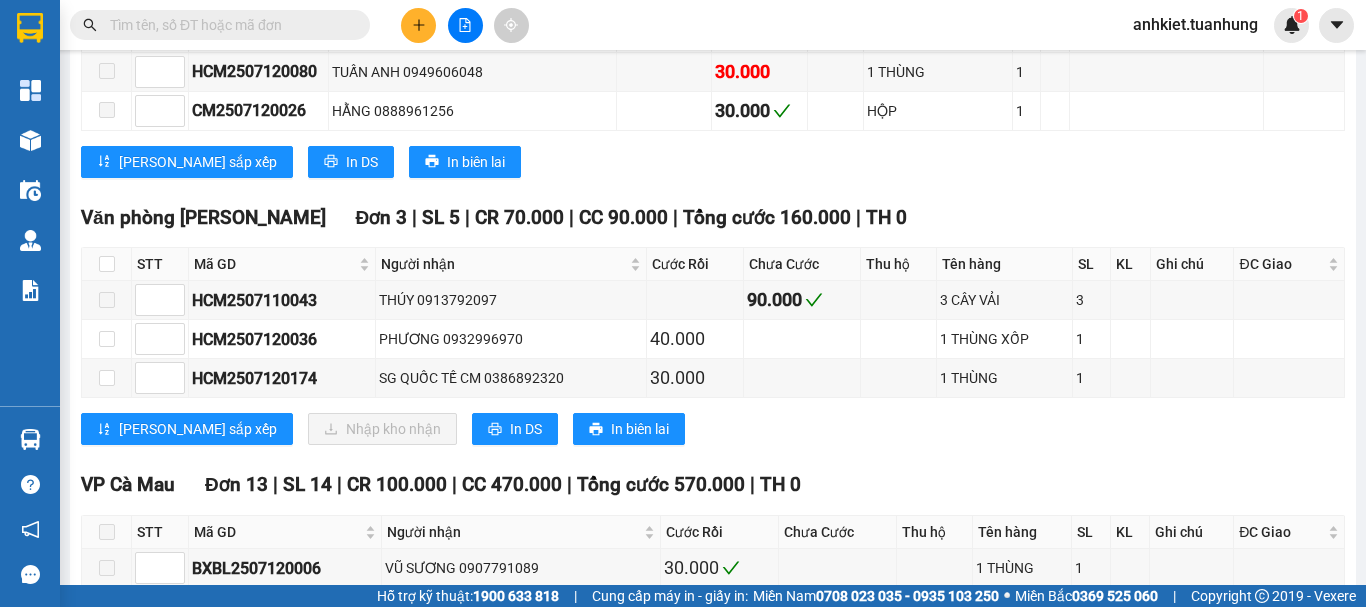 scroll, scrollTop: 2280, scrollLeft: 0, axis: vertical 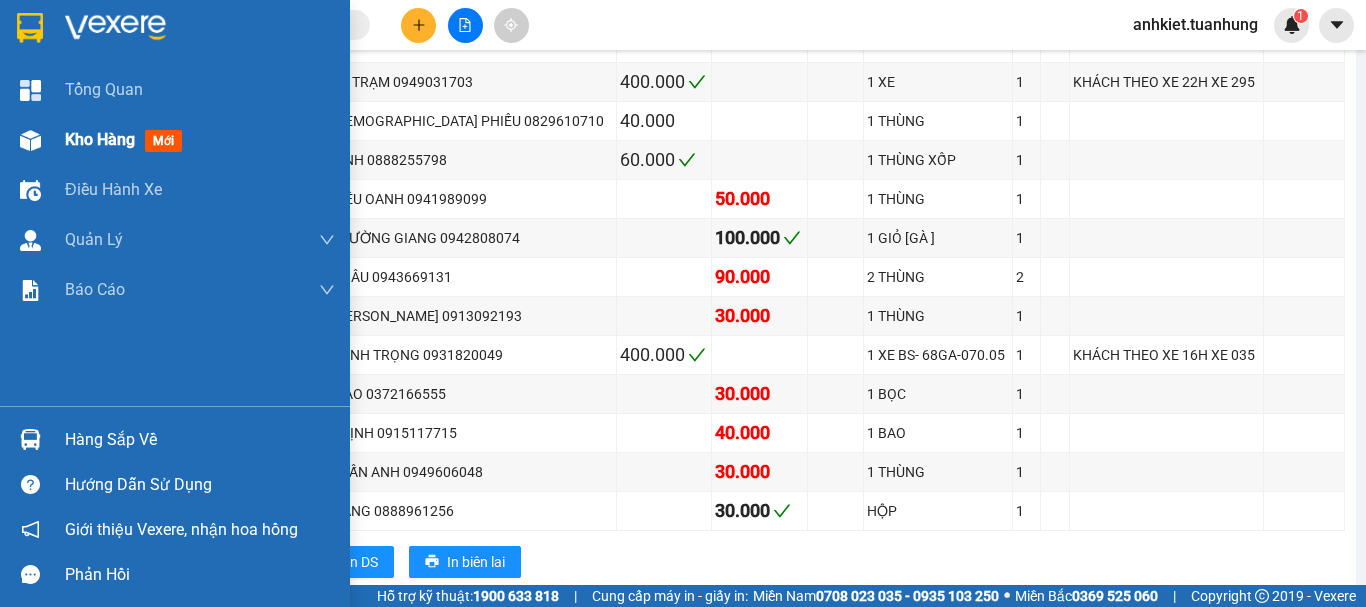 click on "Kho hàng" at bounding box center [100, 139] 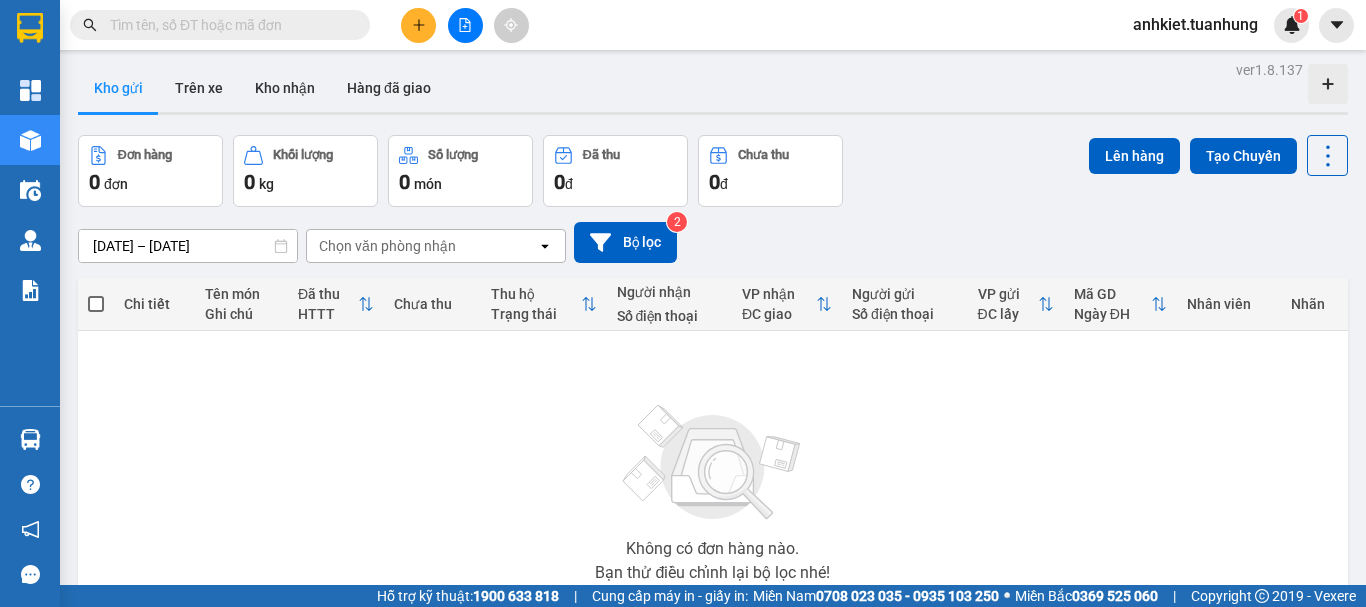 scroll, scrollTop: 0, scrollLeft: 0, axis: both 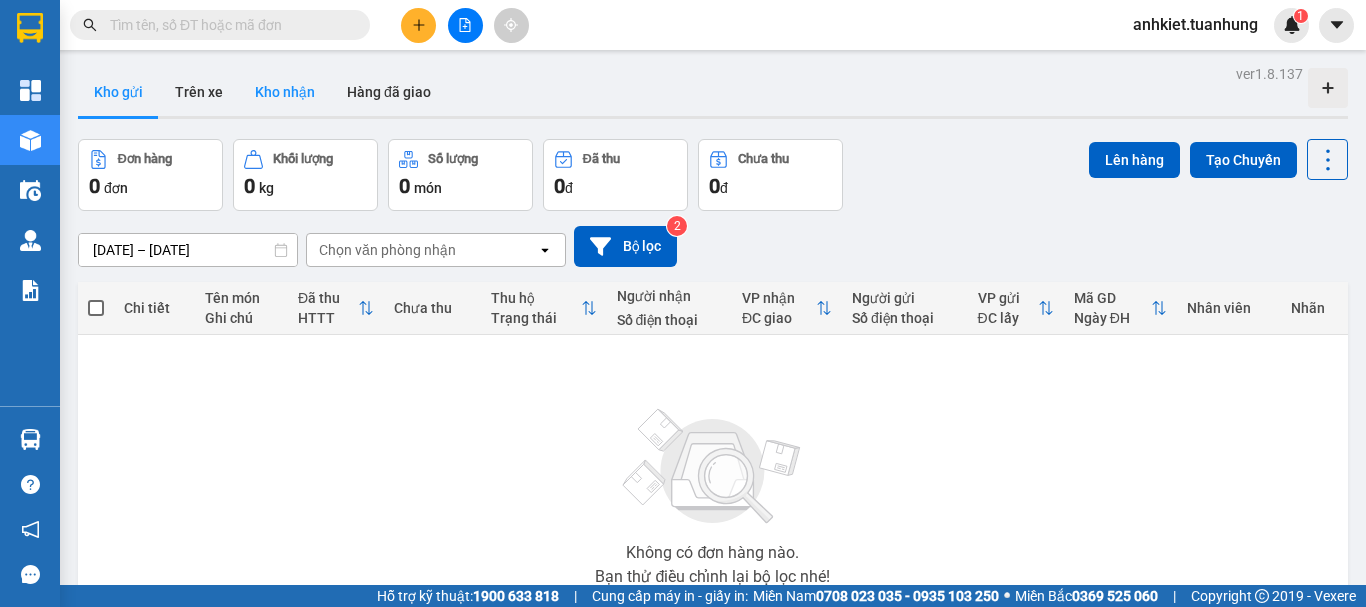 click on "Kho nhận" at bounding box center (285, 92) 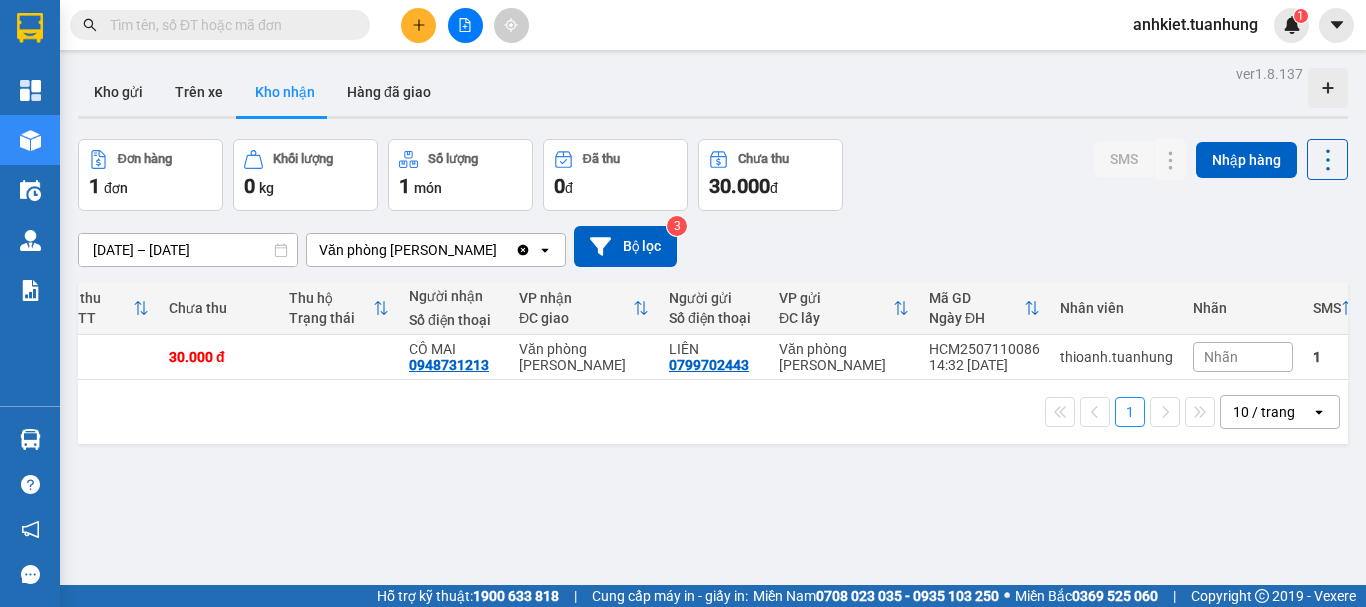 scroll, scrollTop: 0, scrollLeft: 264, axis: horizontal 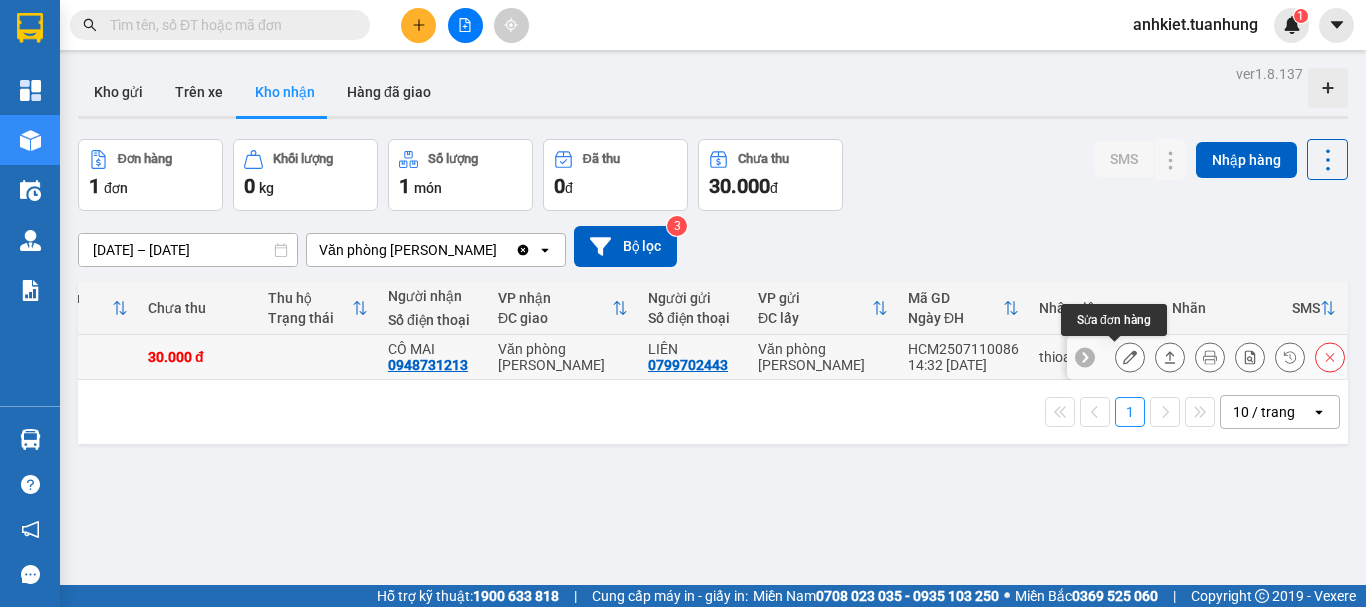 click 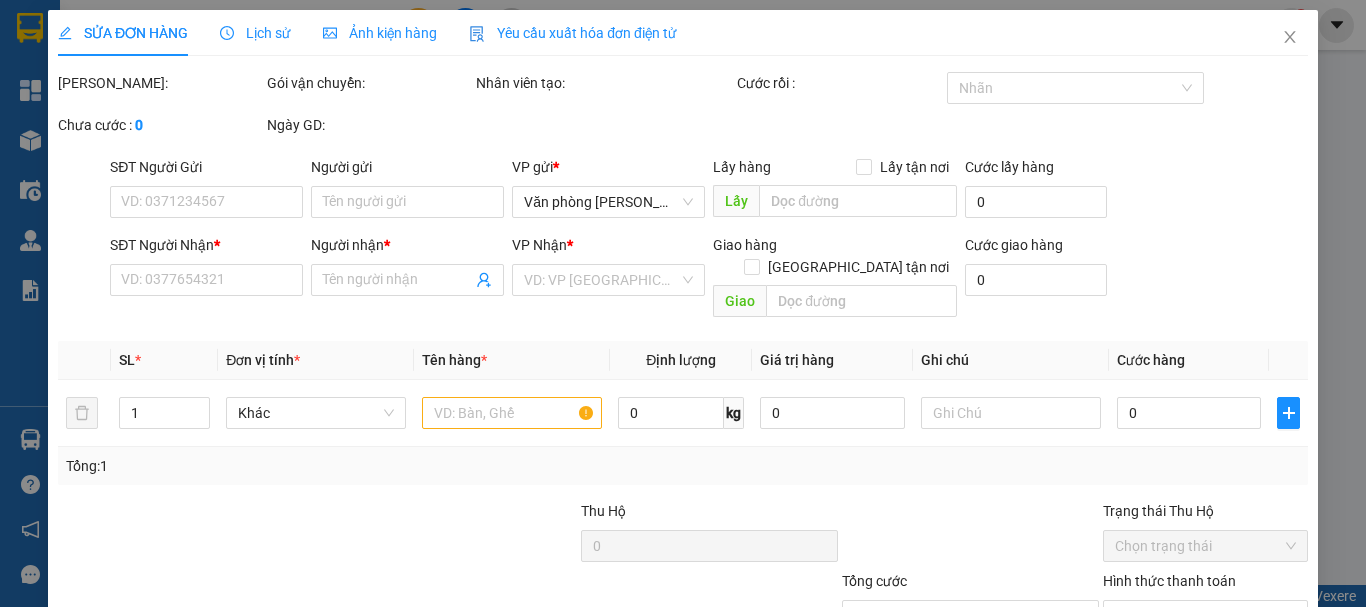 type on "0799702443" 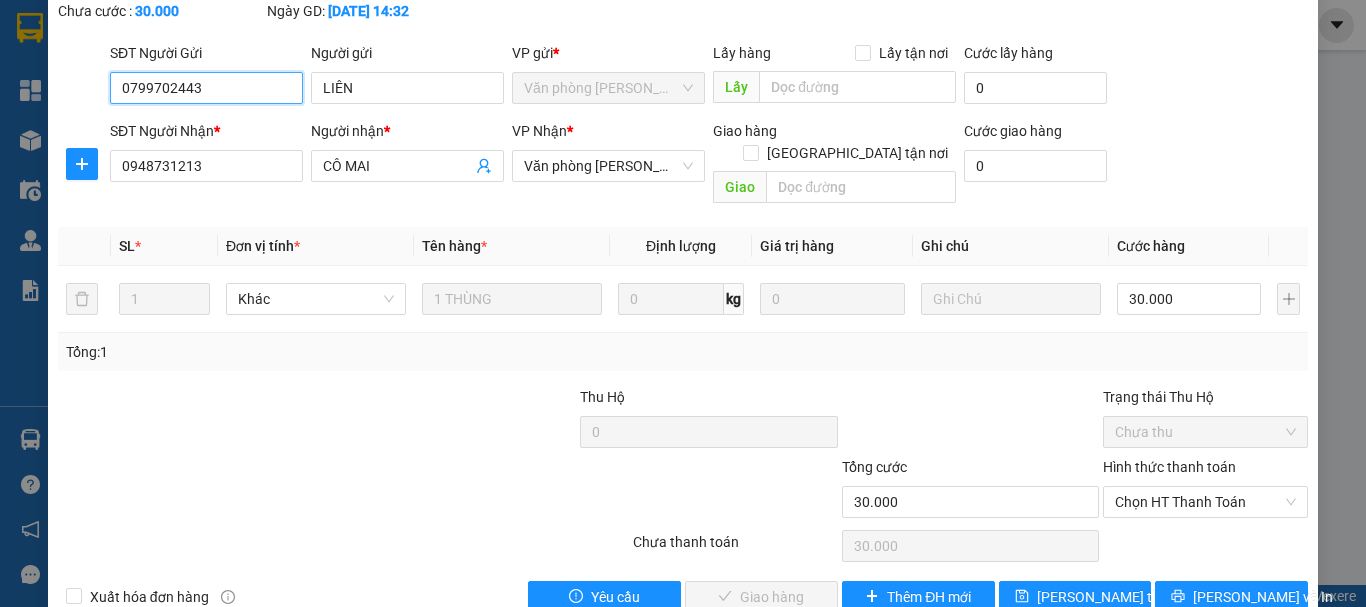scroll, scrollTop: 137, scrollLeft: 0, axis: vertical 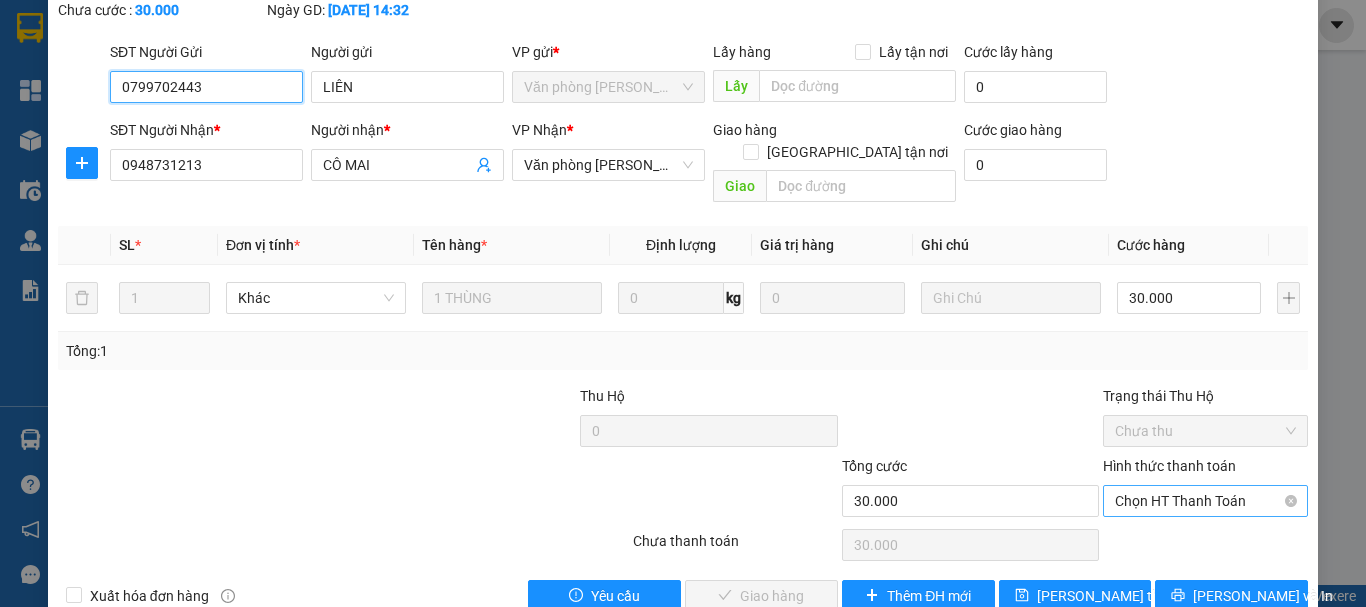 click on "Chọn HT Thanh Toán" at bounding box center (1205, 501) 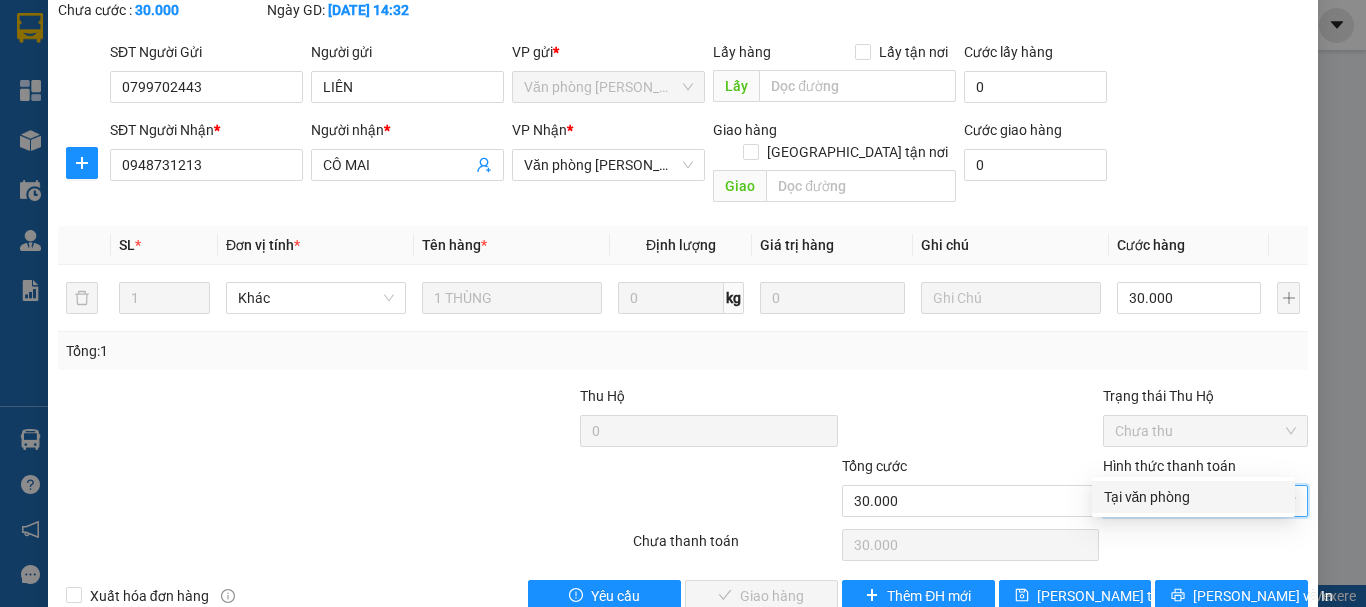 click on "Tại văn phòng" at bounding box center (1193, 497) 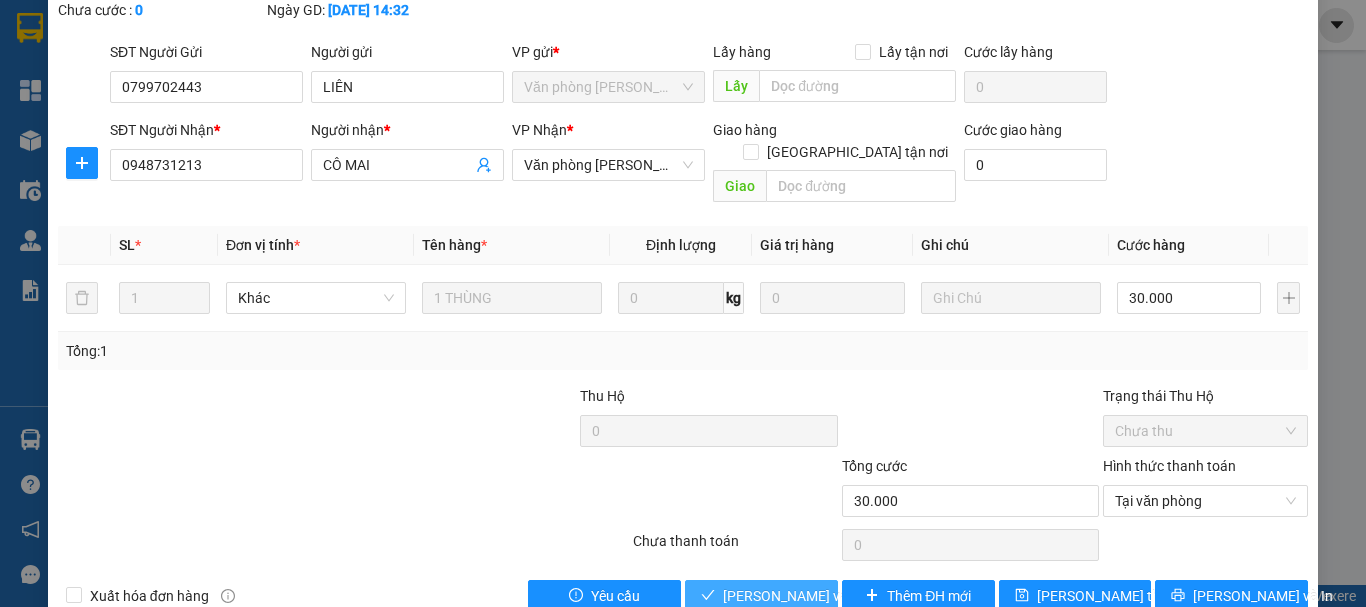 click on "[PERSON_NAME] và Giao hàng" at bounding box center [819, 596] 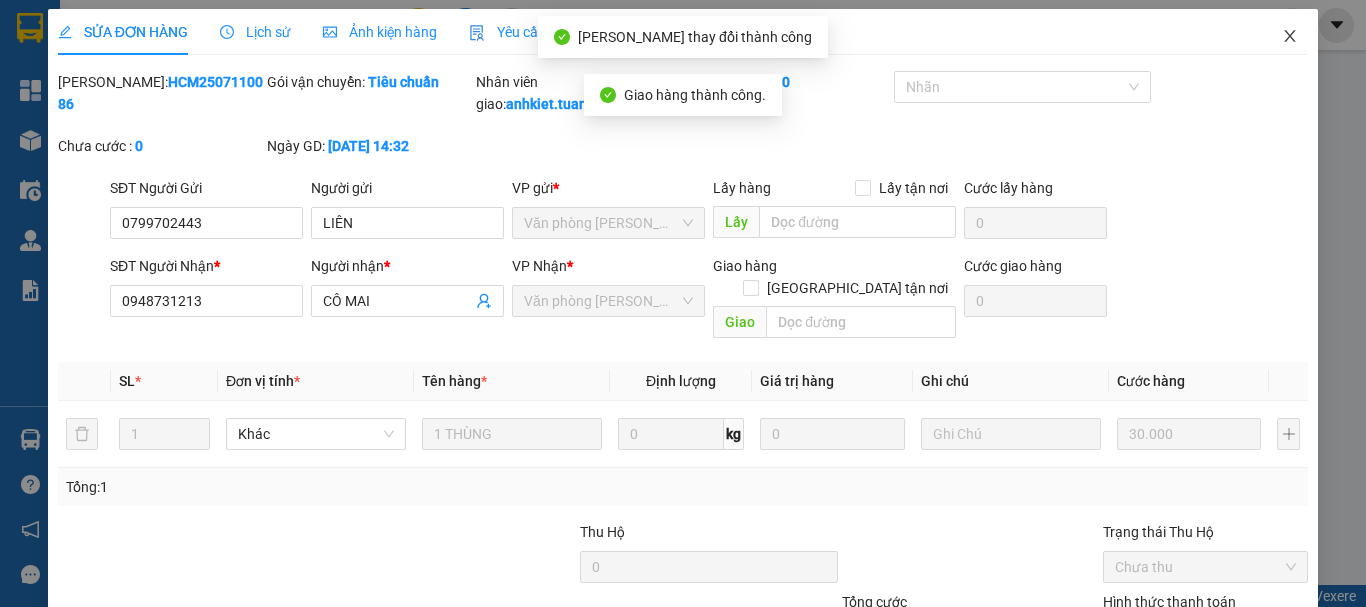 scroll, scrollTop: 0, scrollLeft: 0, axis: both 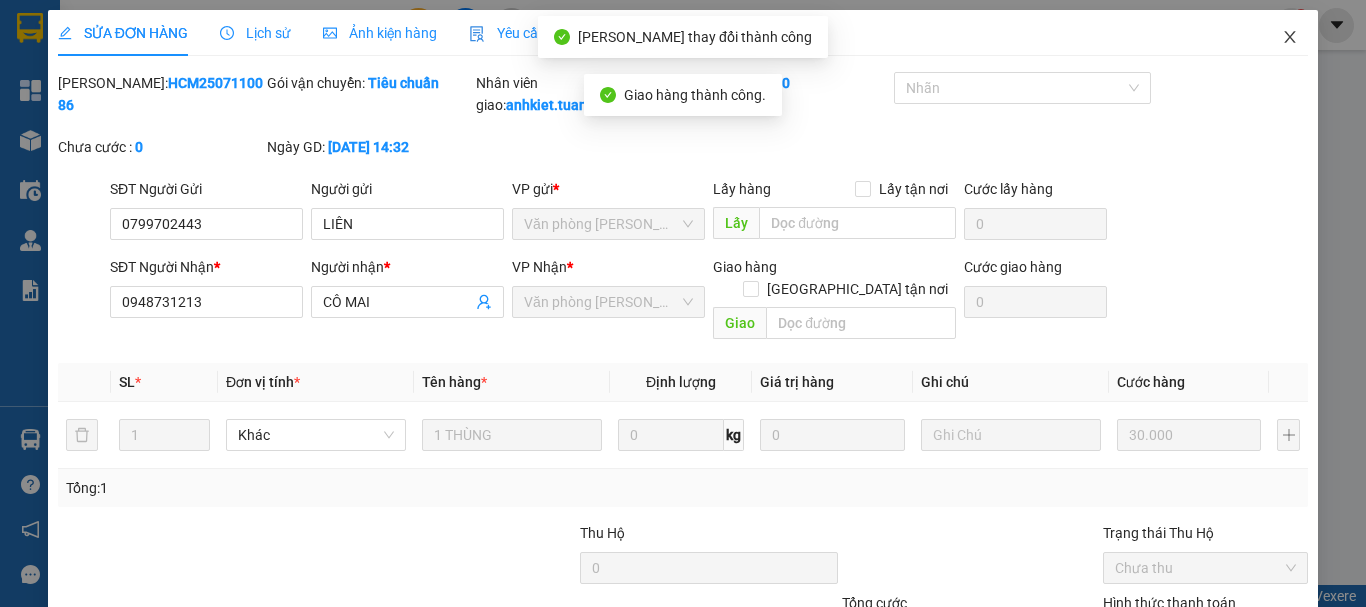 click 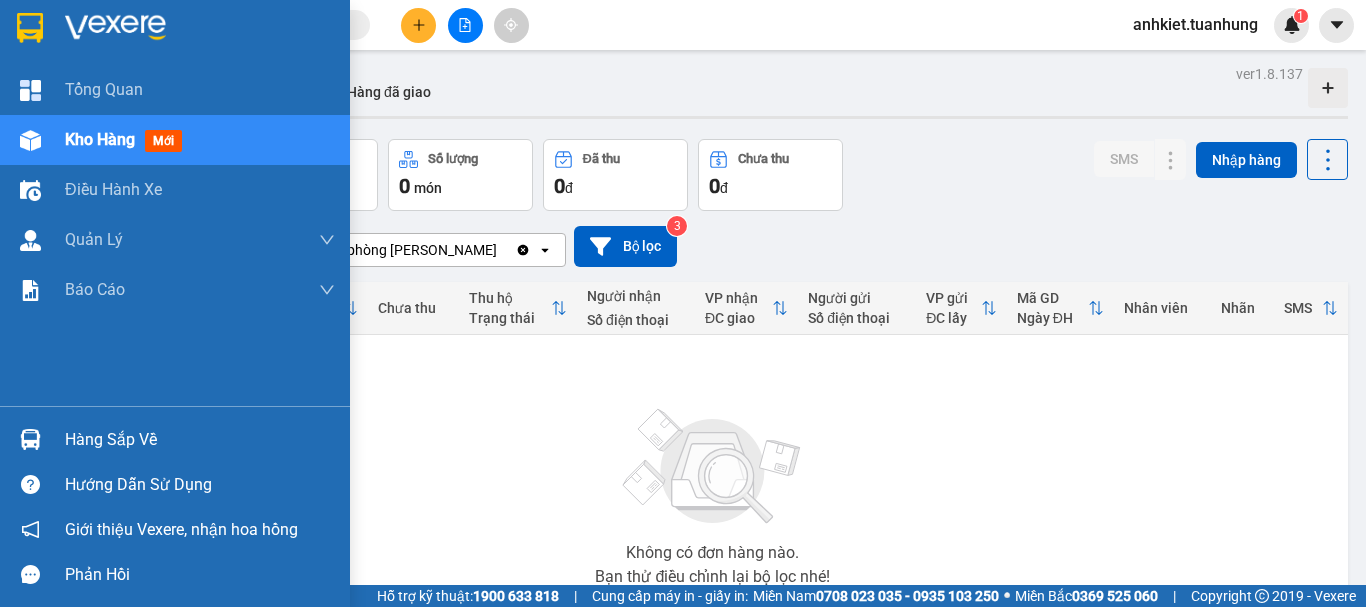 click on "Hàng sắp về" at bounding box center (200, 440) 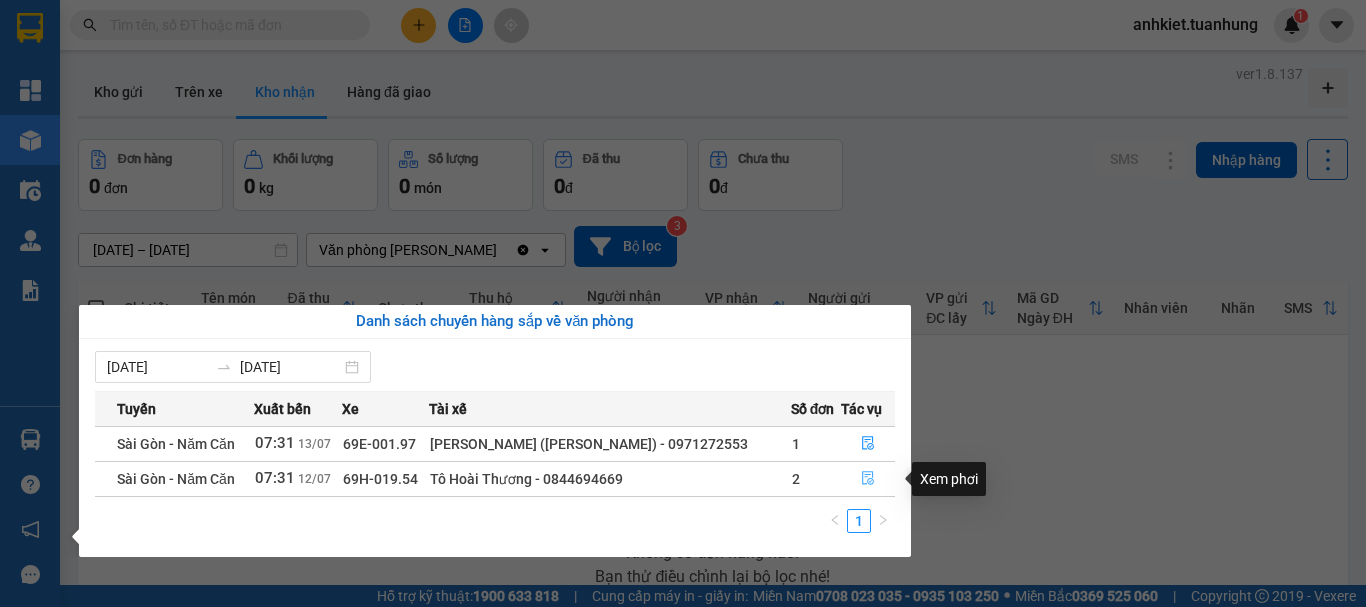 click 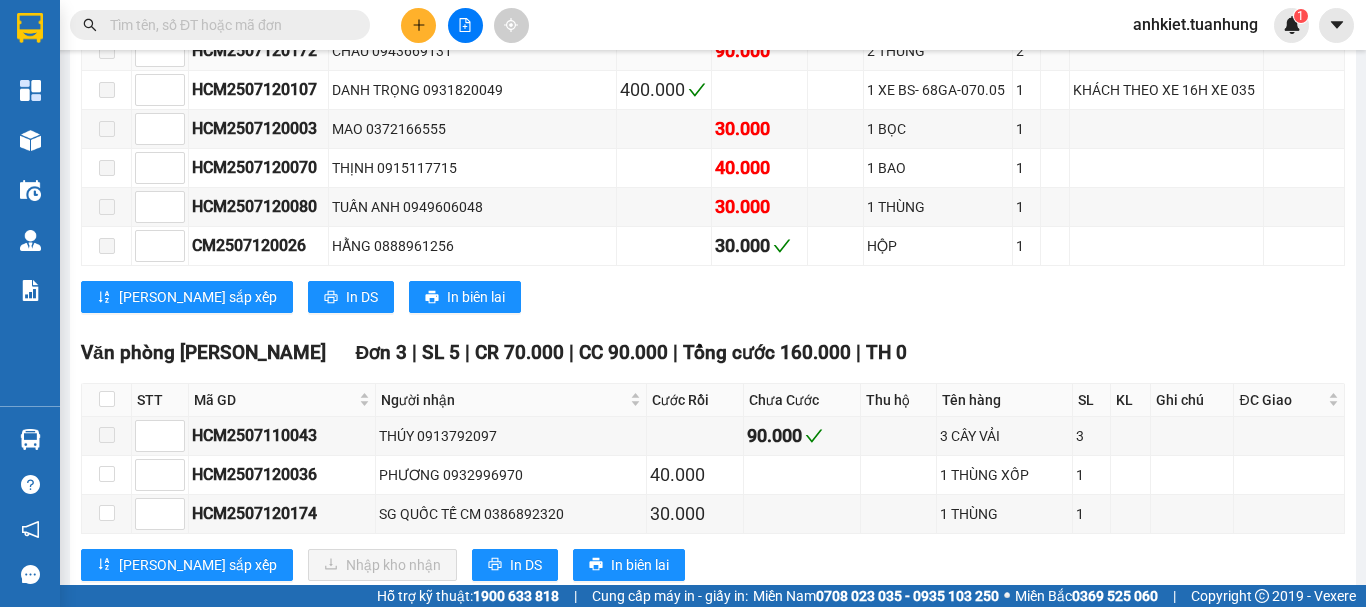 scroll, scrollTop: 2400, scrollLeft: 0, axis: vertical 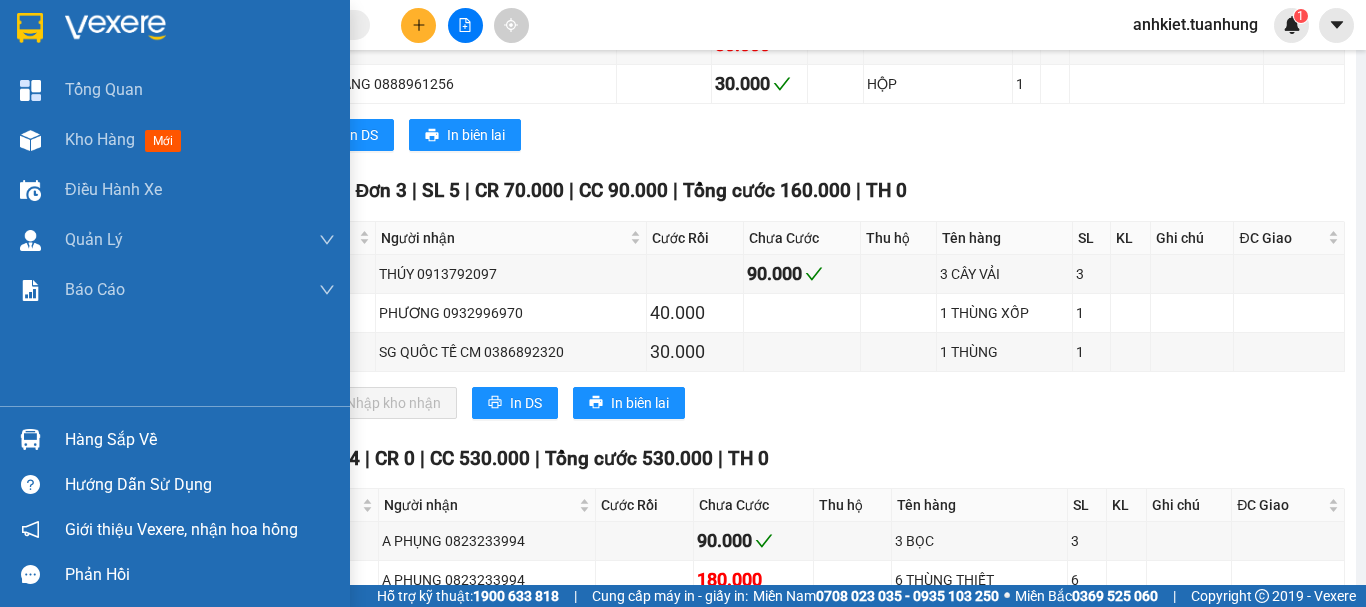 click on "Hàng sắp về" at bounding box center (200, 440) 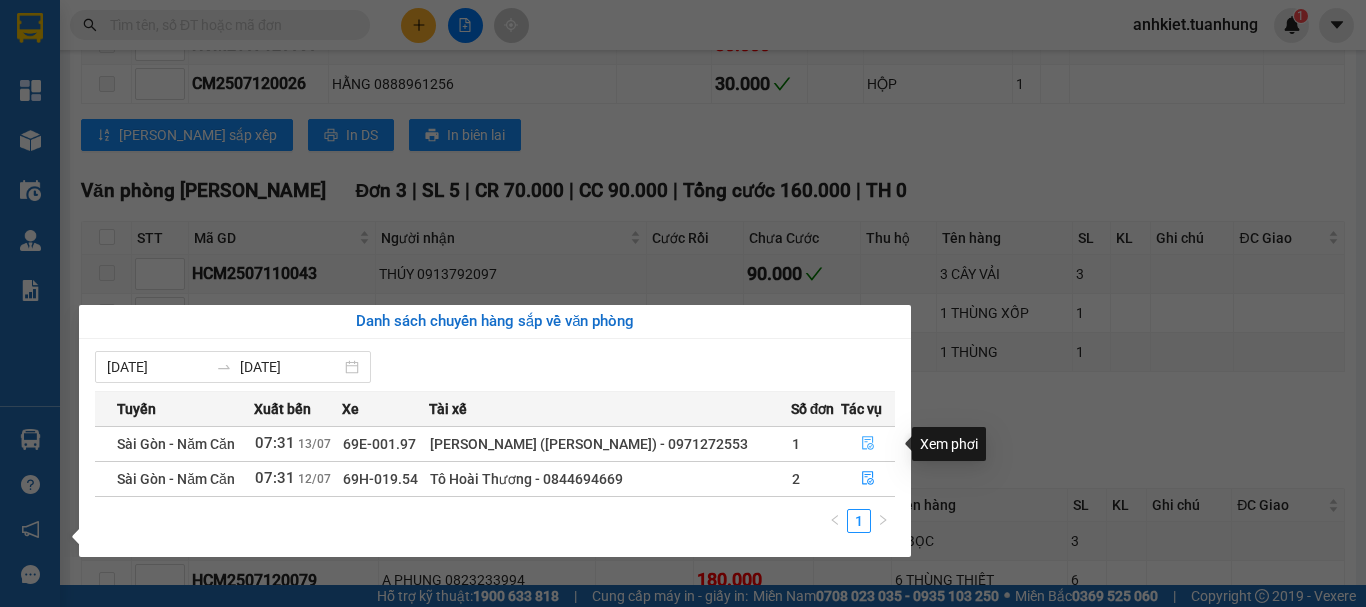 click 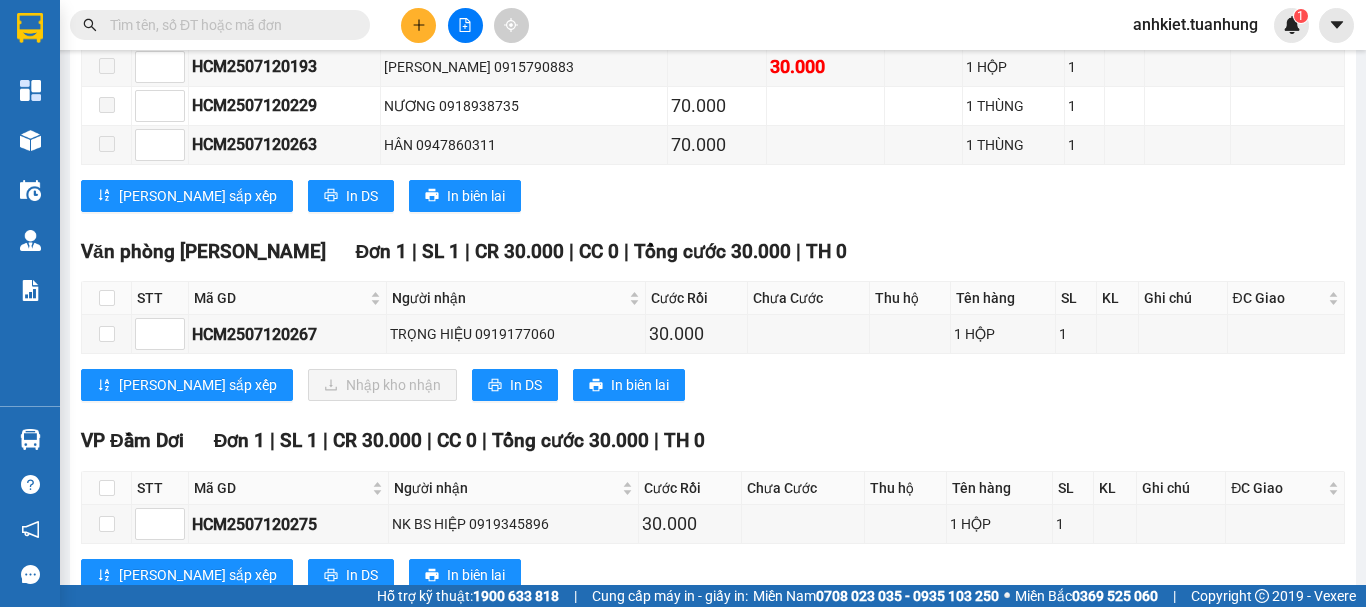 scroll, scrollTop: 5350, scrollLeft: 0, axis: vertical 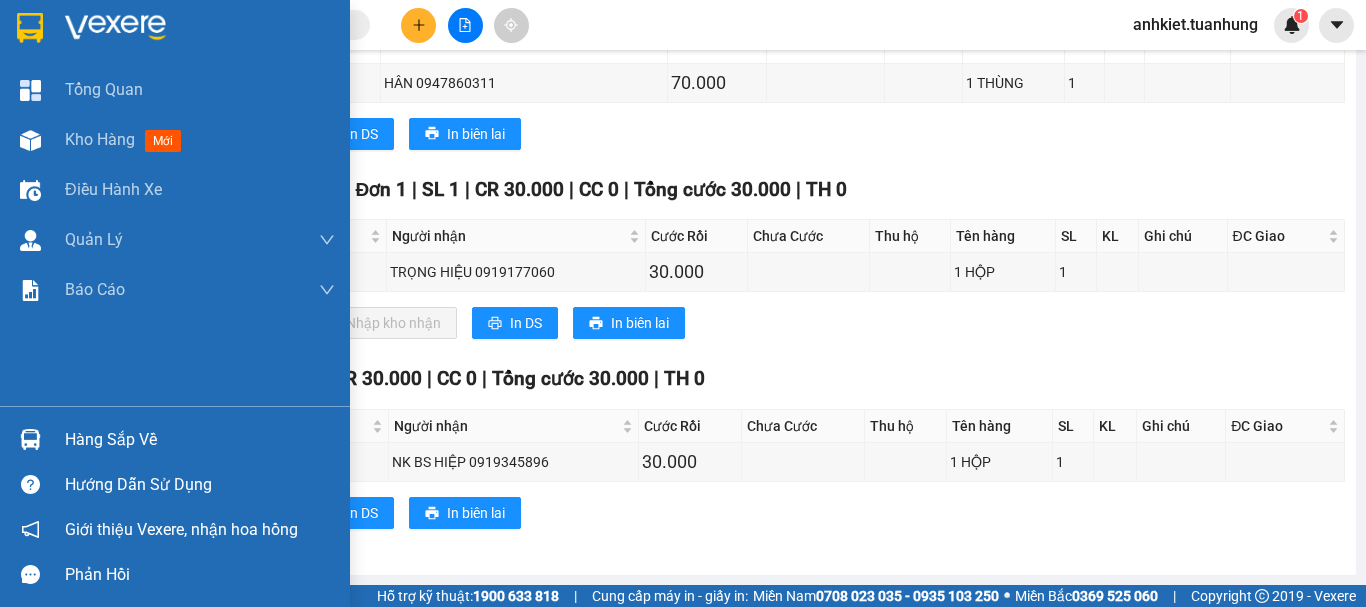 click on "Hàng sắp về" at bounding box center (200, 440) 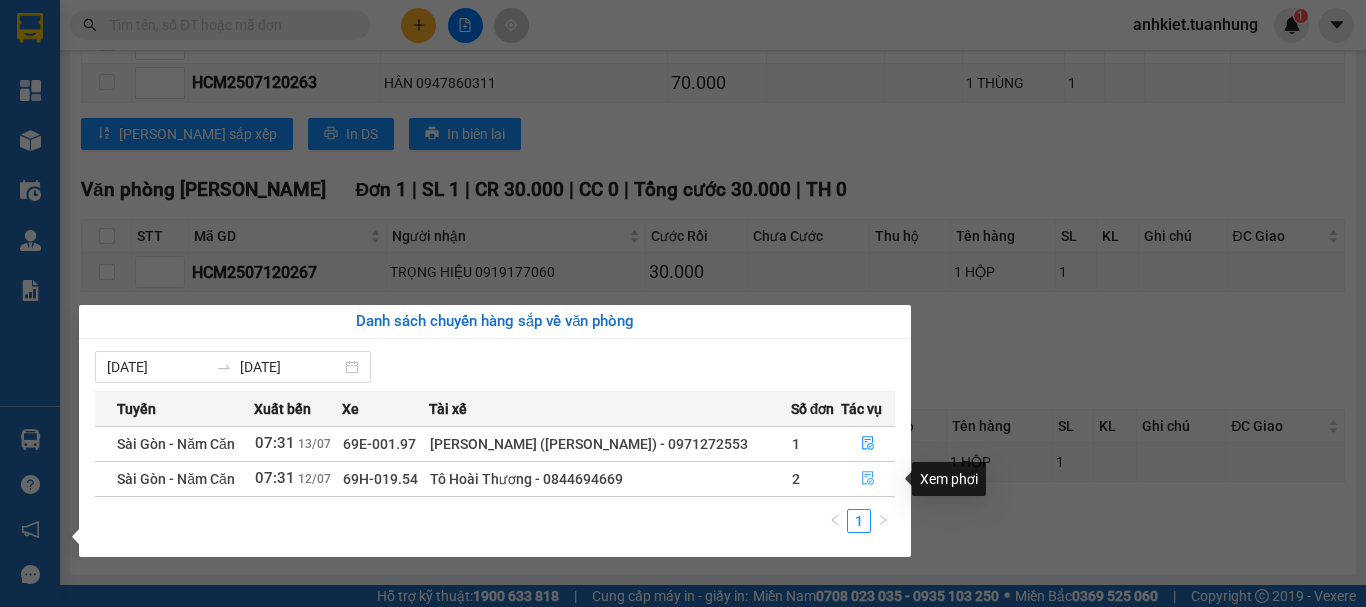 click 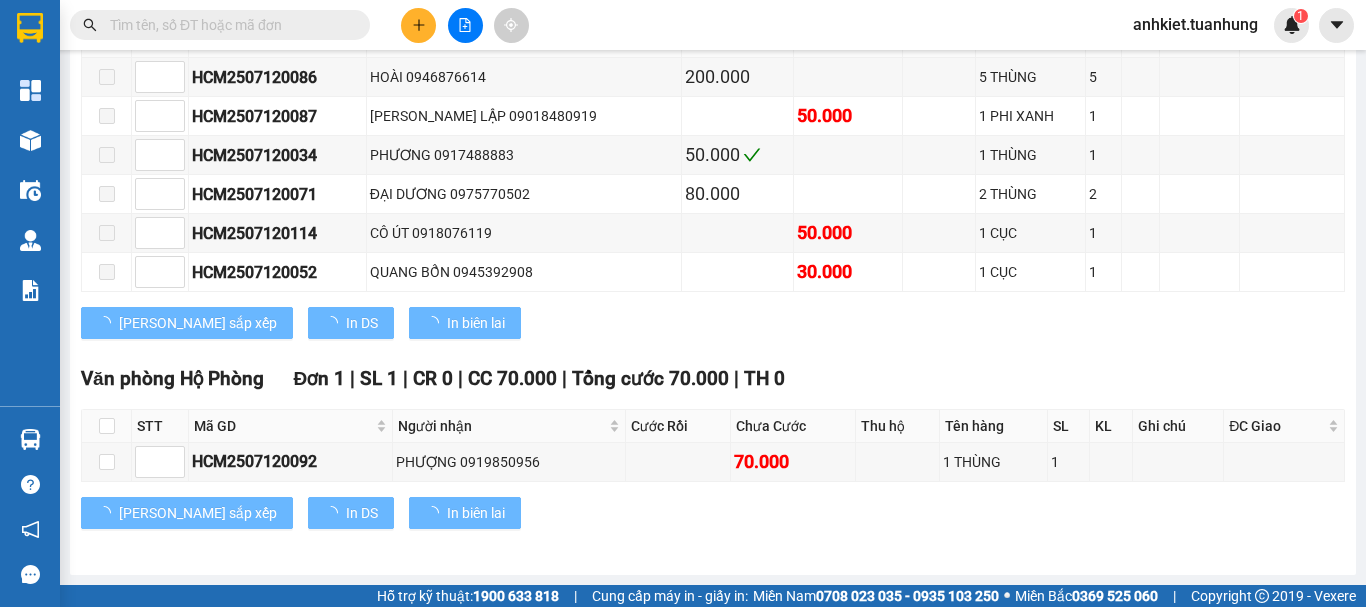 type on "[DATE]" 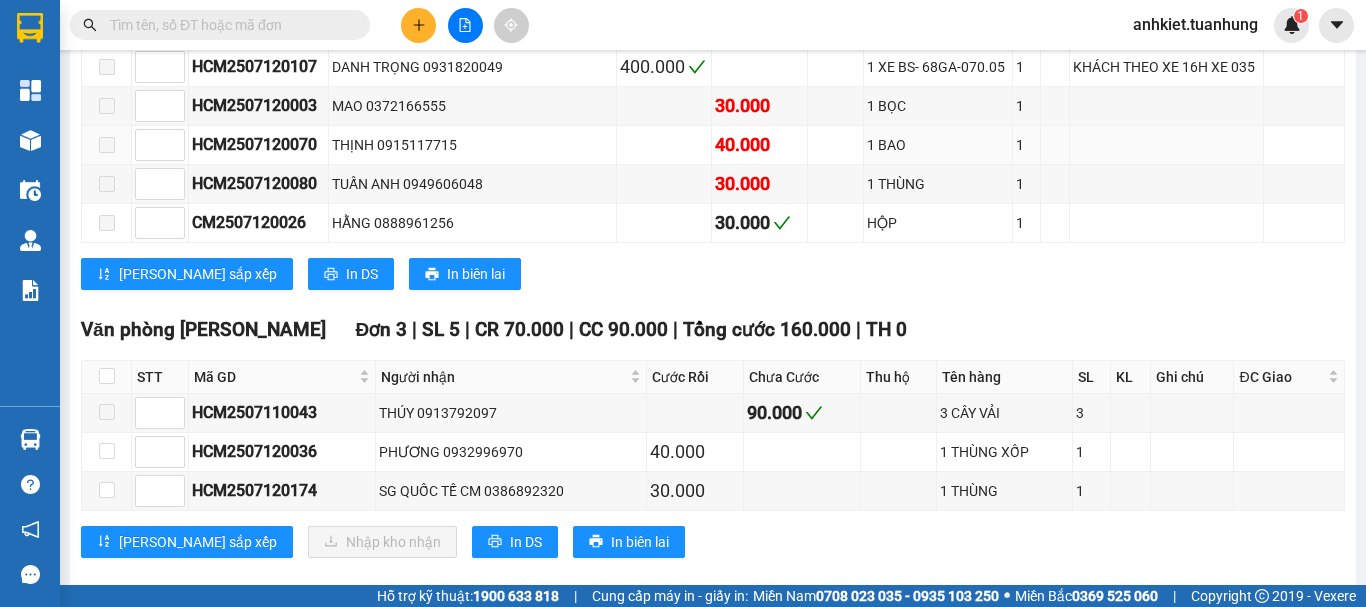 scroll, scrollTop: 2151, scrollLeft: 0, axis: vertical 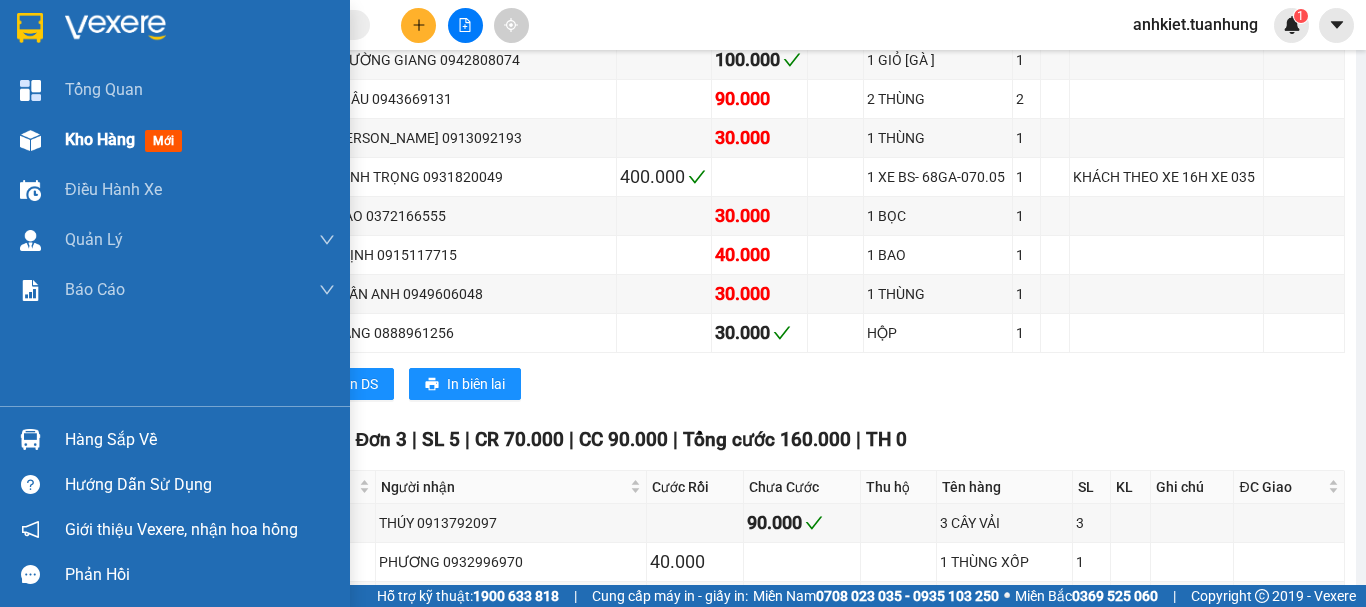click on "Kho hàng mới" at bounding box center (127, 139) 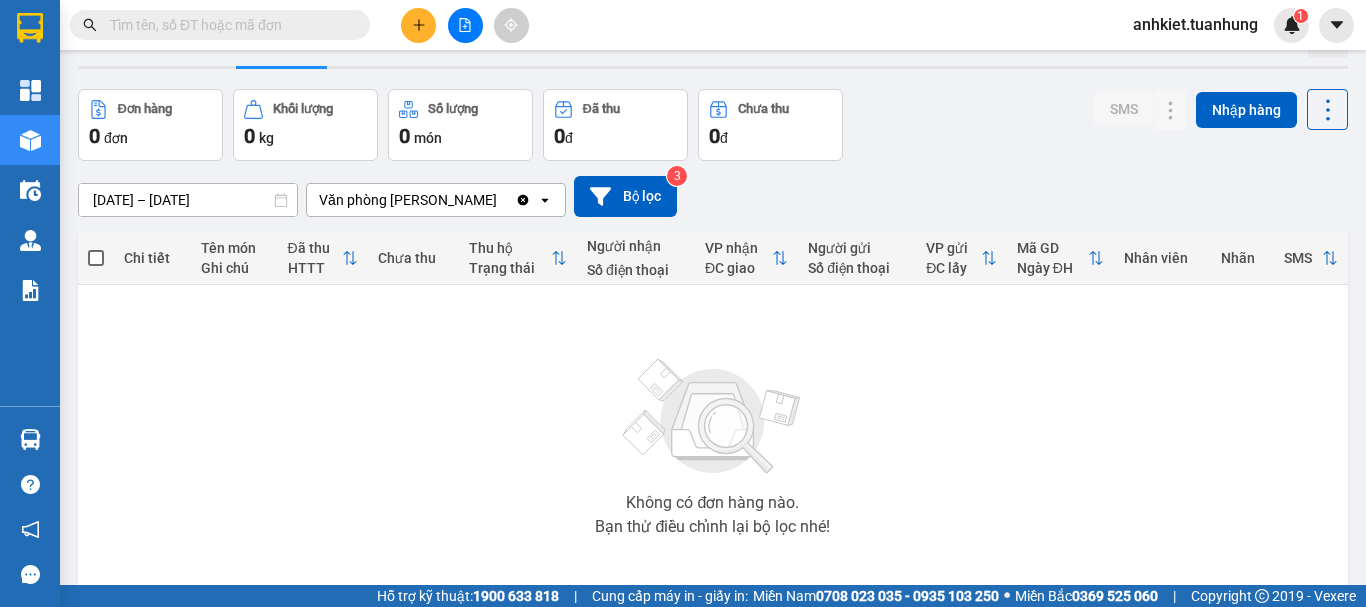 scroll, scrollTop: 0, scrollLeft: 0, axis: both 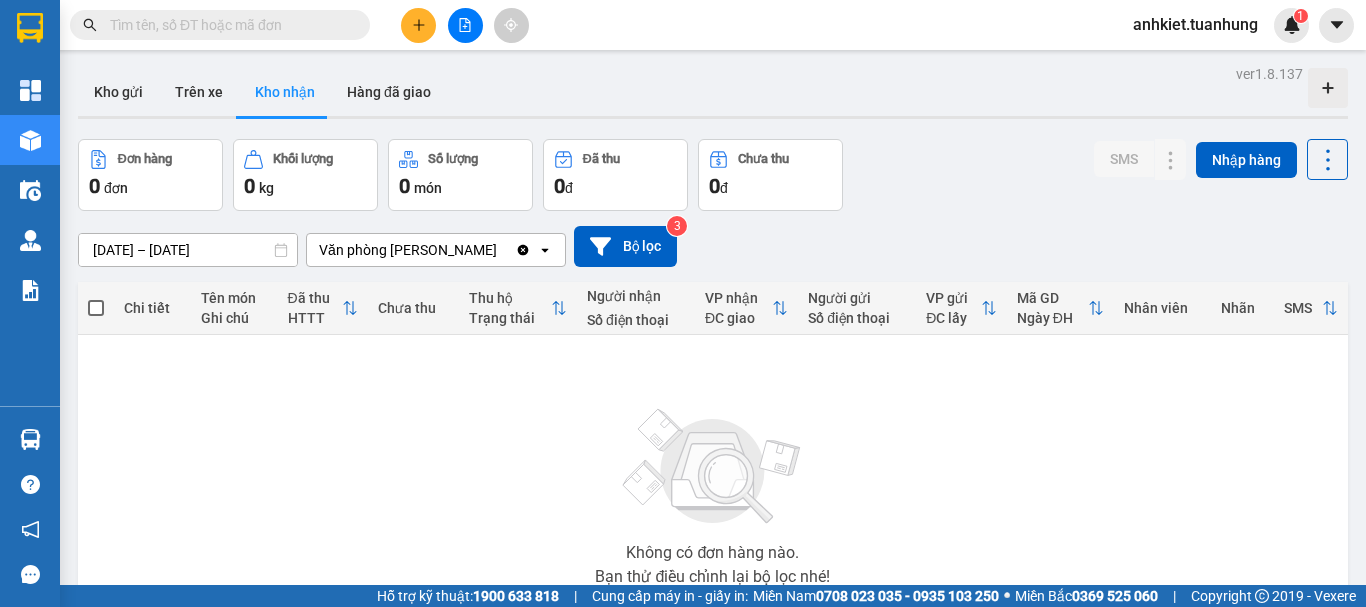 click on "Hàng đã giao" at bounding box center [389, 92] 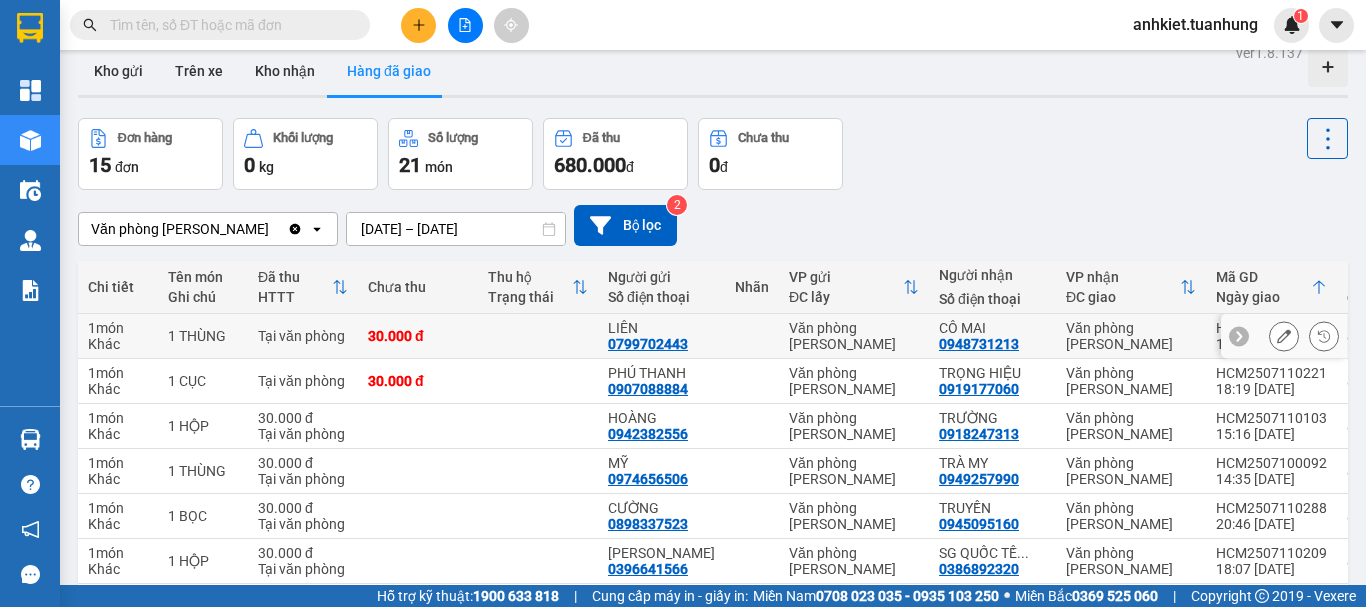 scroll, scrollTop: 0, scrollLeft: 0, axis: both 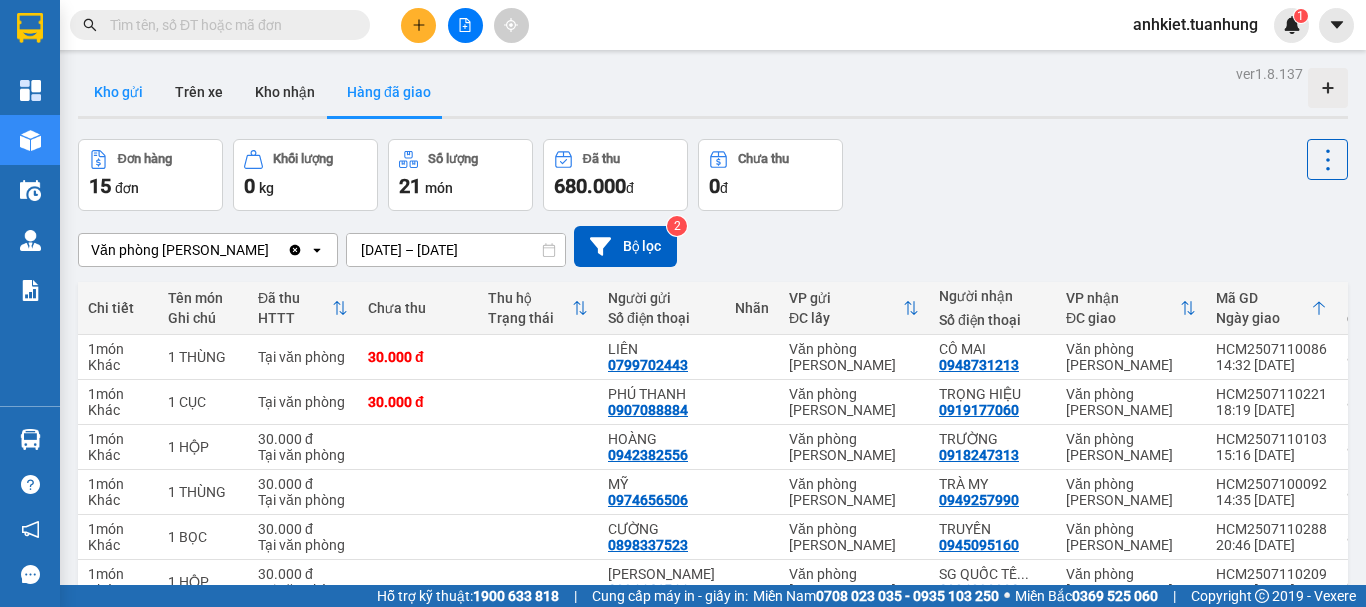click on "Kho gửi" at bounding box center [118, 92] 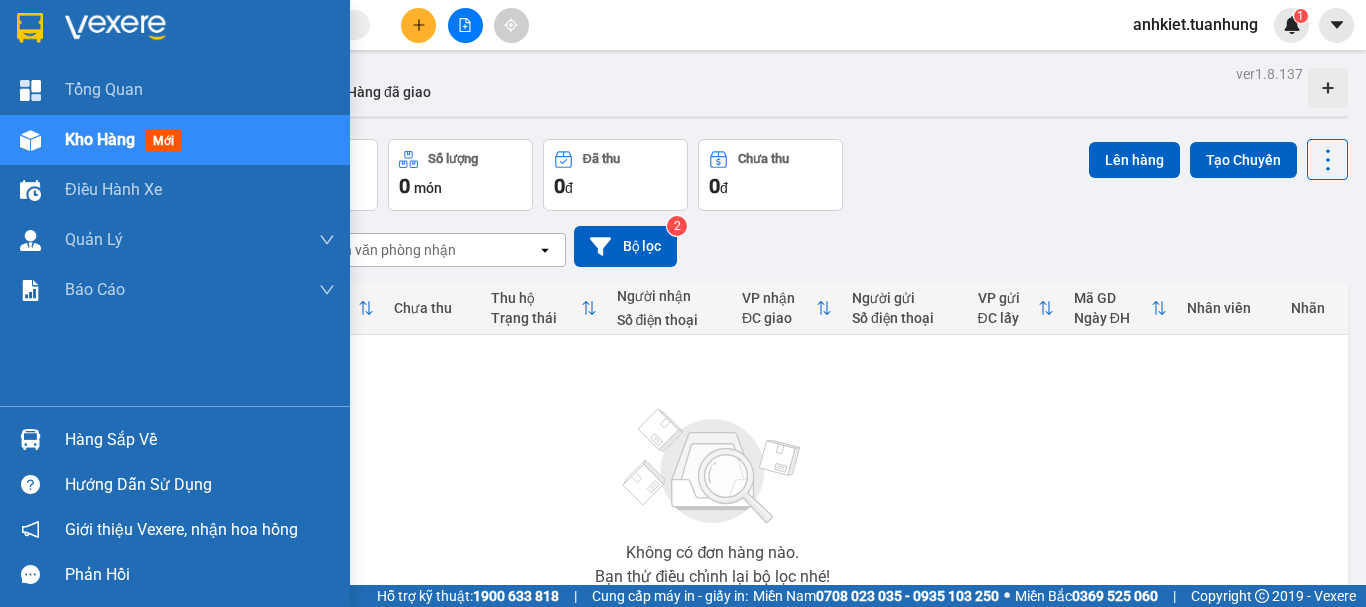 click on "Hàng sắp về" at bounding box center (200, 440) 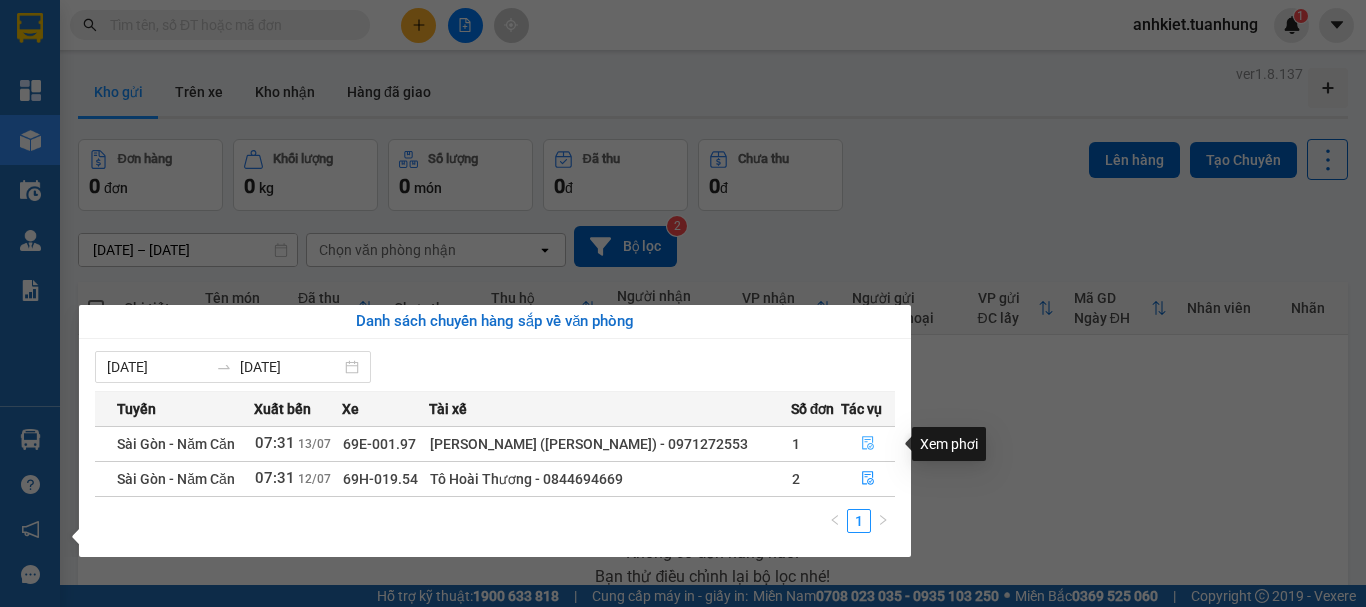 click 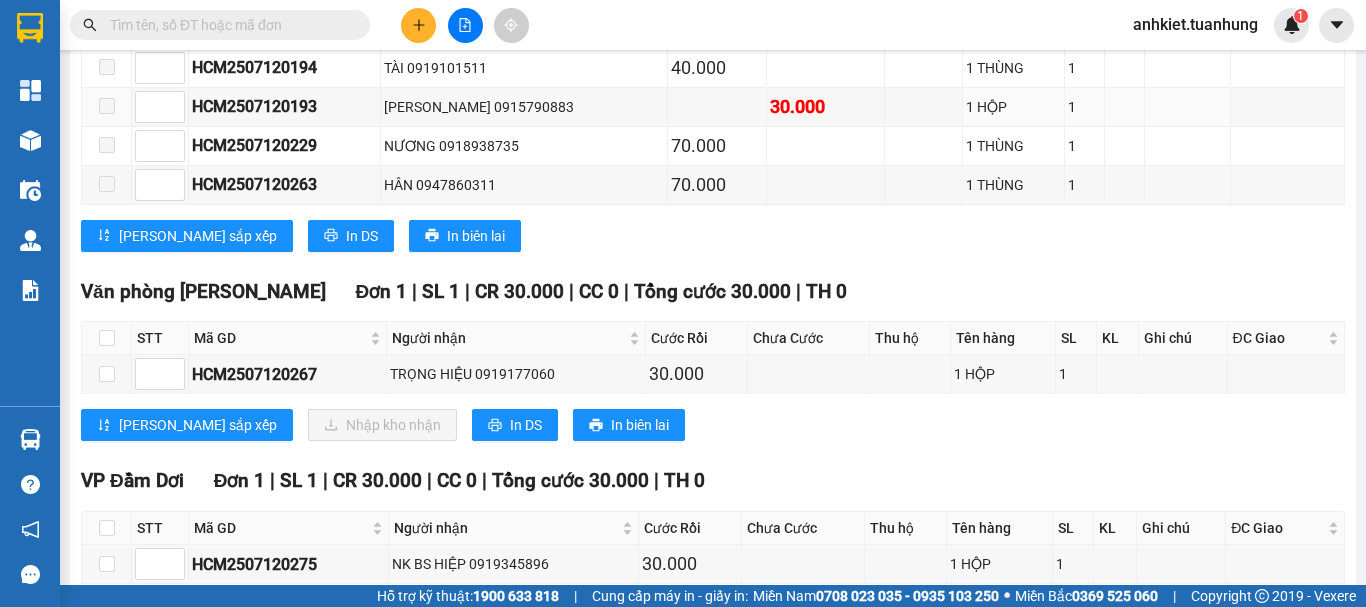 scroll, scrollTop: 5350, scrollLeft: 0, axis: vertical 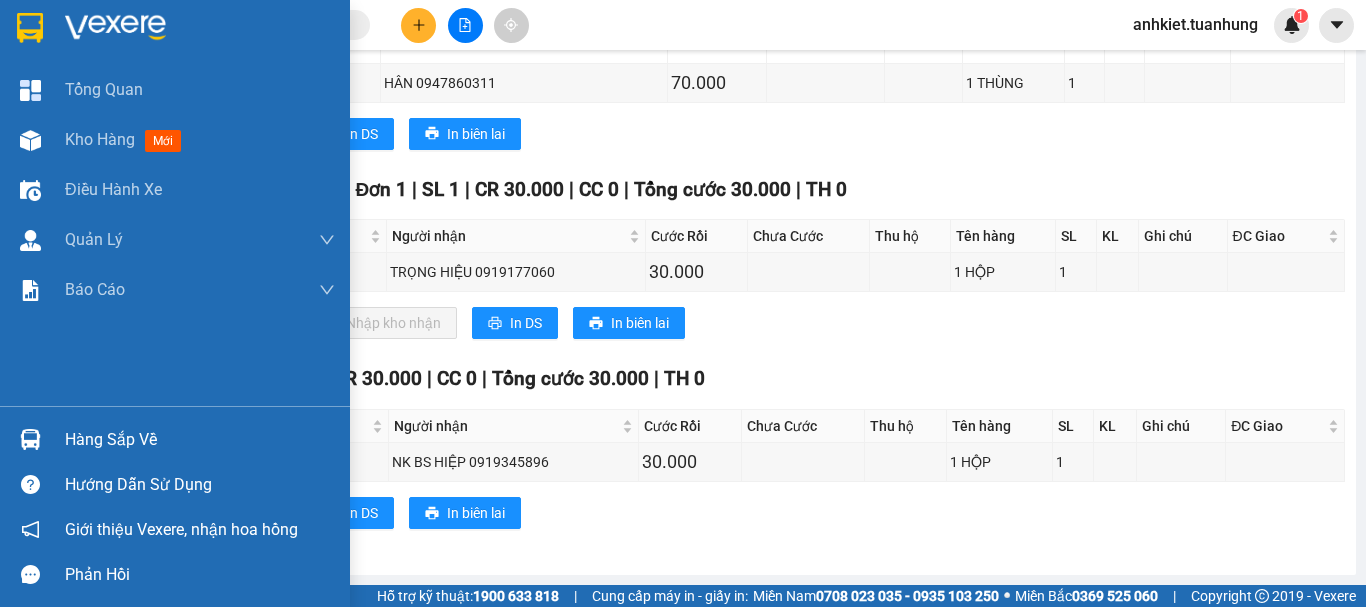 click on "Hàng sắp về" at bounding box center [200, 440] 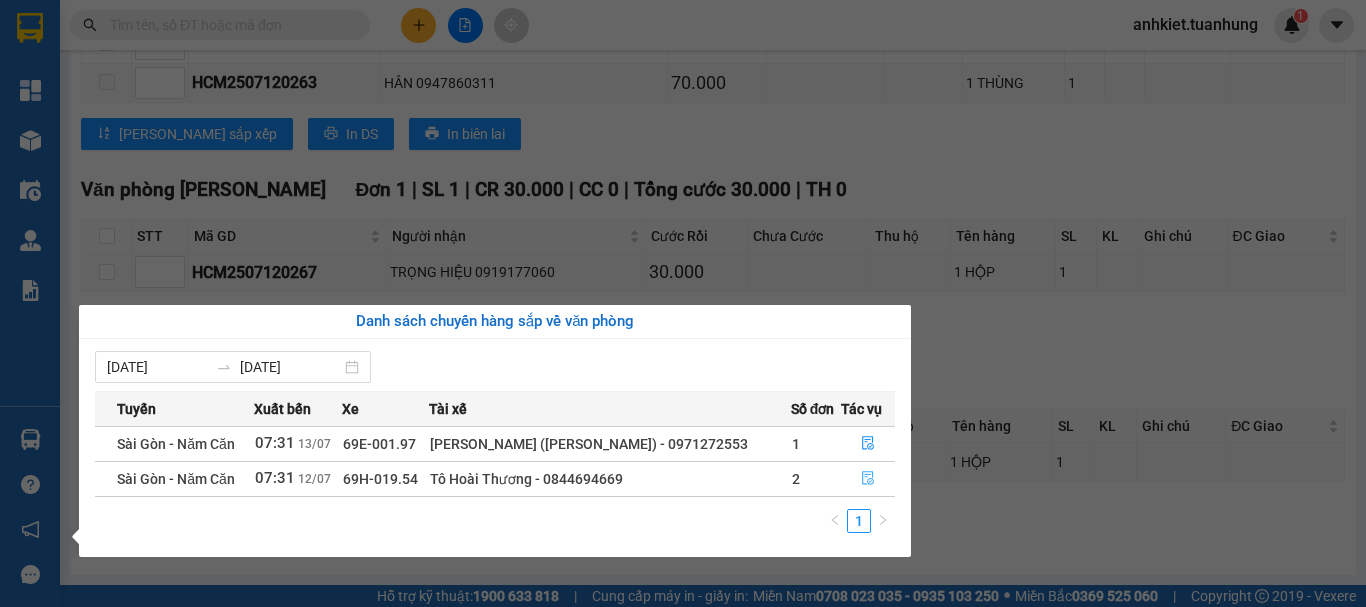 click 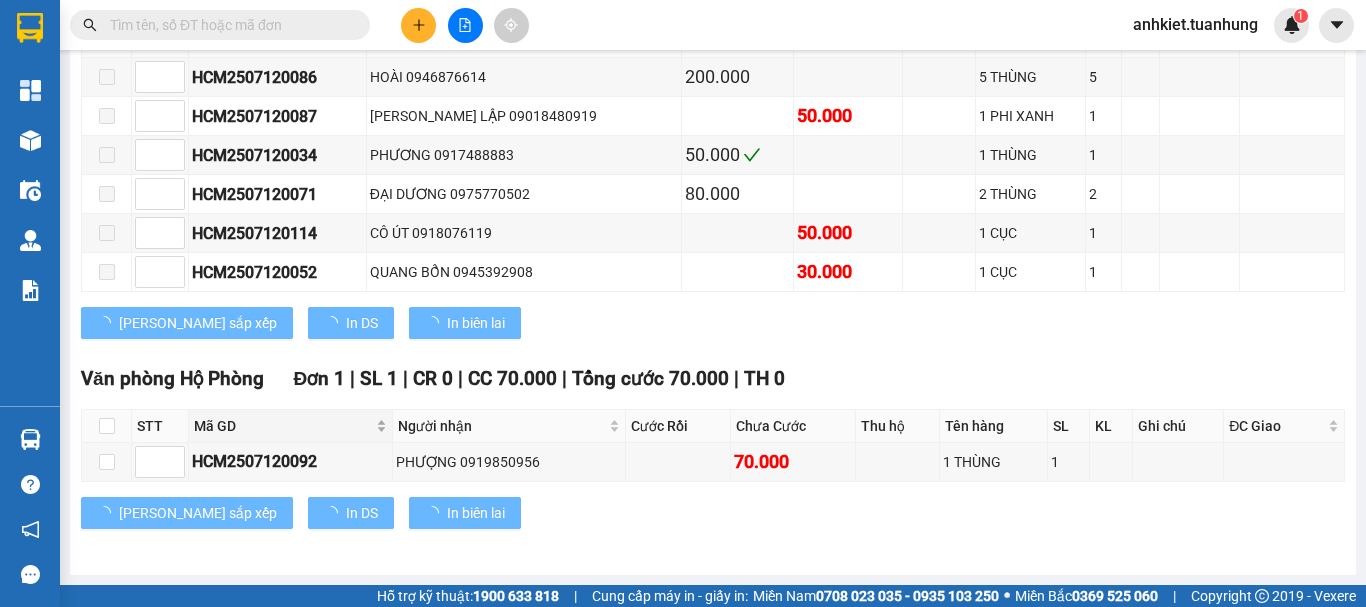 type on "[DATE]" 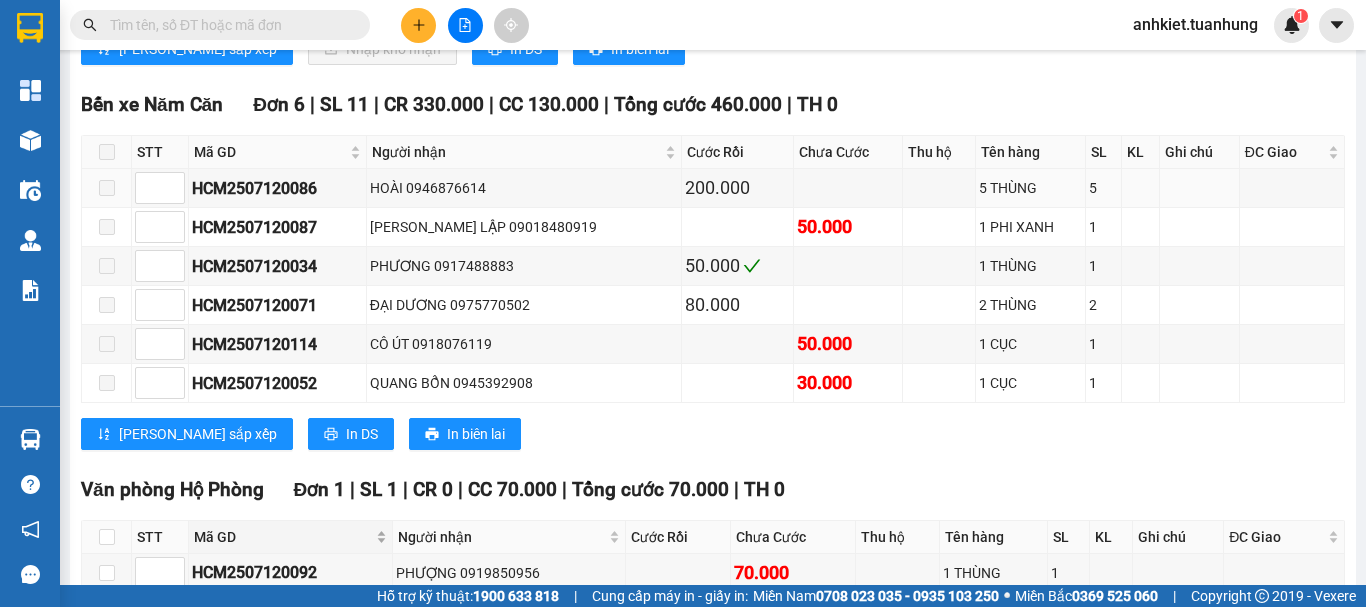 scroll, scrollTop: 3451, scrollLeft: 0, axis: vertical 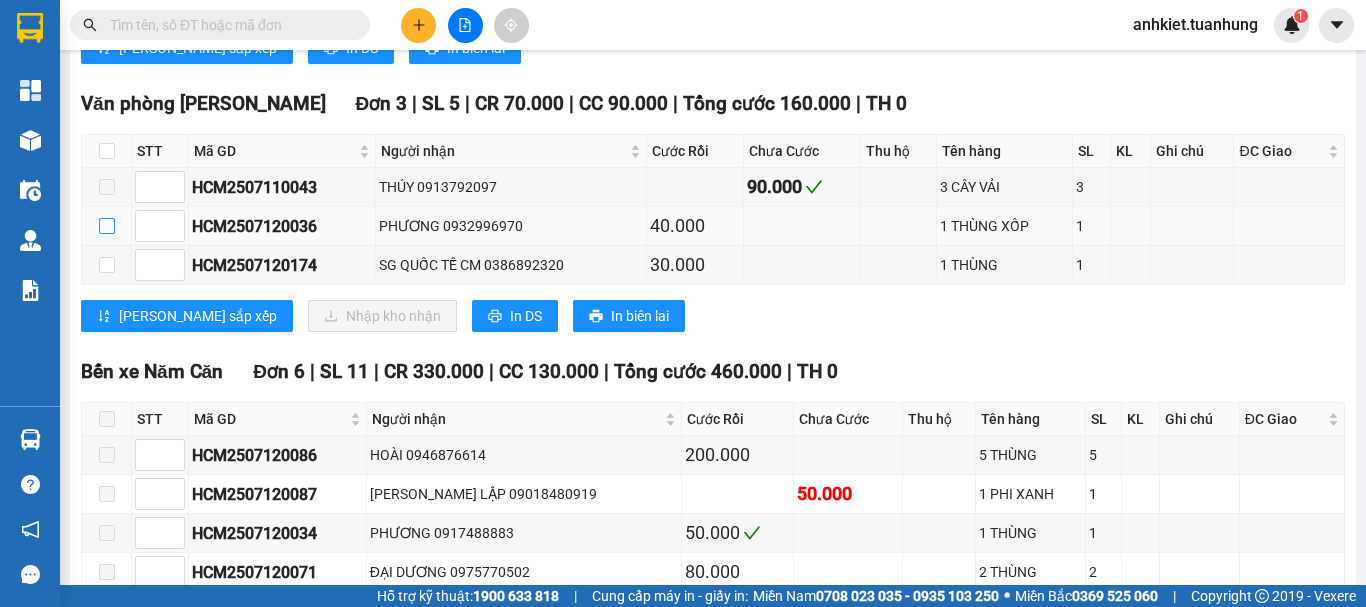 click at bounding box center (107, 226) 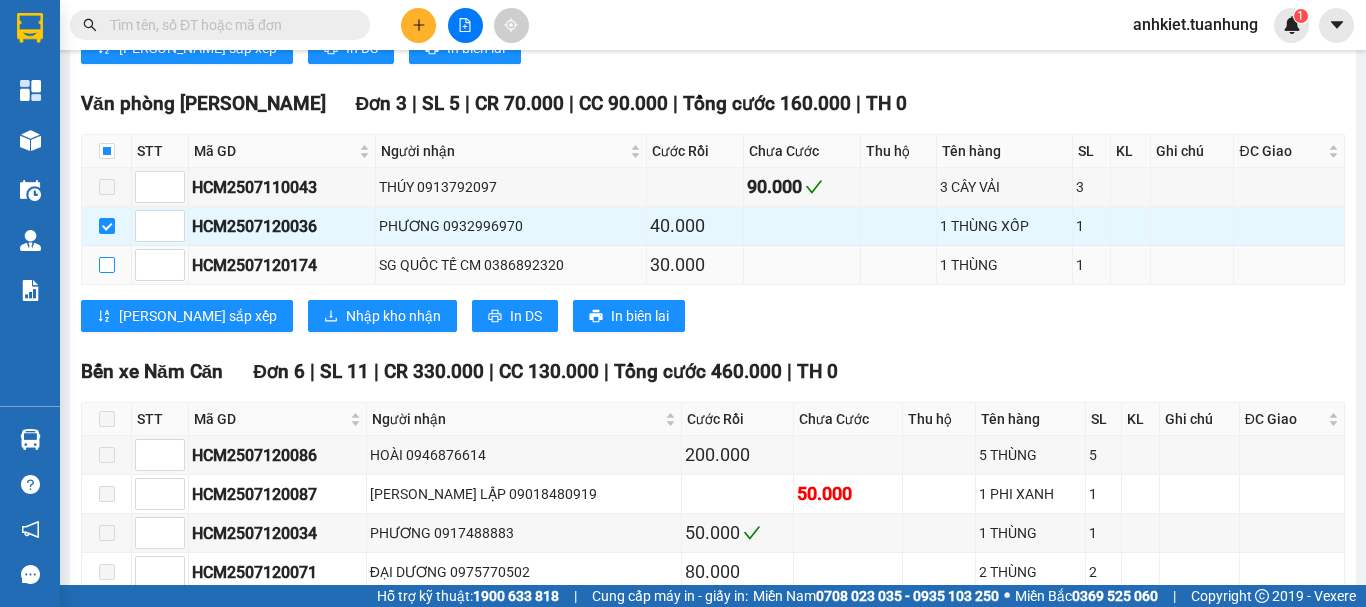 click at bounding box center [107, 265] 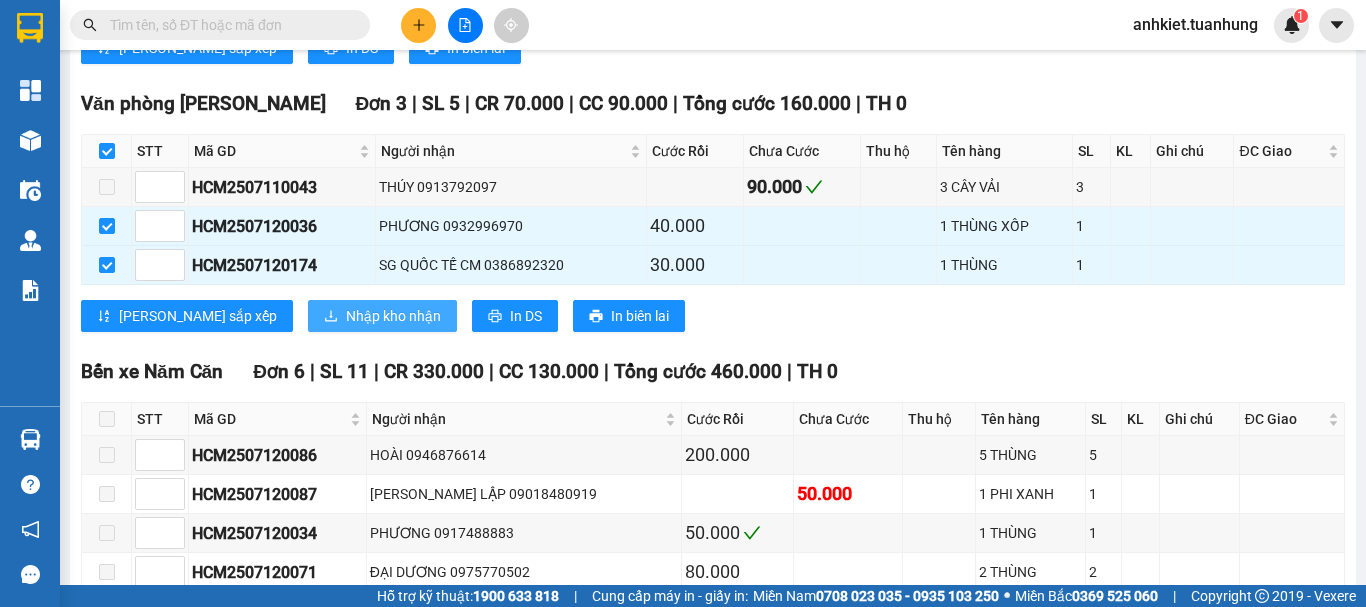 click on "Nhập kho nhận" at bounding box center [393, 316] 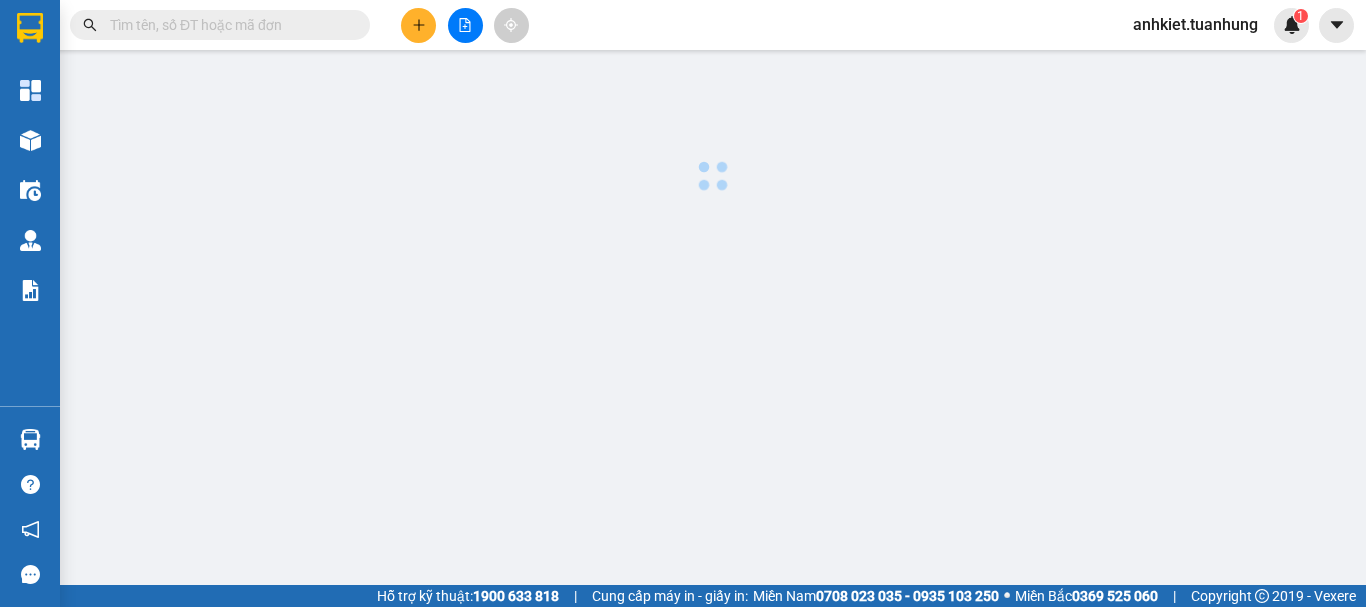 scroll, scrollTop: 0, scrollLeft: 0, axis: both 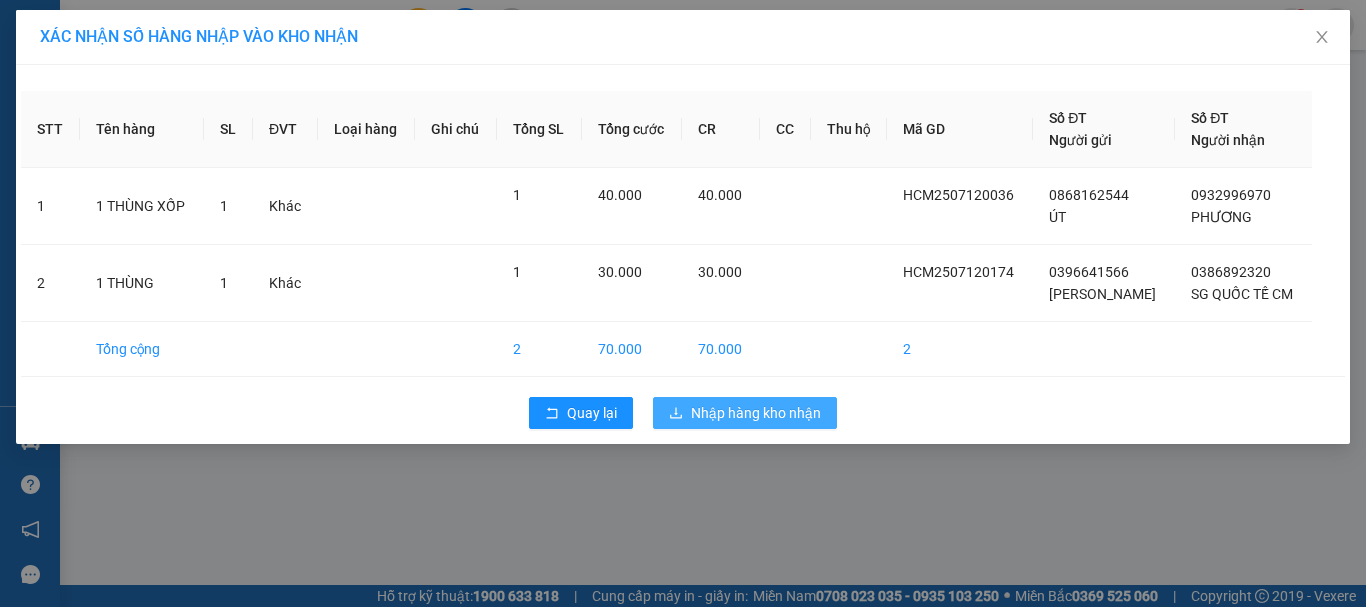 click on "Nhập hàng kho nhận" at bounding box center (756, 413) 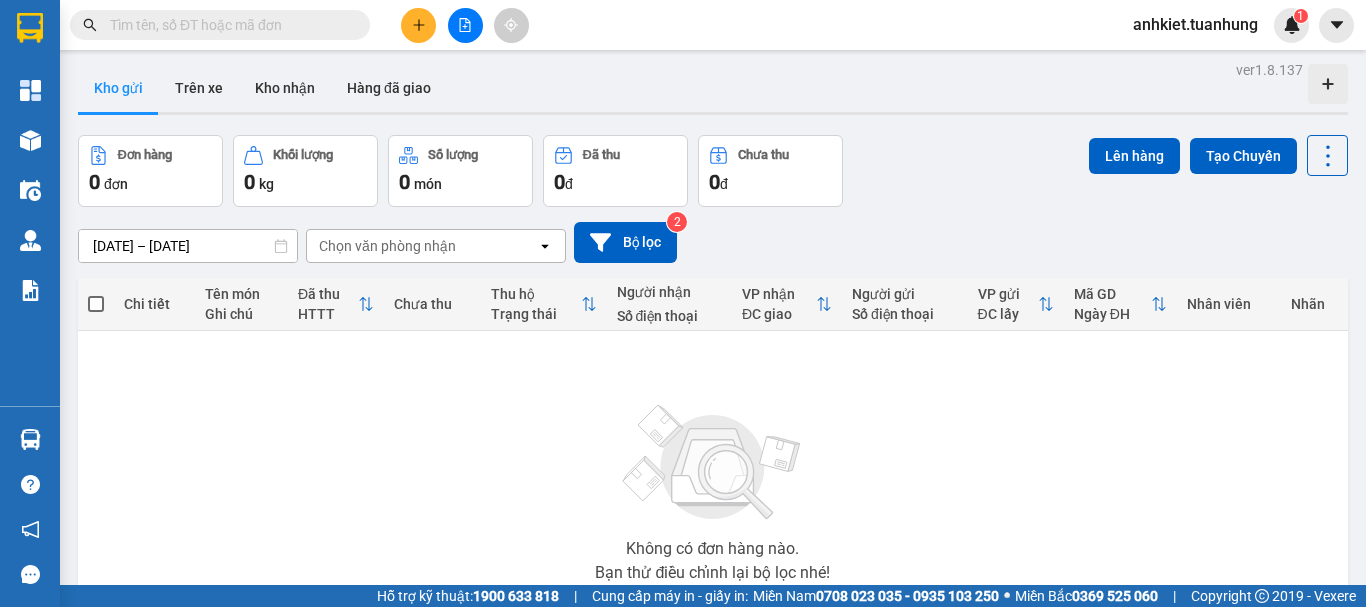 scroll, scrollTop: 0, scrollLeft: 0, axis: both 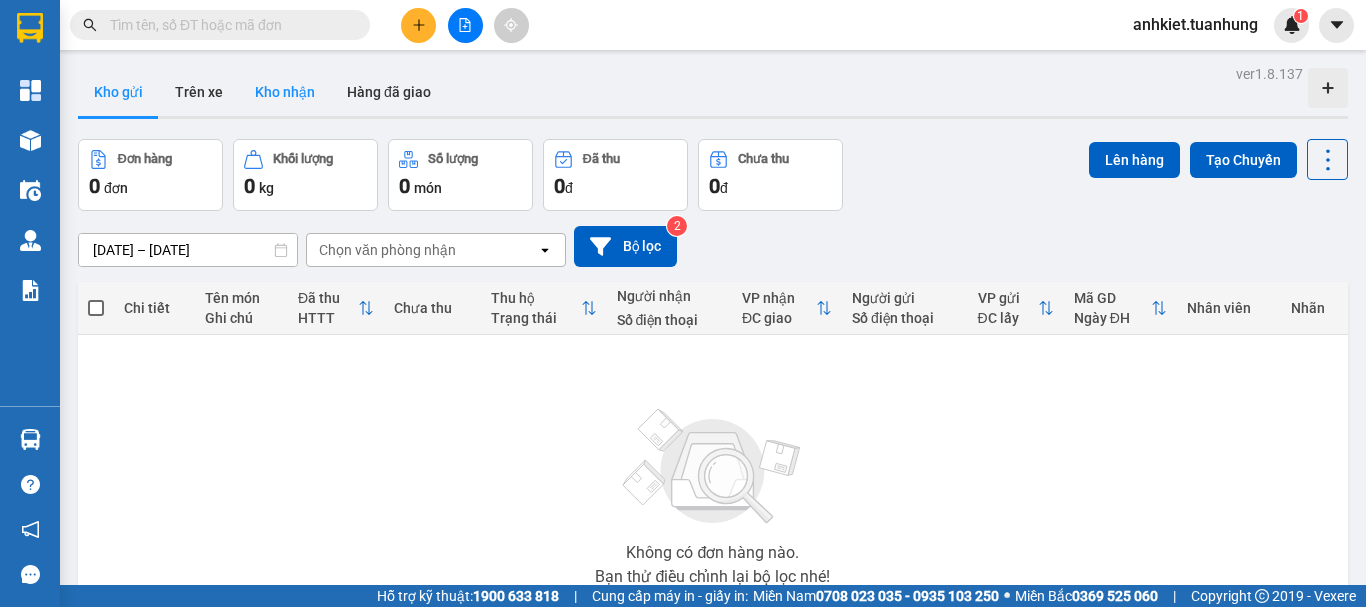 click on "Kho nhận" at bounding box center [285, 92] 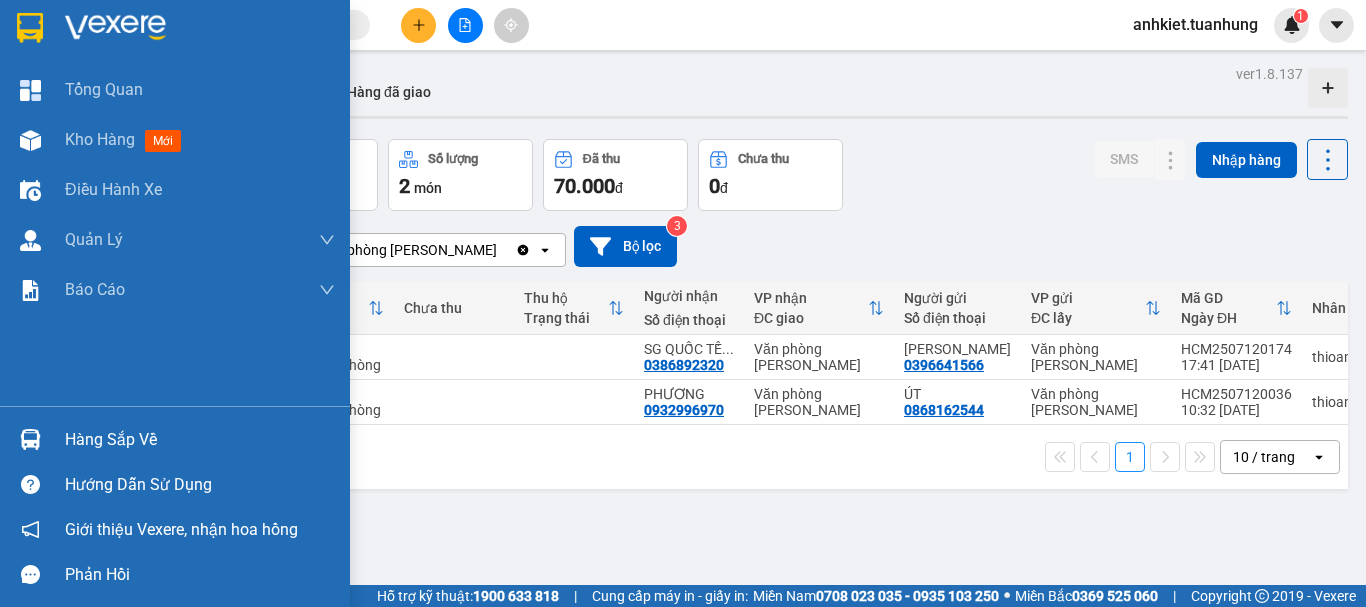 click on "Hàng sắp về" at bounding box center [200, 440] 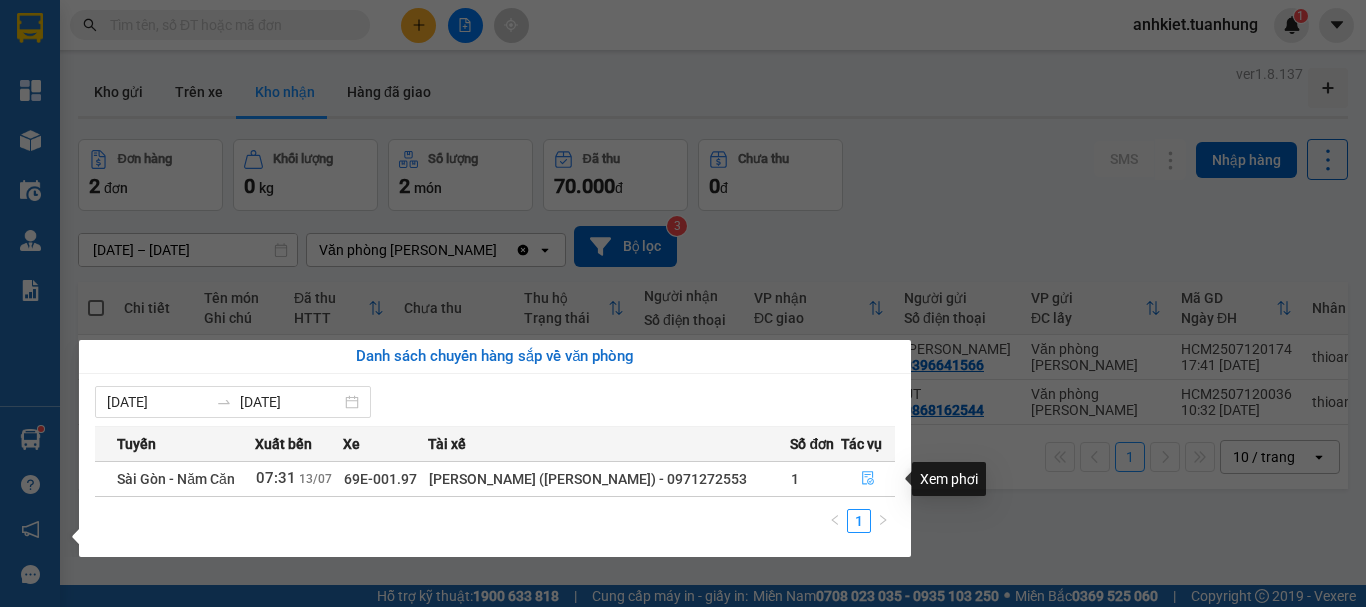 click 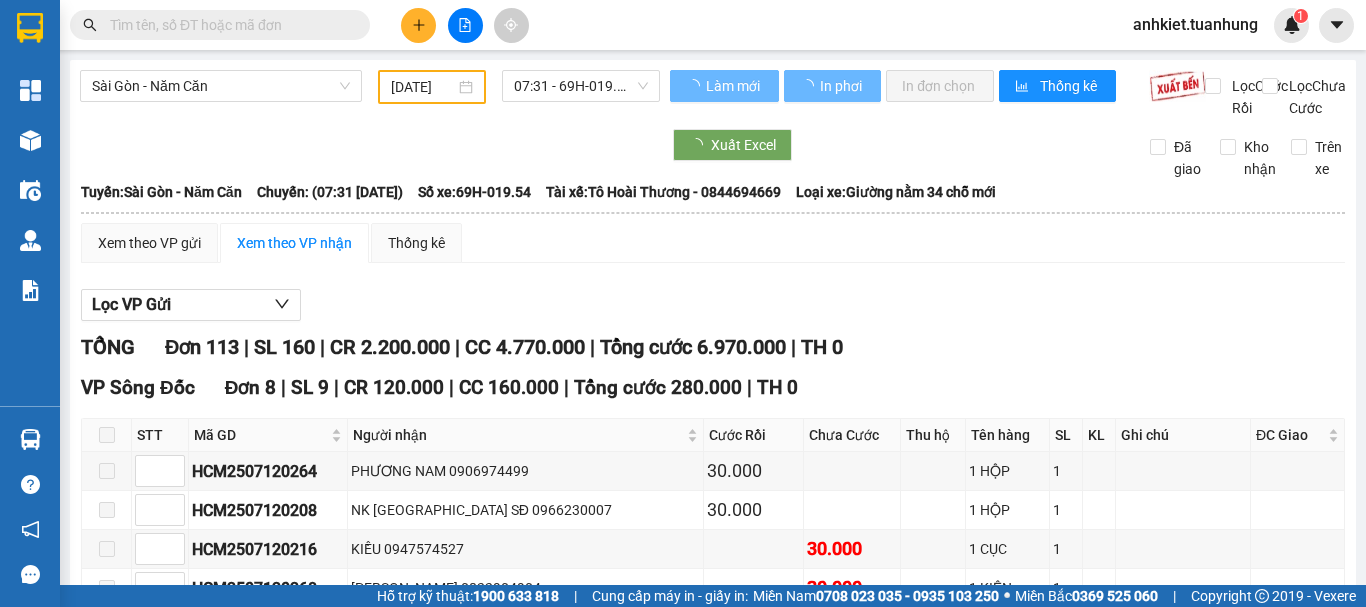 type on "[DATE]" 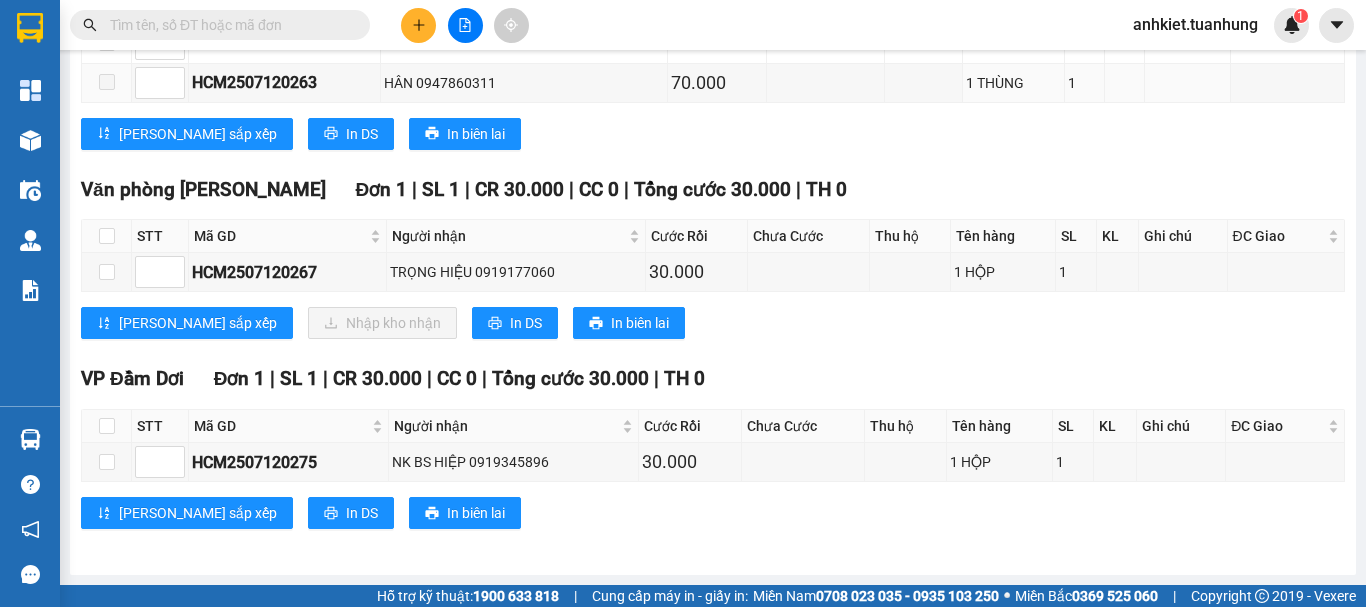 scroll, scrollTop: 5350, scrollLeft: 0, axis: vertical 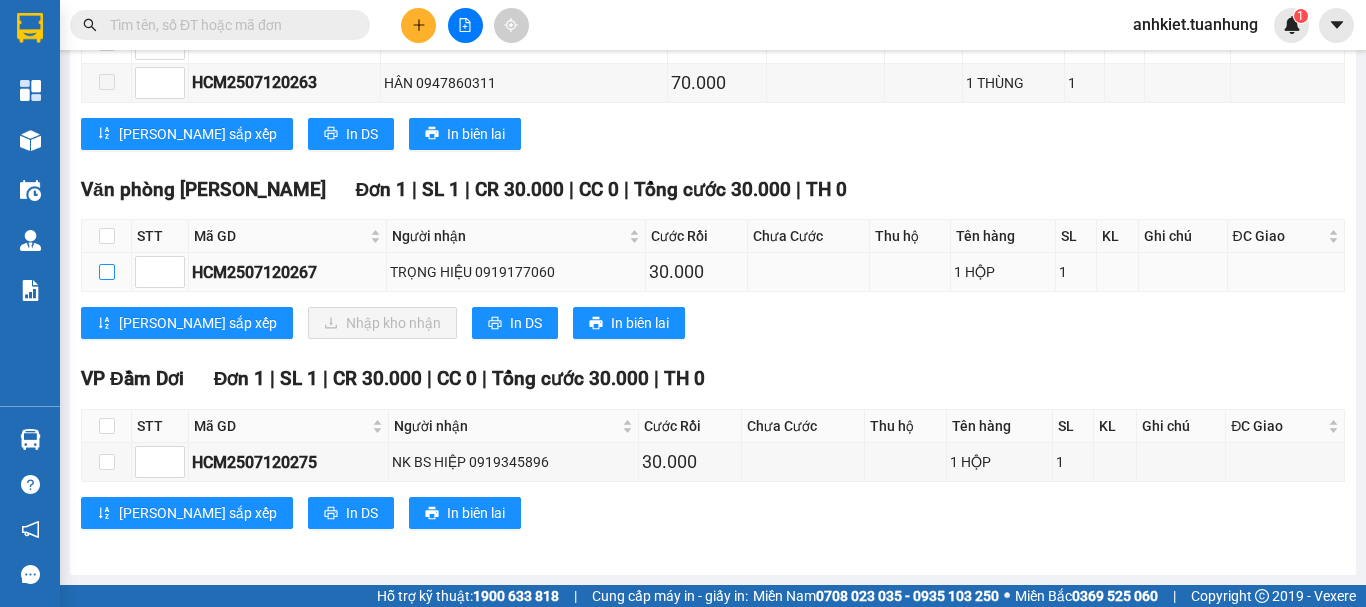 click at bounding box center [107, 272] 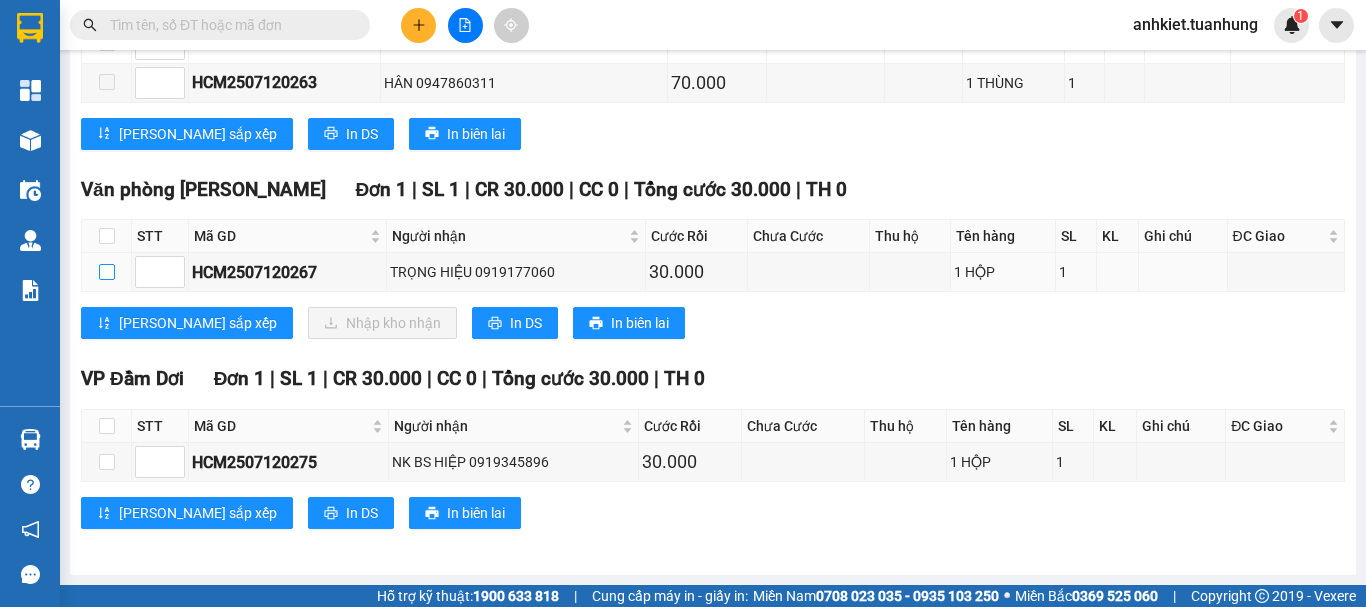 checkbox on "true" 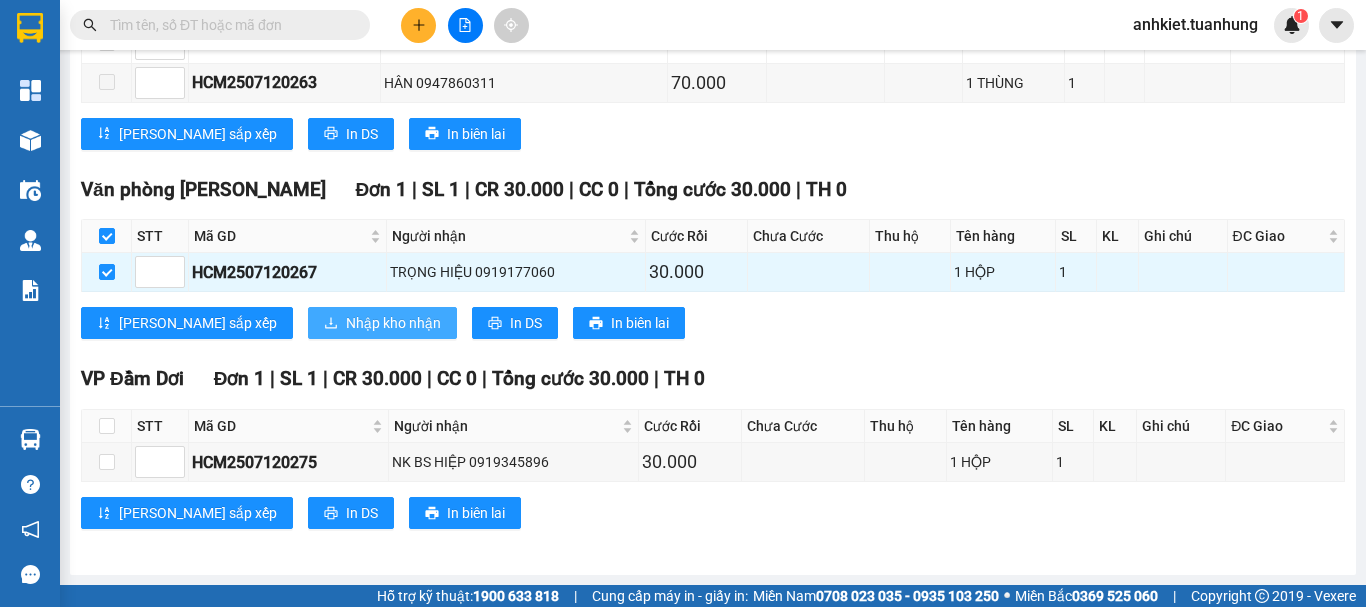 click on "Nhập kho nhận" at bounding box center (393, 323) 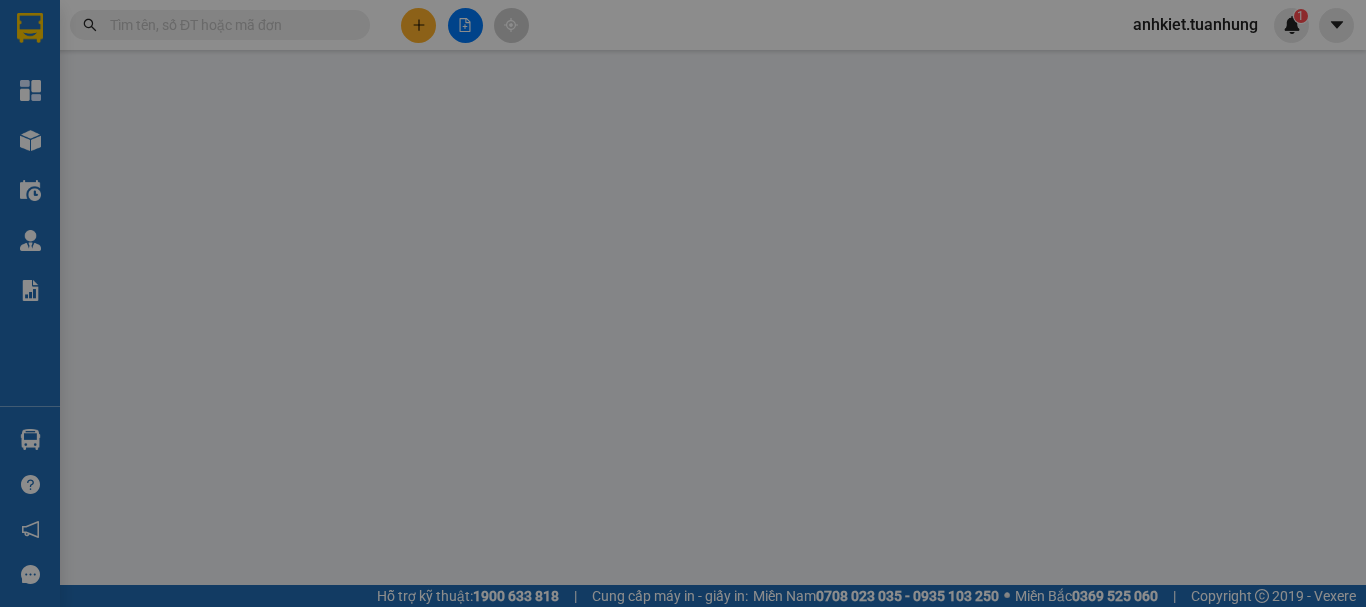 scroll, scrollTop: 0, scrollLeft: 0, axis: both 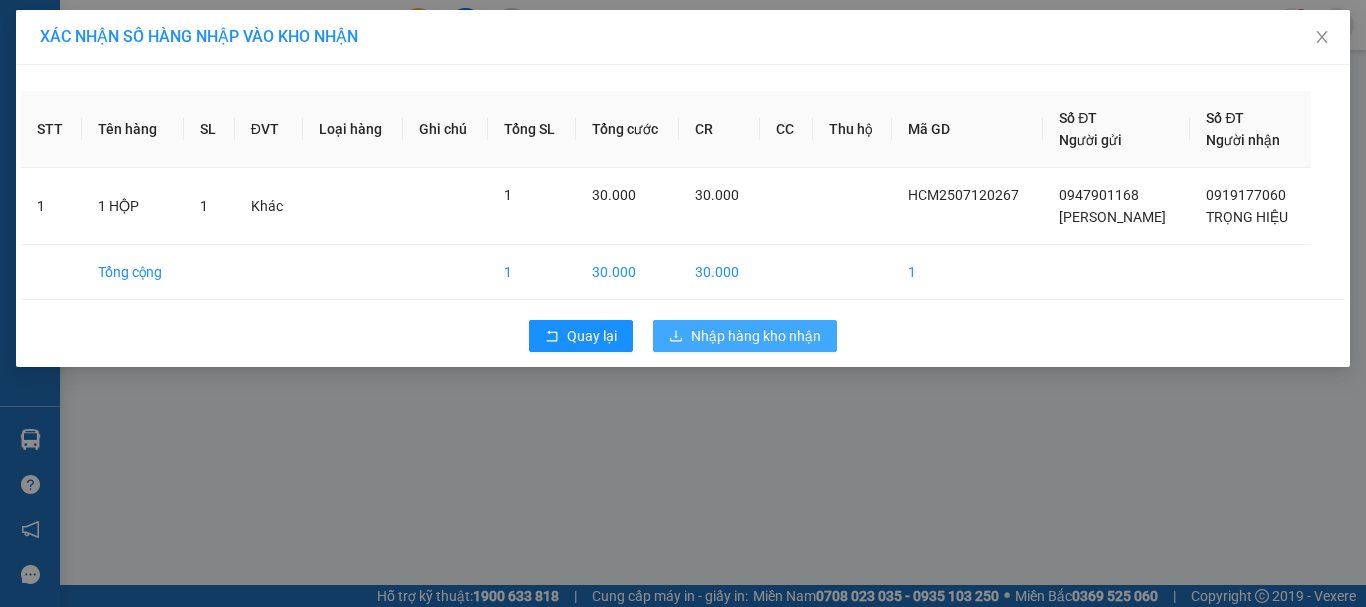 click on "Nhập hàng kho nhận" at bounding box center [756, 336] 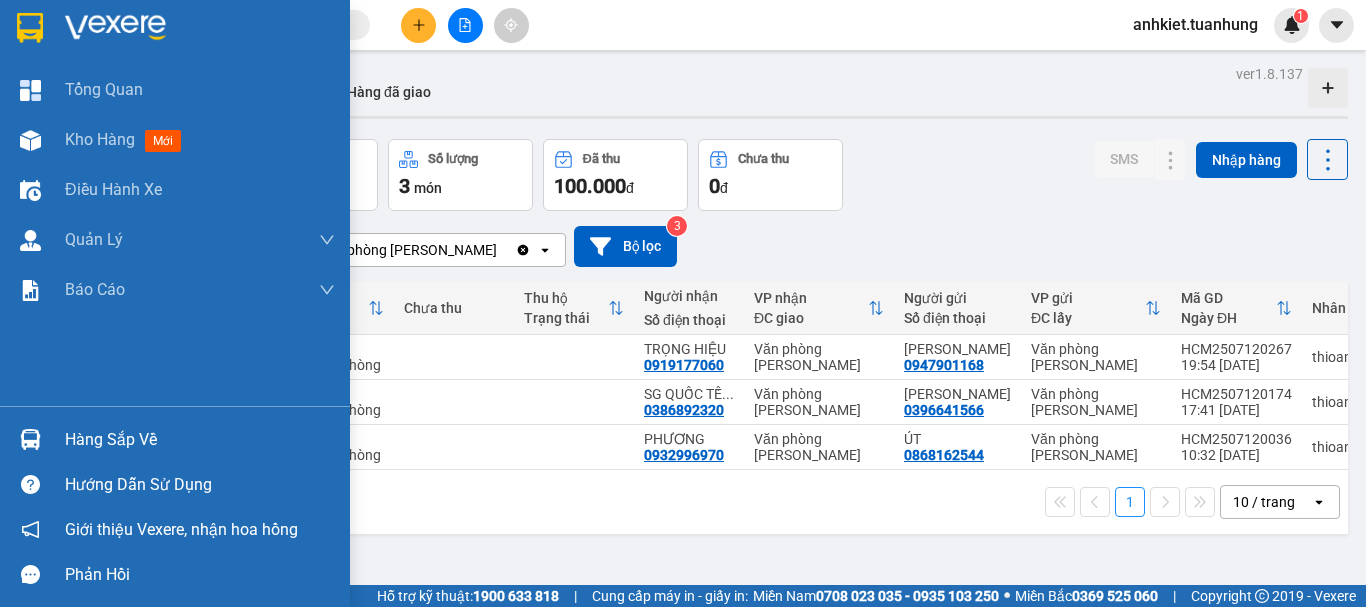 click on "Hàng sắp về" at bounding box center [200, 440] 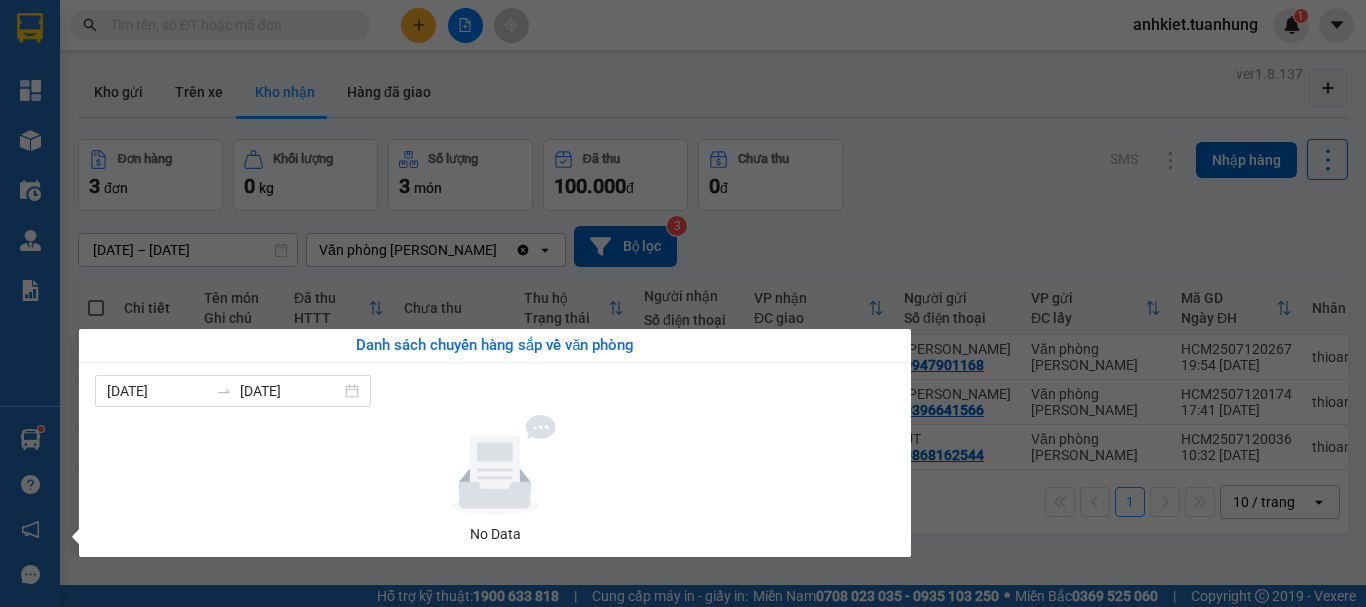 click on "Kết quả tìm kiếm ( 0 )  Bộ lọc  No Data anhkiet.tuanhung 1     Tổng Quan     Kho hàng mới     Điều hành xe     Quản [PERSON_NAME] lý chuyến Quản lý khách hàng Quản lý khách hàng mới Quản lý giao nhận mới Quản lý kiểm kho     Báo cáo Báo cáo dòng tiền (nhà xe) Báo cáo dòng tiền (nhân viên) Báo cáo dòng tiền (trạm) Doanh số tạo đơn theo VP gửi (nhà xe) Hàng sắp về Hướng dẫn sử dụng Giới thiệu Vexere, nhận hoa hồng Phản hồi Phần mềm hỗ trợ bạn tốt chứ? ver  1.8.137 Kho gửi Trên xe Kho nhận Hàng đã giao Đơn hàng 3 đơn Khối lượng 0 kg Số lượng 3 món Đã thu 100.000  đ Chưa thu 0  đ SMS Nhập hàng [DATE] – [DATE] Press the down arrow key to interact with the calendar and select a date. Press the escape button to close the calendar. Selected date range is from [DATE] to [DATE]. Văn phòng Tắc Vân Clear value open Bộ lọc 3 Chi tiết Tên món SMS" at bounding box center (683, 303) 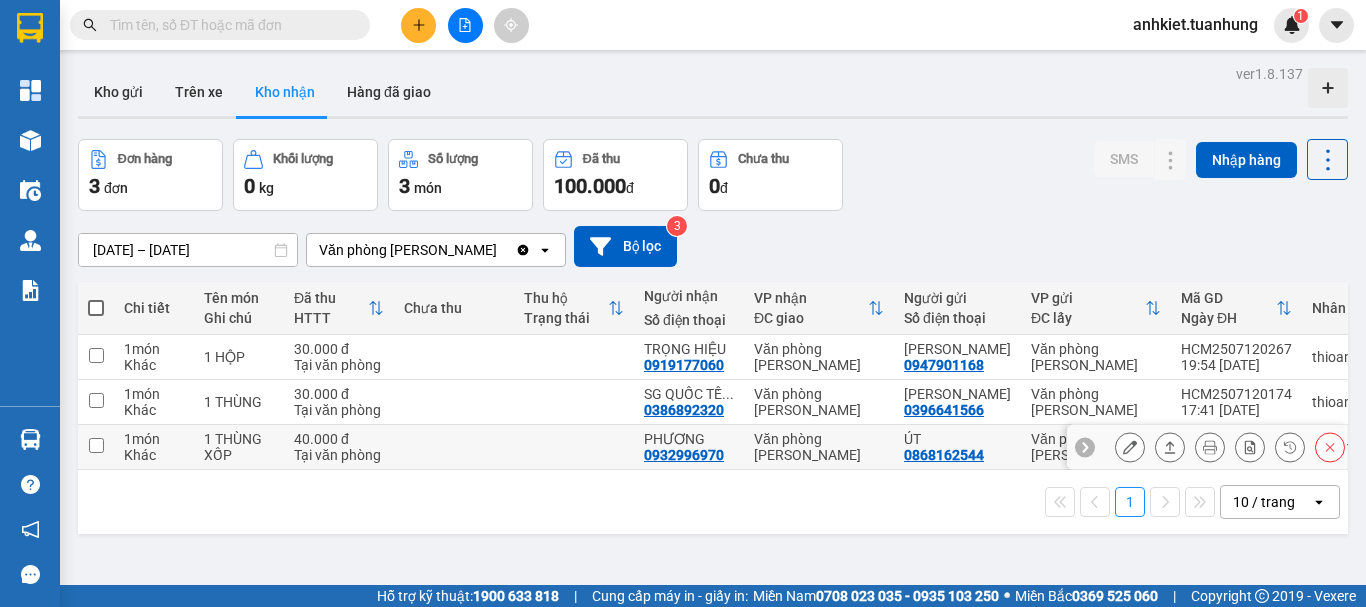 click 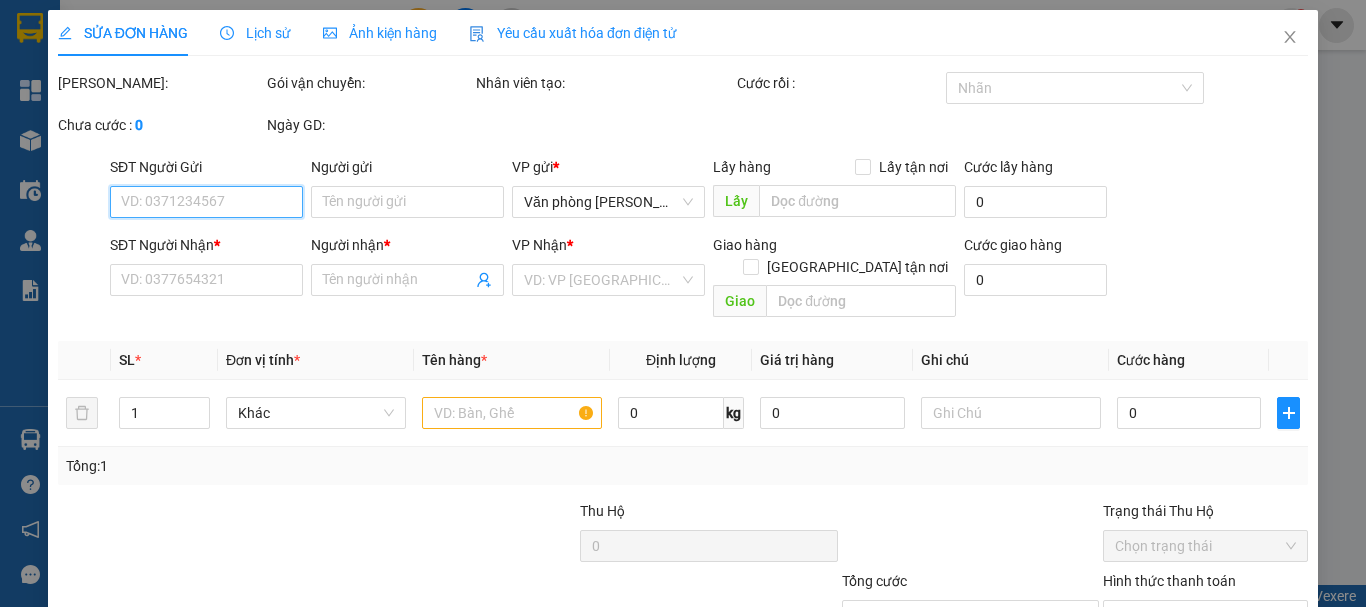 type on "0868162544" 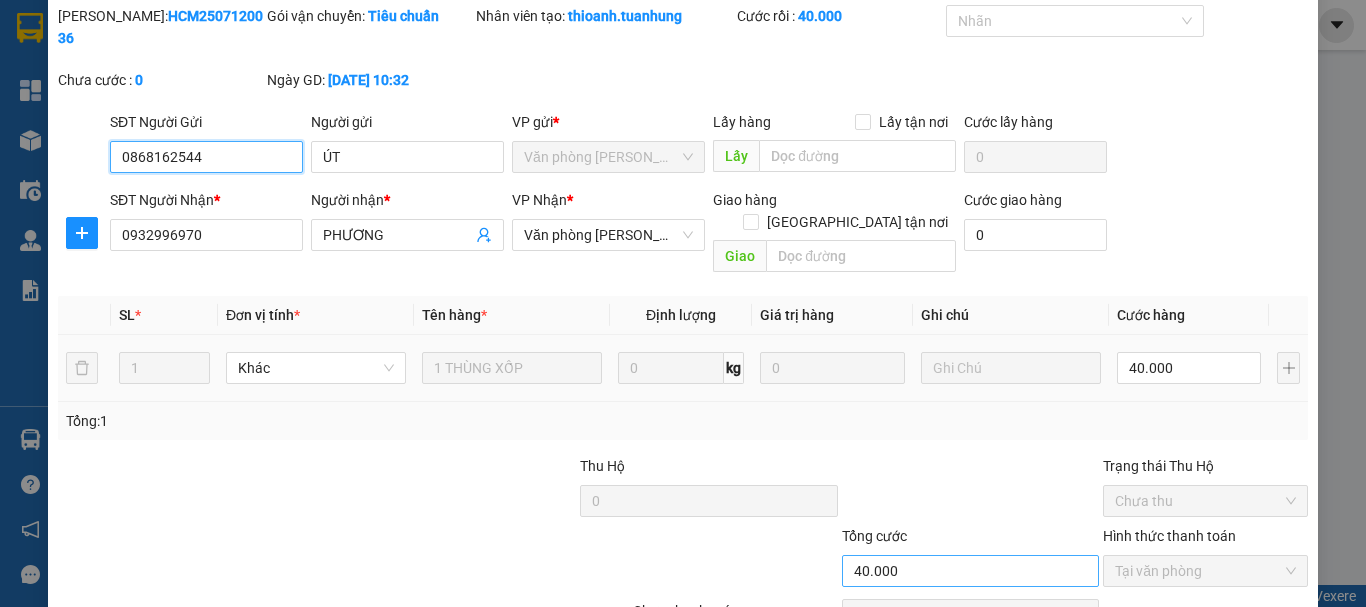 scroll, scrollTop: 137, scrollLeft: 0, axis: vertical 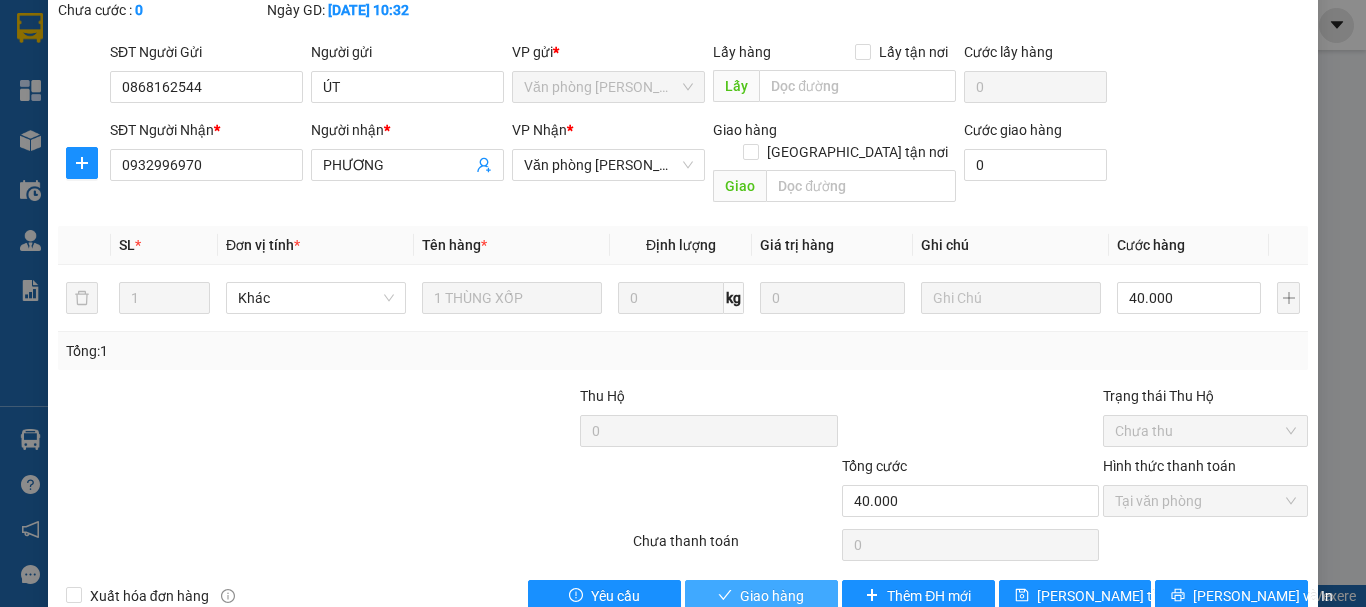 click on "Giao hàng" at bounding box center (772, 596) 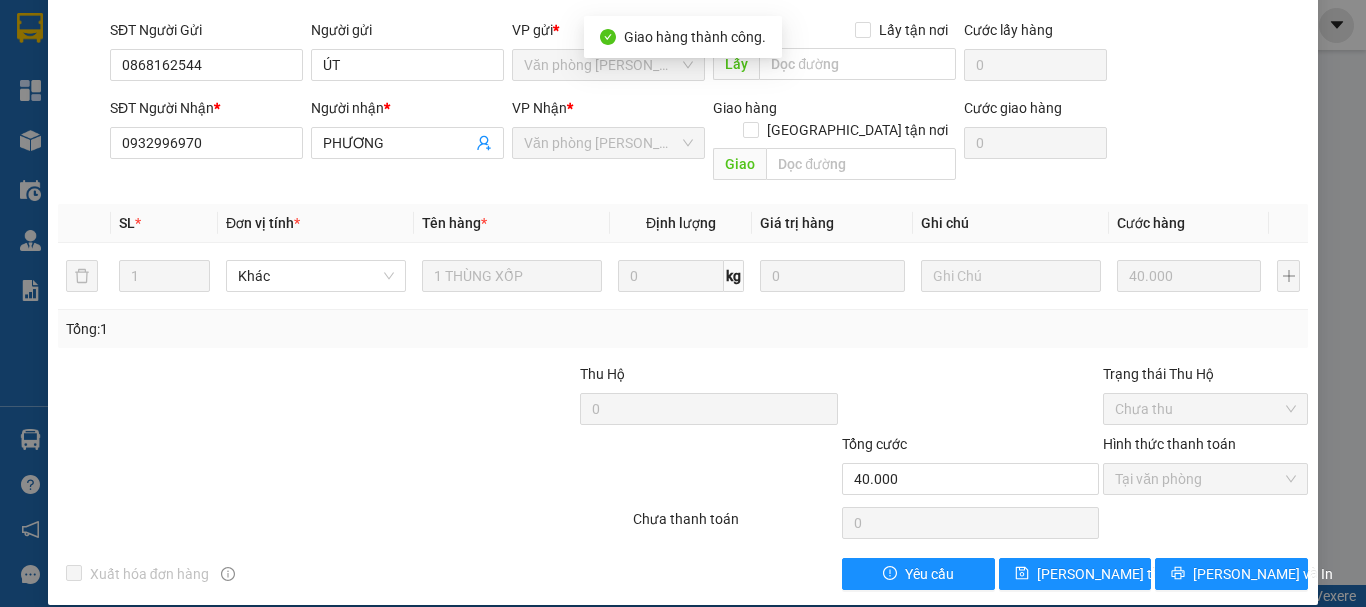 scroll, scrollTop: 0, scrollLeft: 0, axis: both 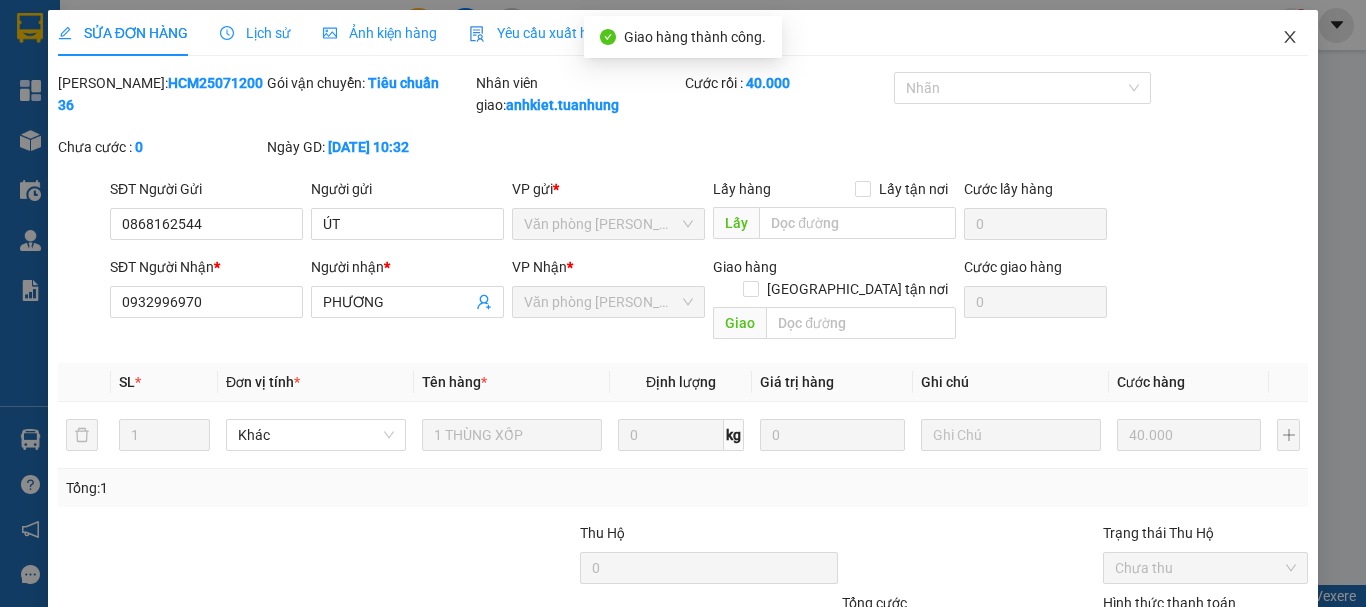 click 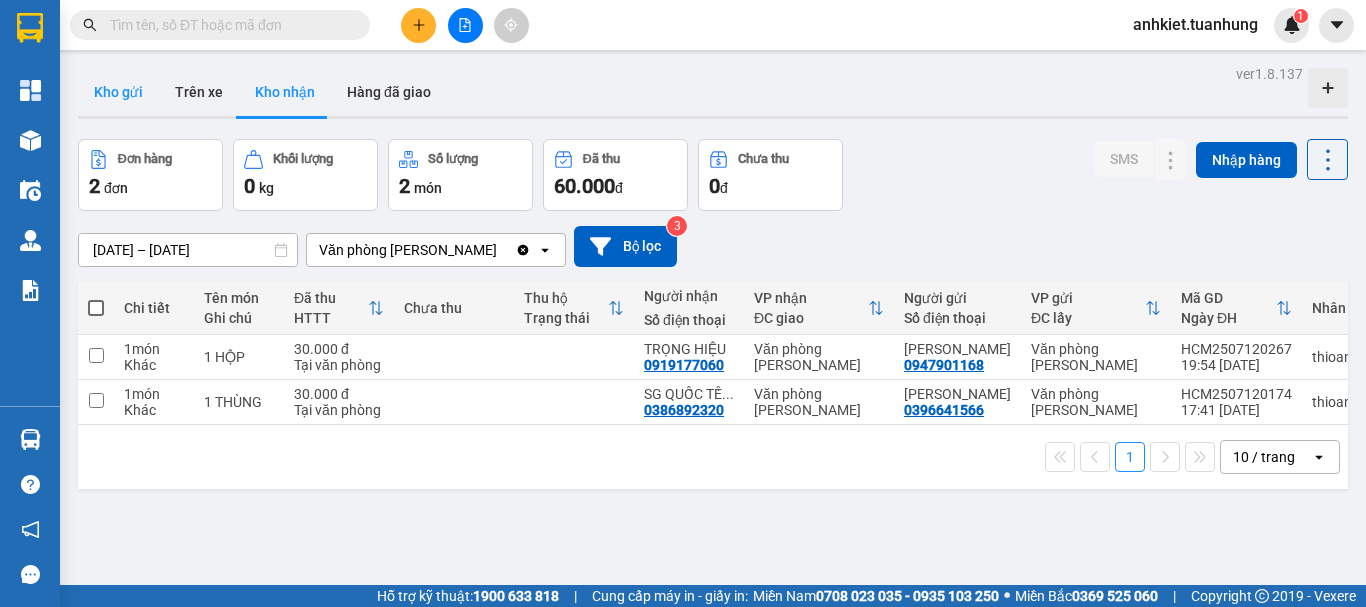 click on "Kho gửi" at bounding box center (118, 92) 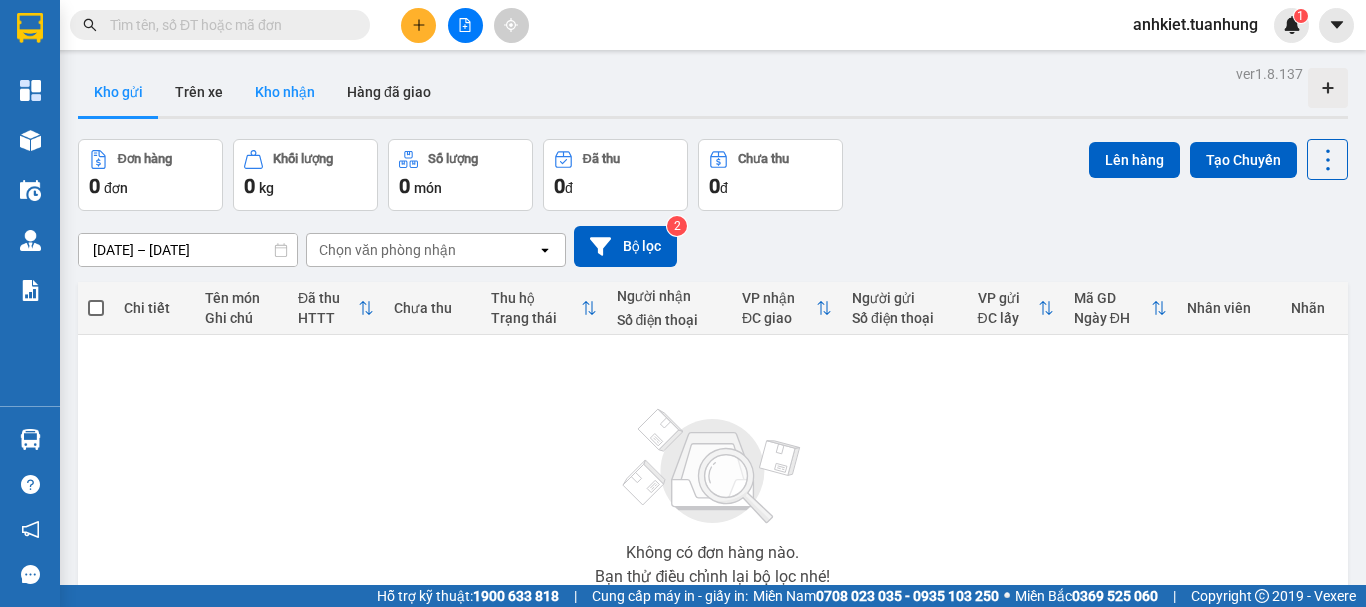click on "Kho nhận" at bounding box center (285, 92) 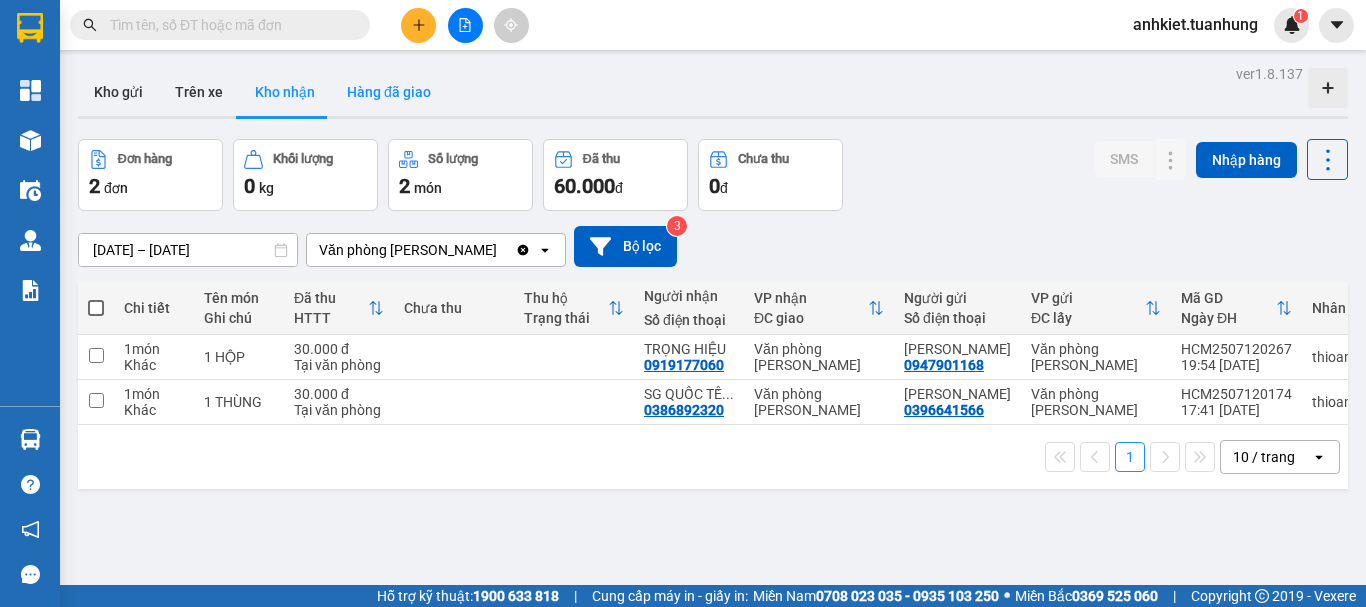 click on "Hàng đã giao" at bounding box center (389, 92) 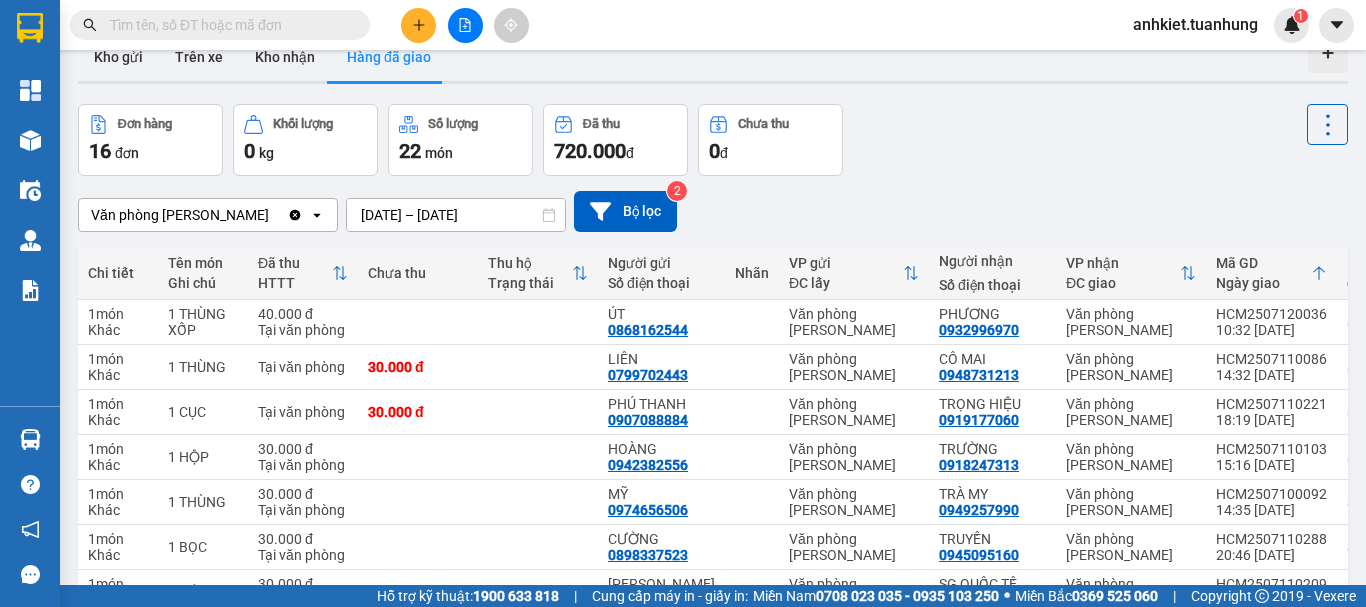scroll, scrollTop: 0, scrollLeft: 0, axis: both 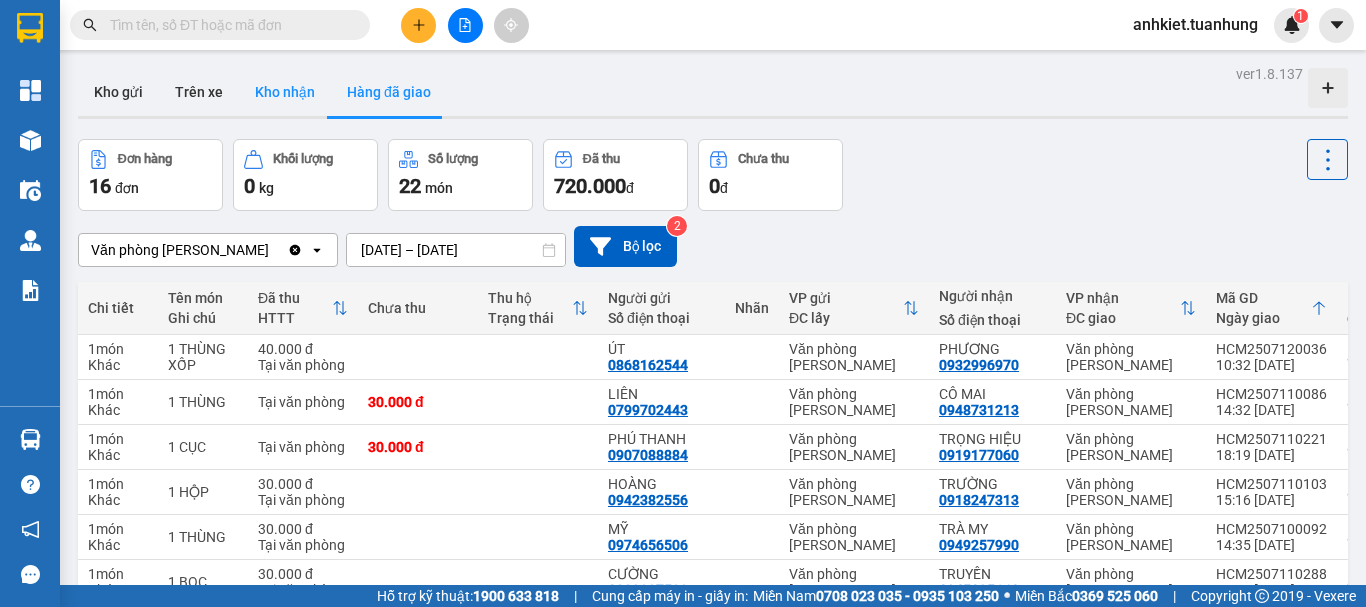 click on "Kho nhận" at bounding box center [285, 92] 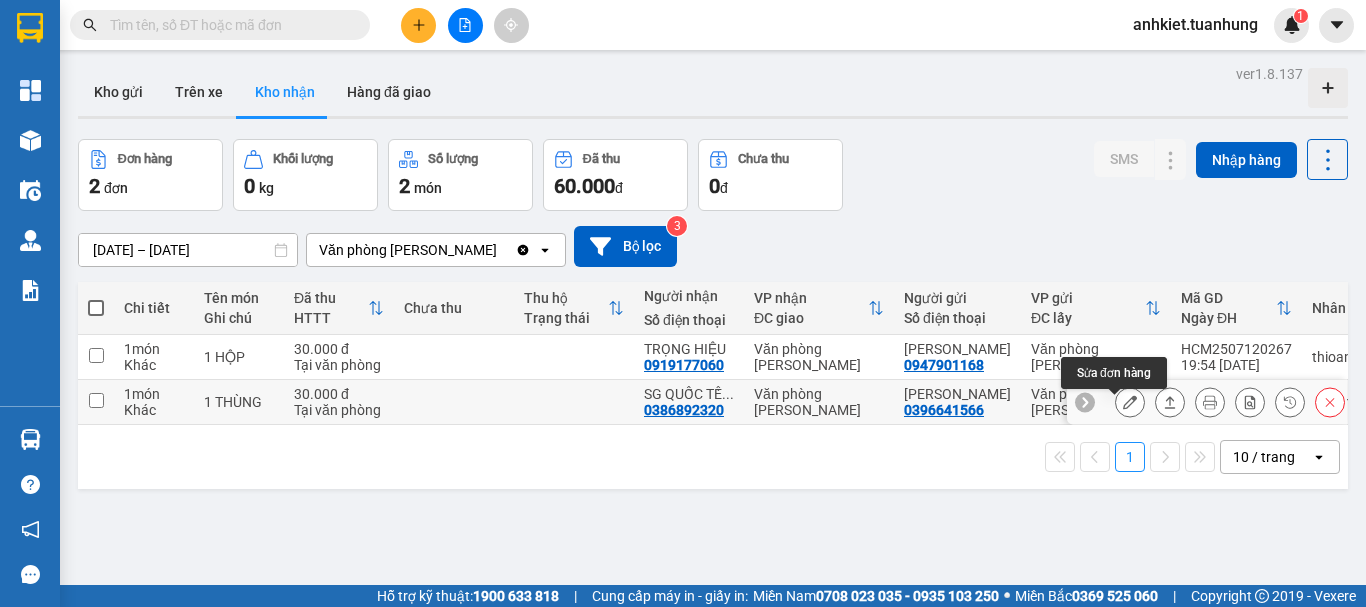 click at bounding box center [1130, 402] 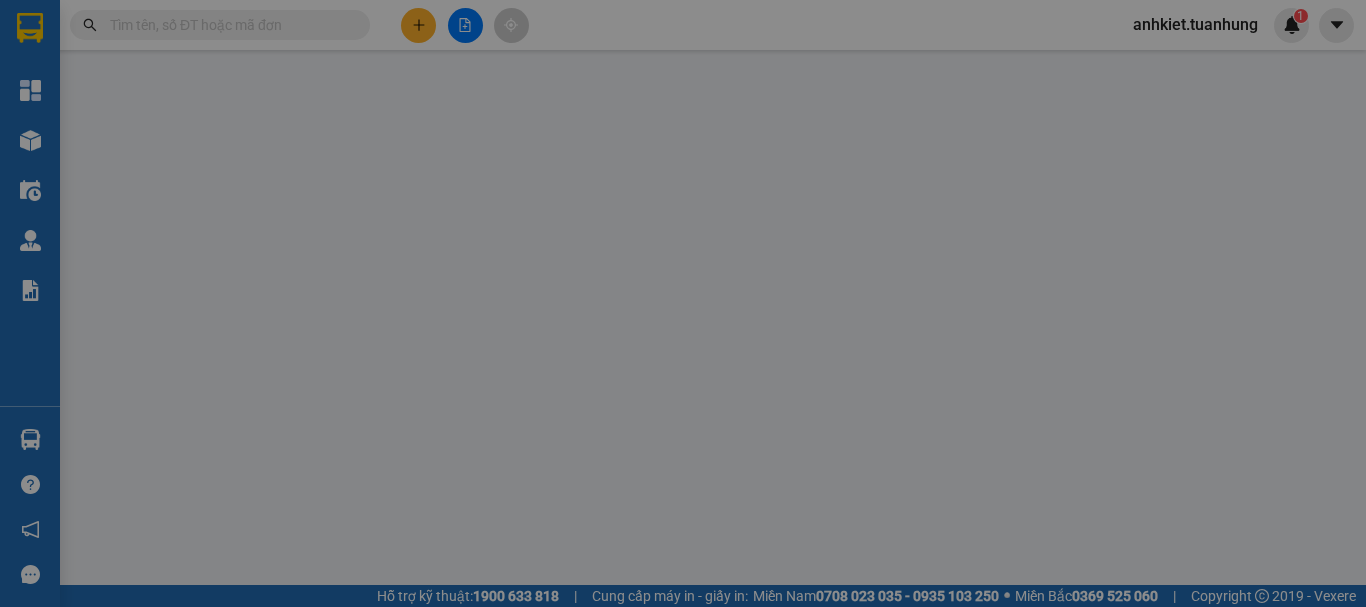 type on "0396641566" 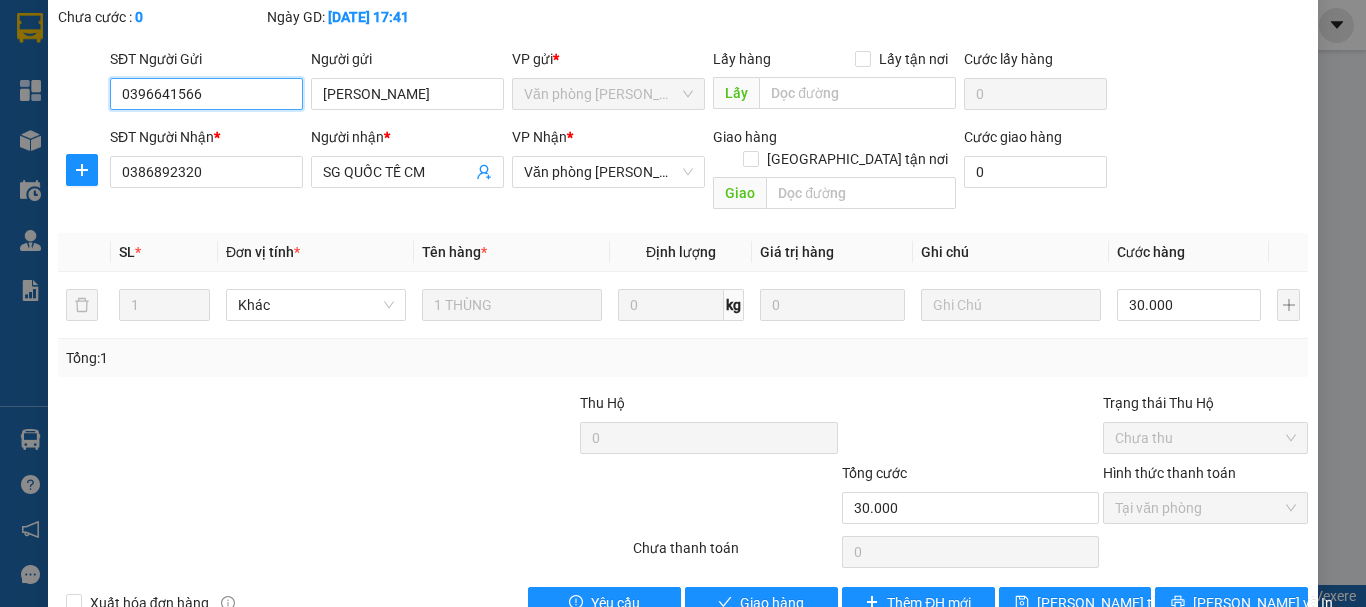 scroll, scrollTop: 137, scrollLeft: 0, axis: vertical 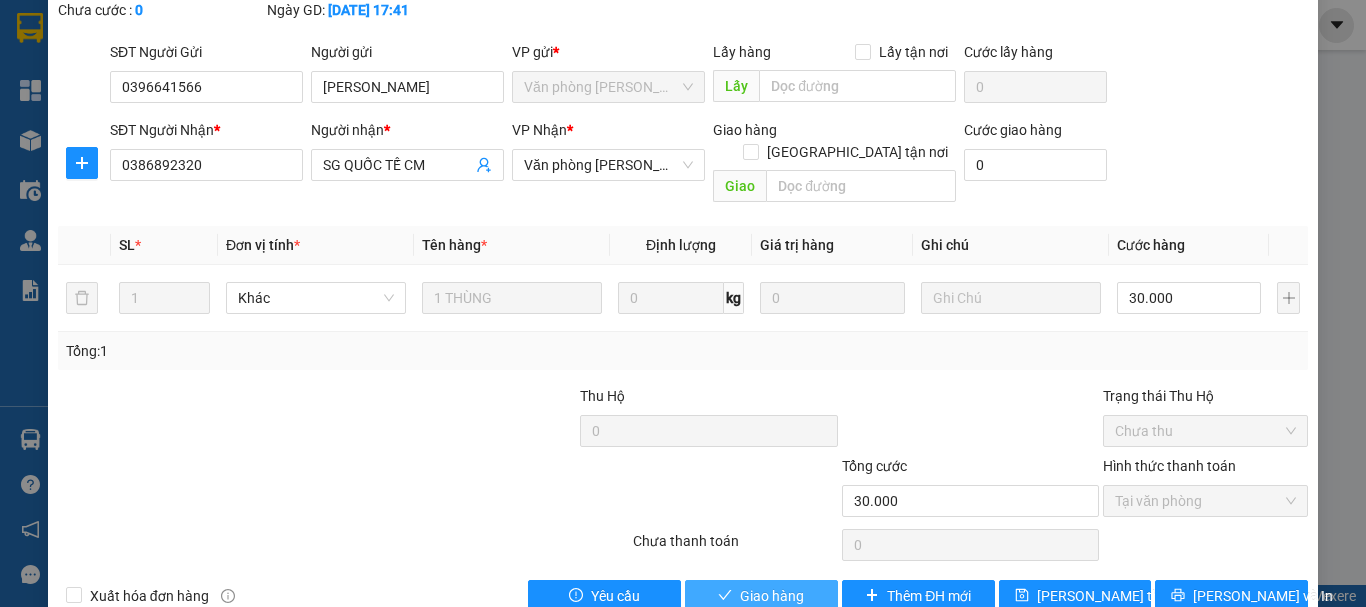click on "Giao hàng" at bounding box center (761, 596) 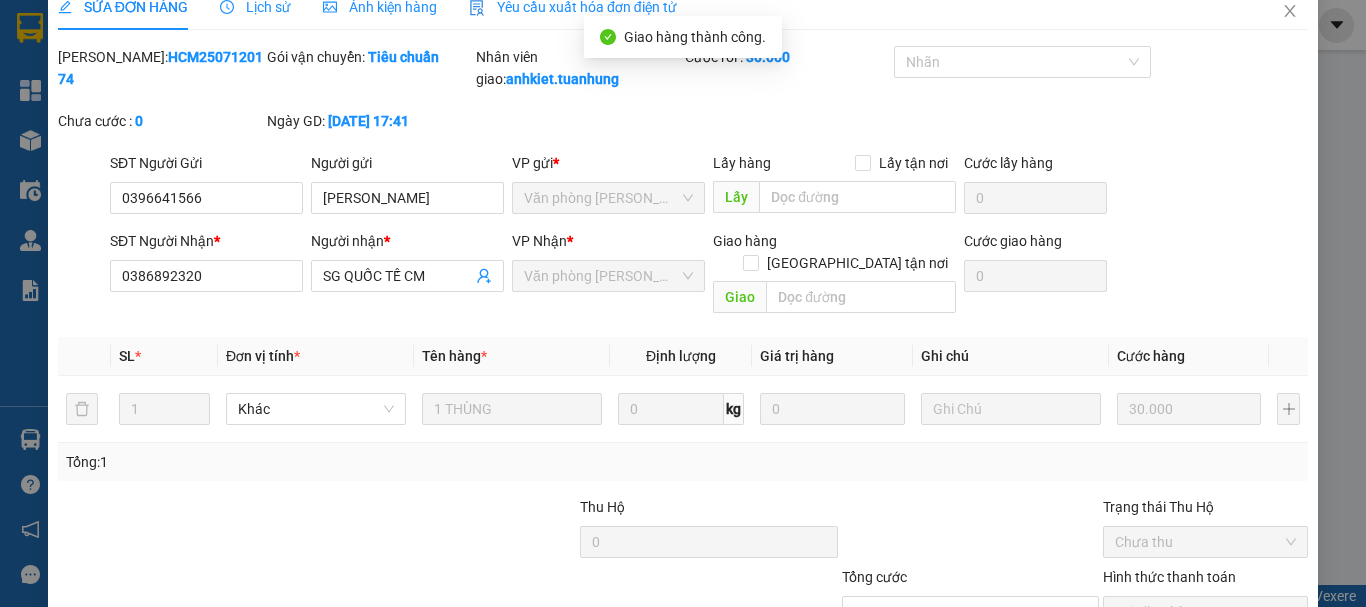 scroll, scrollTop: 0, scrollLeft: 0, axis: both 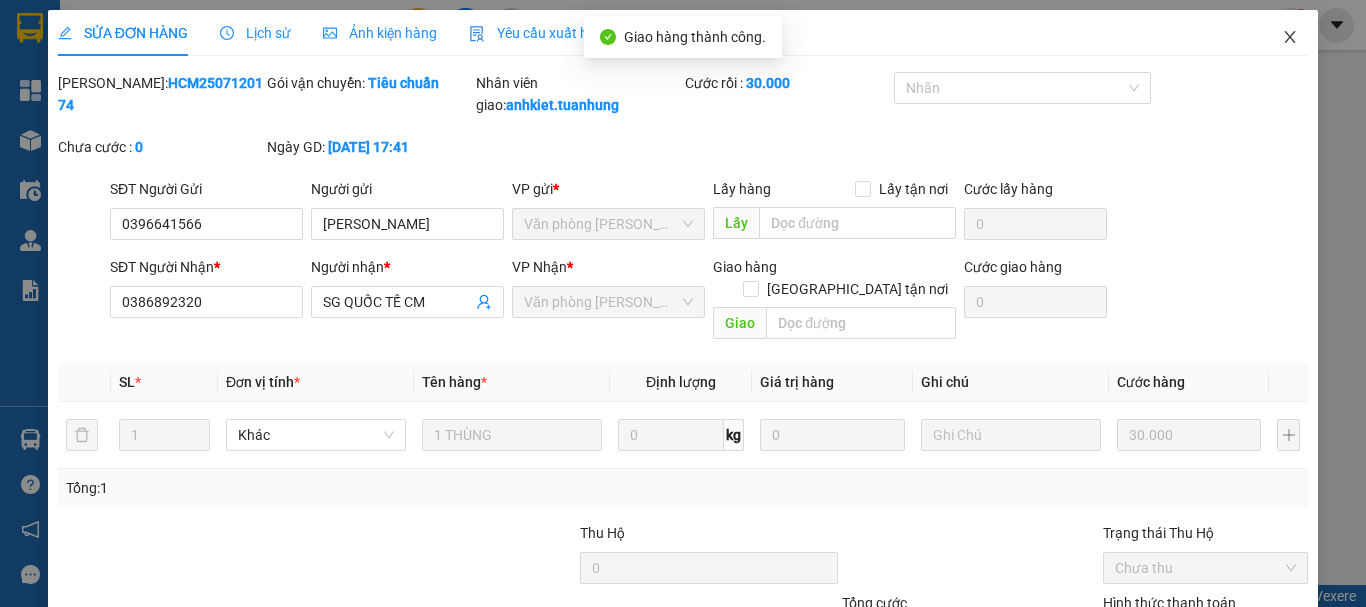 click 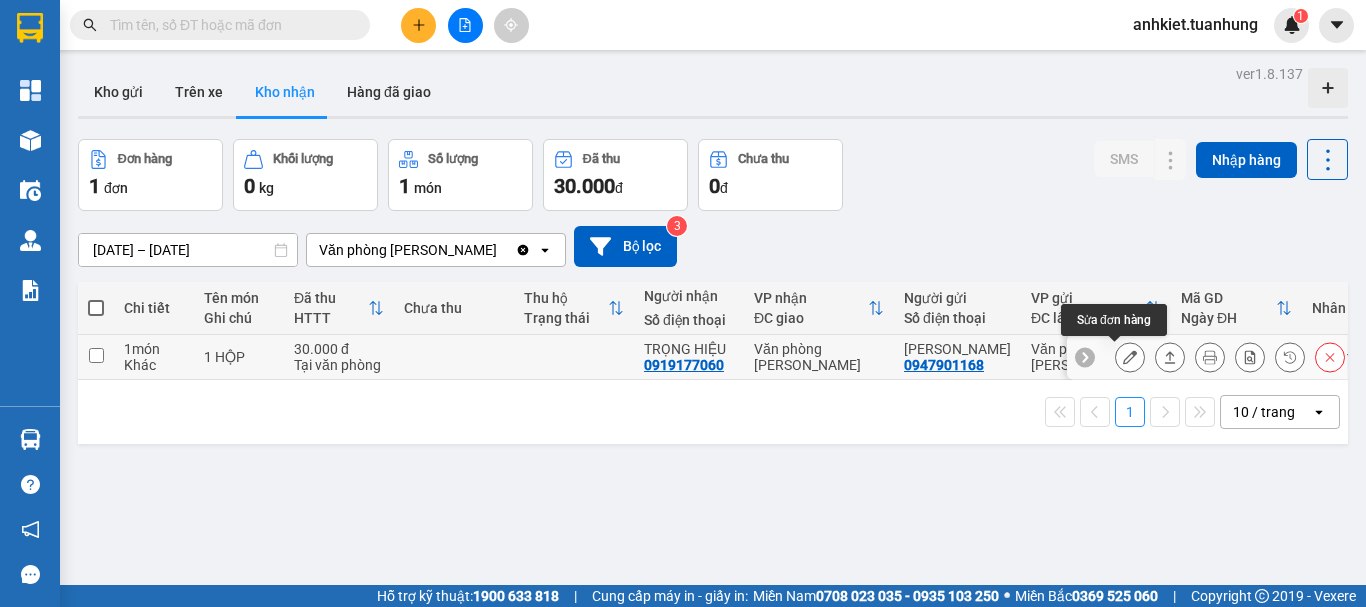 click 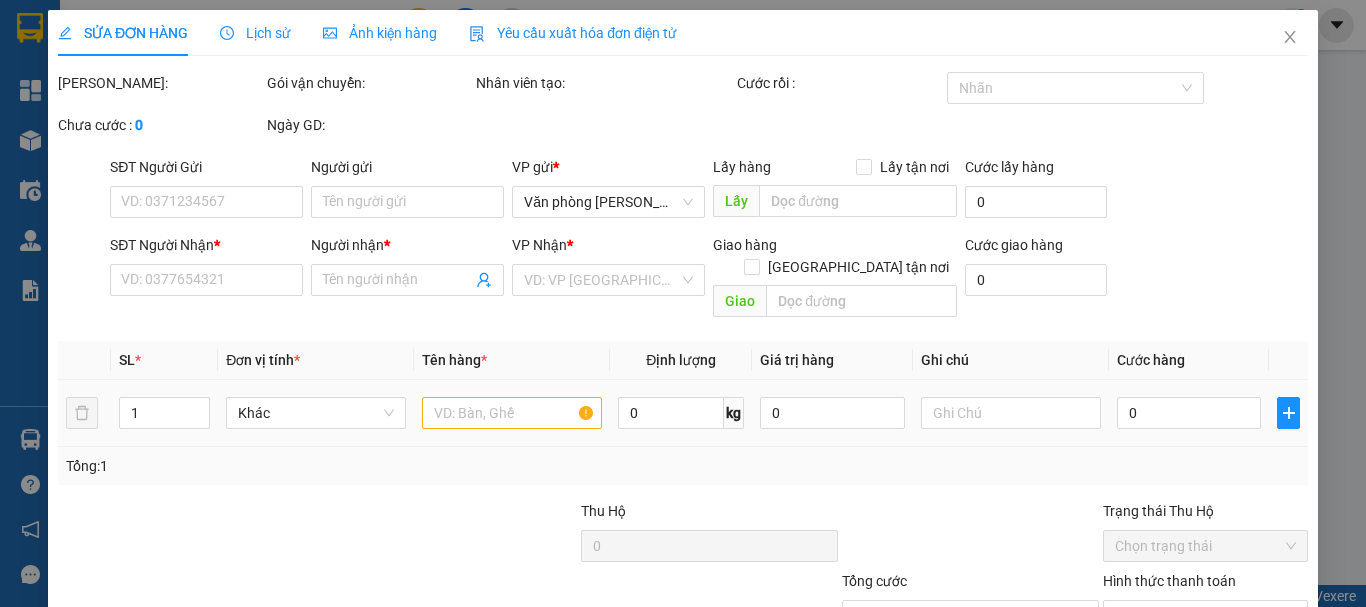 type on "0947901168" 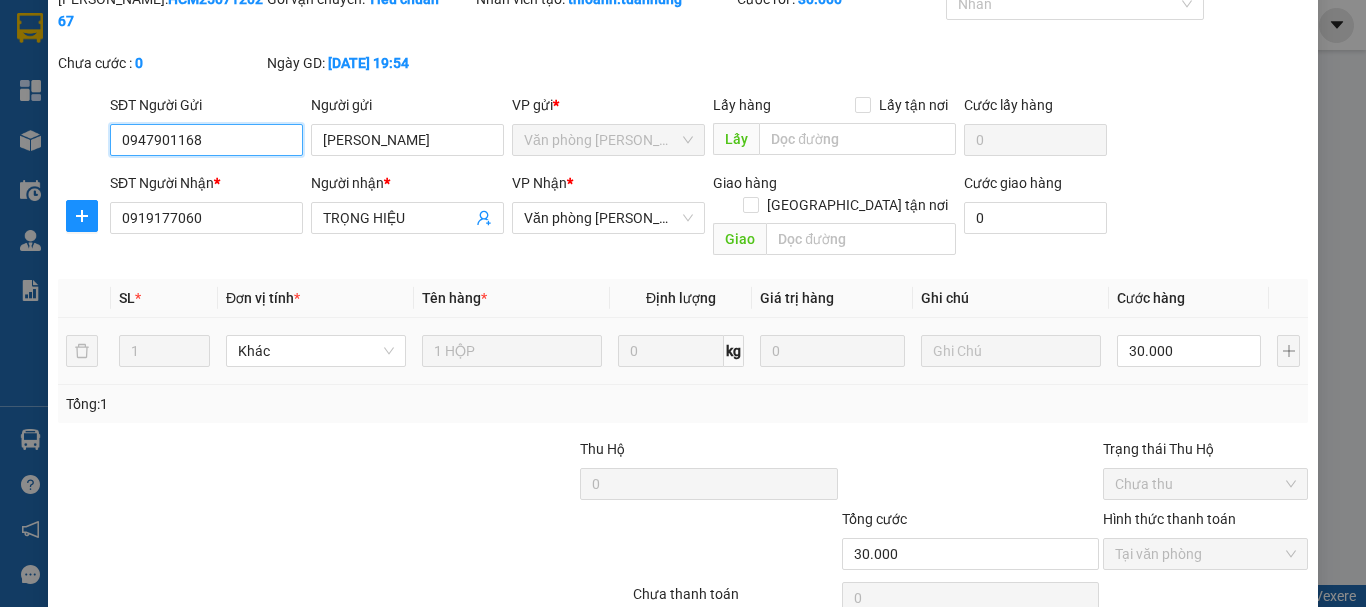 scroll, scrollTop: 137, scrollLeft: 0, axis: vertical 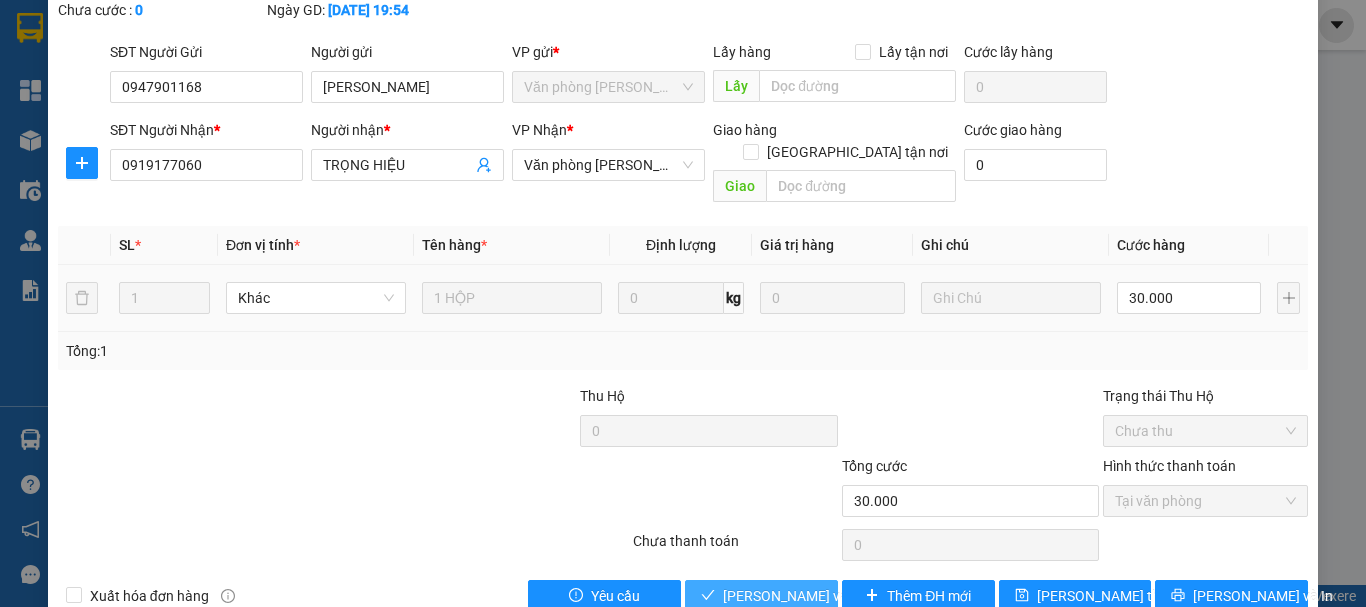 click on "[PERSON_NAME] và Giao hàng" at bounding box center (819, 596) 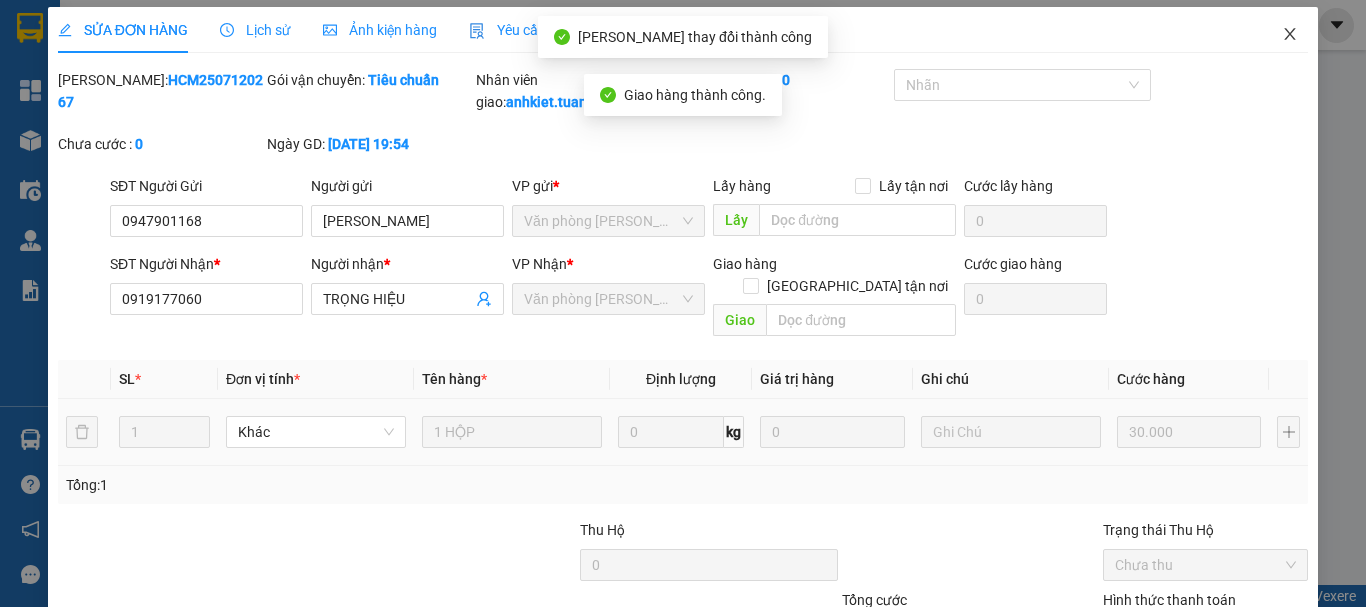 scroll, scrollTop: 0, scrollLeft: 0, axis: both 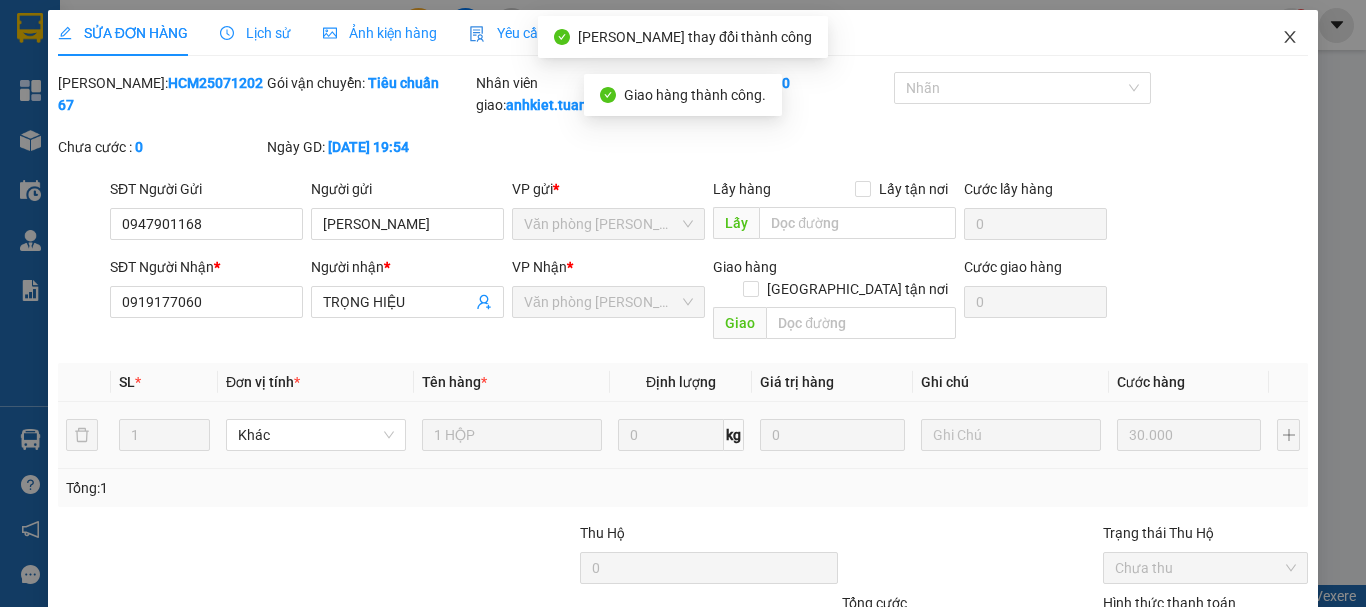 click at bounding box center (1290, 38) 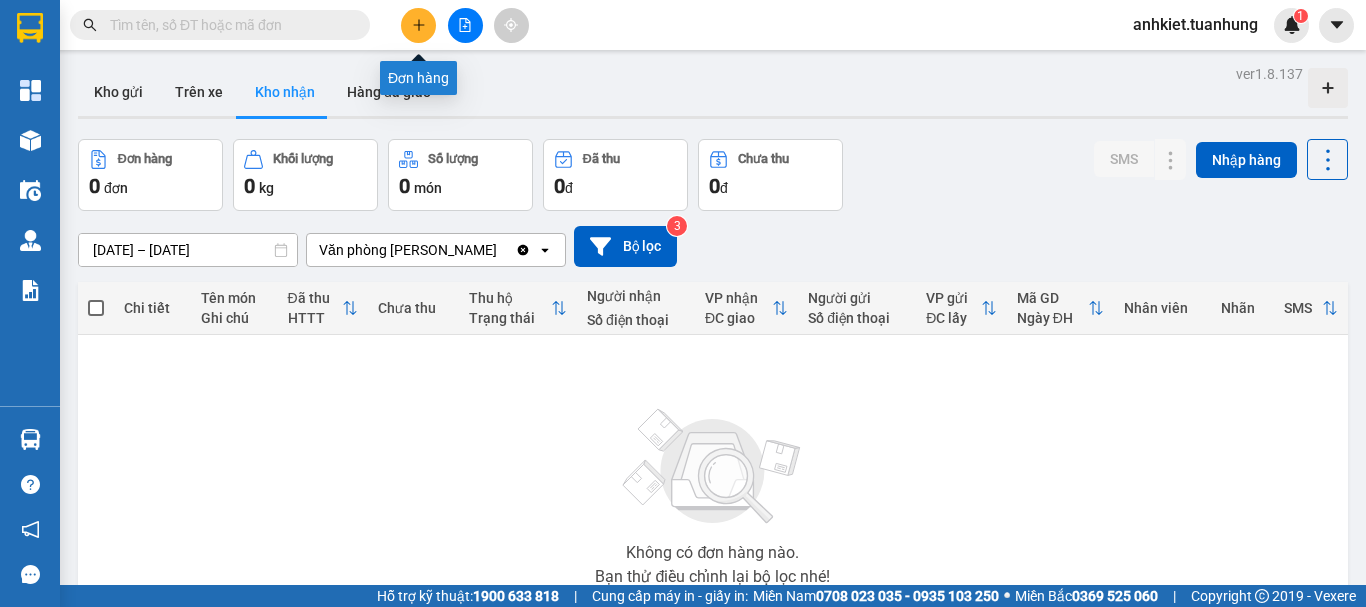 click at bounding box center (418, 25) 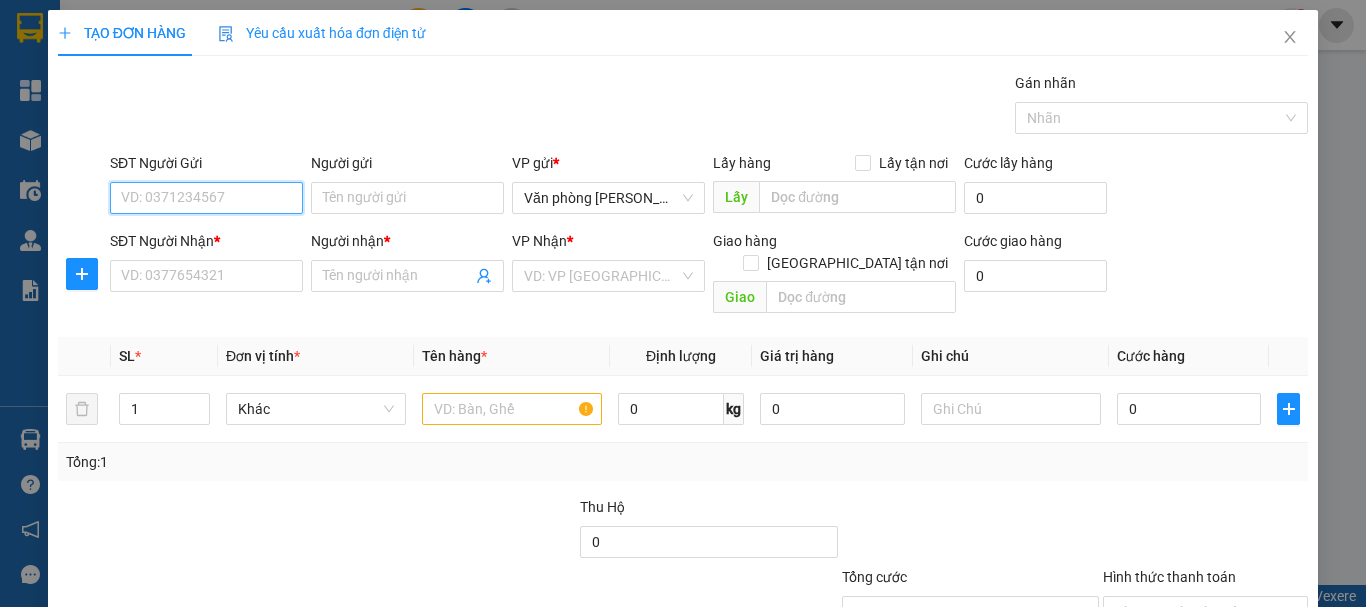 click on "SĐT Người Gửi" at bounding box center (206, 198) 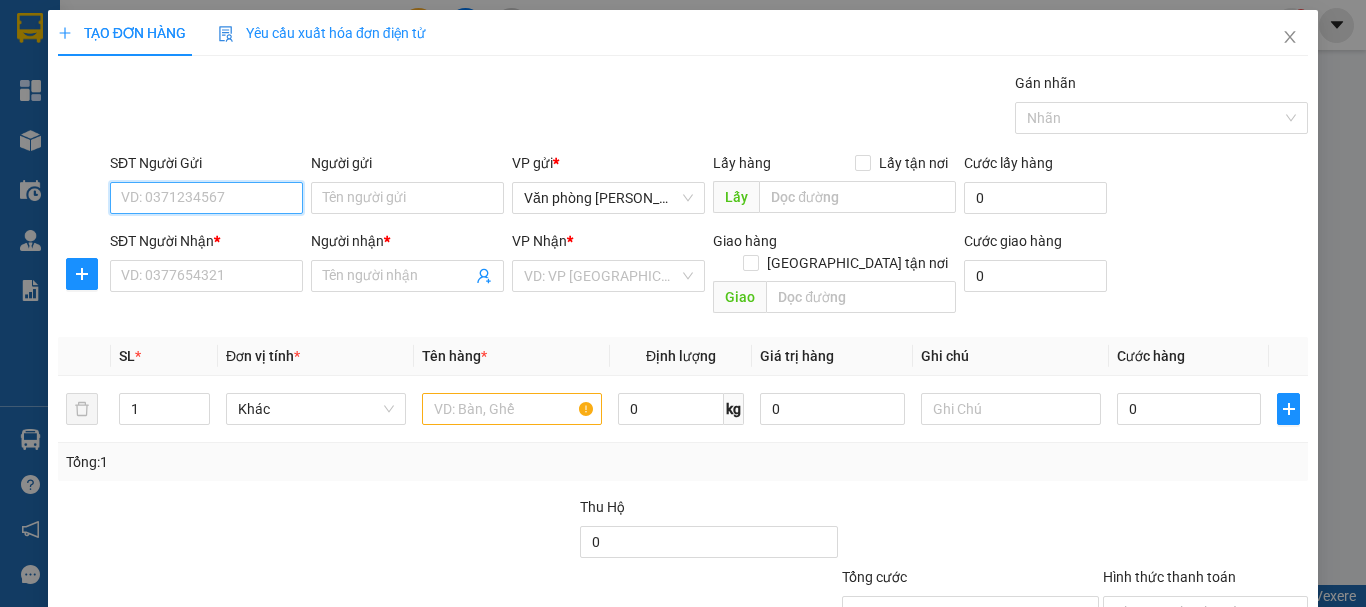 click on "SĐT Người Gửi" at bounding box center [206, 198] 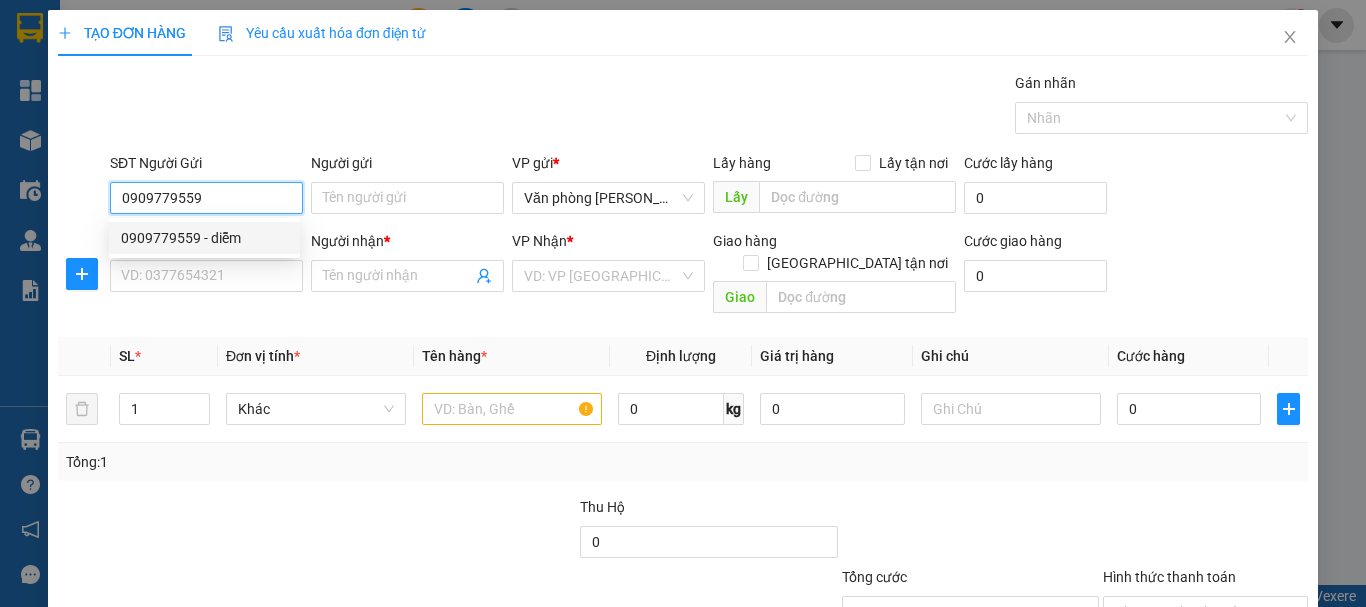 click on "0909779559" at bounding box center (206, 198) 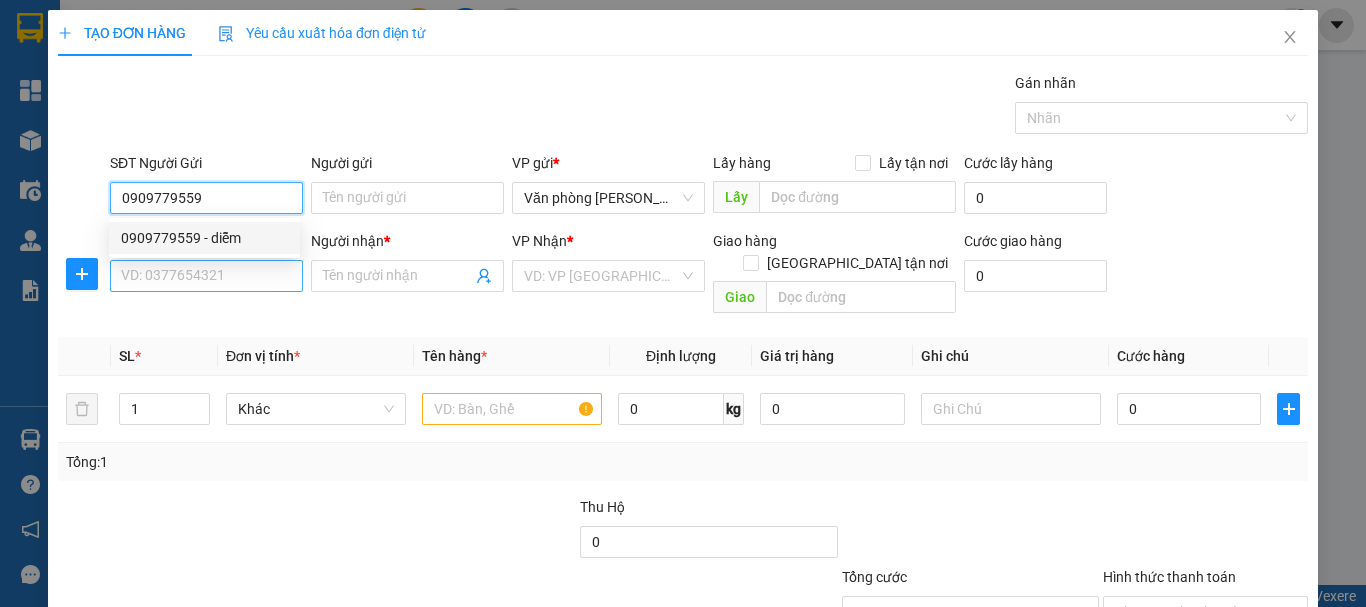 type on "0909779559" 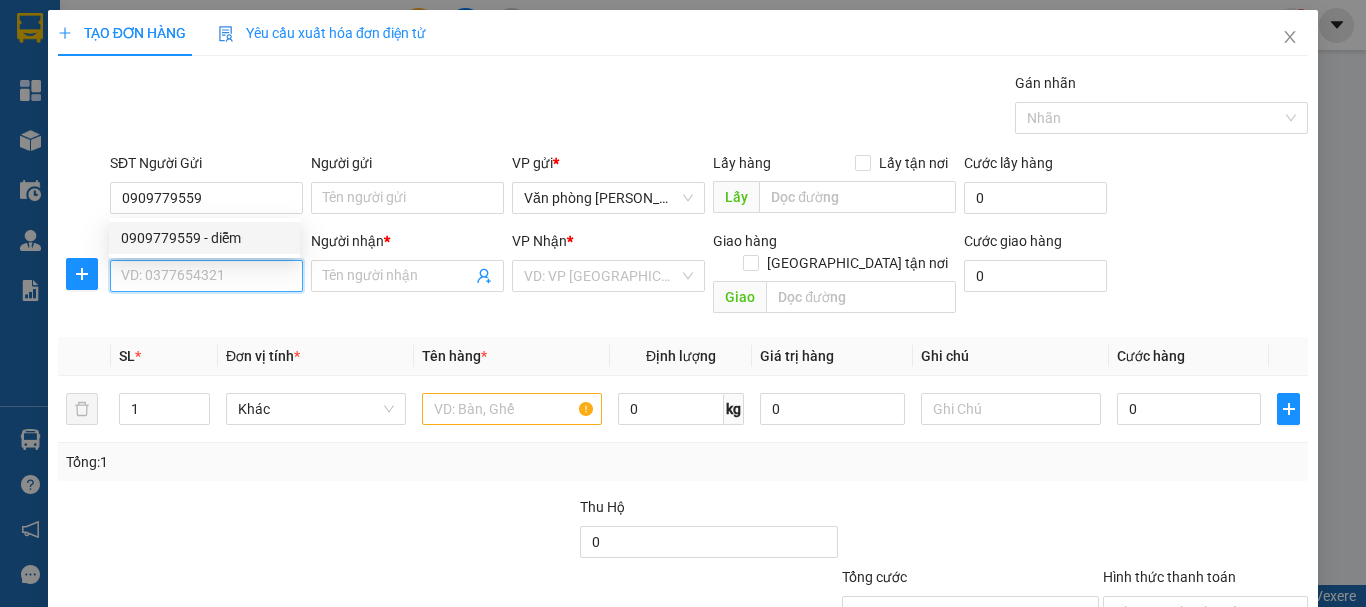 click on "SĐT Người Nhận  *" at bounding box center (206, 276) 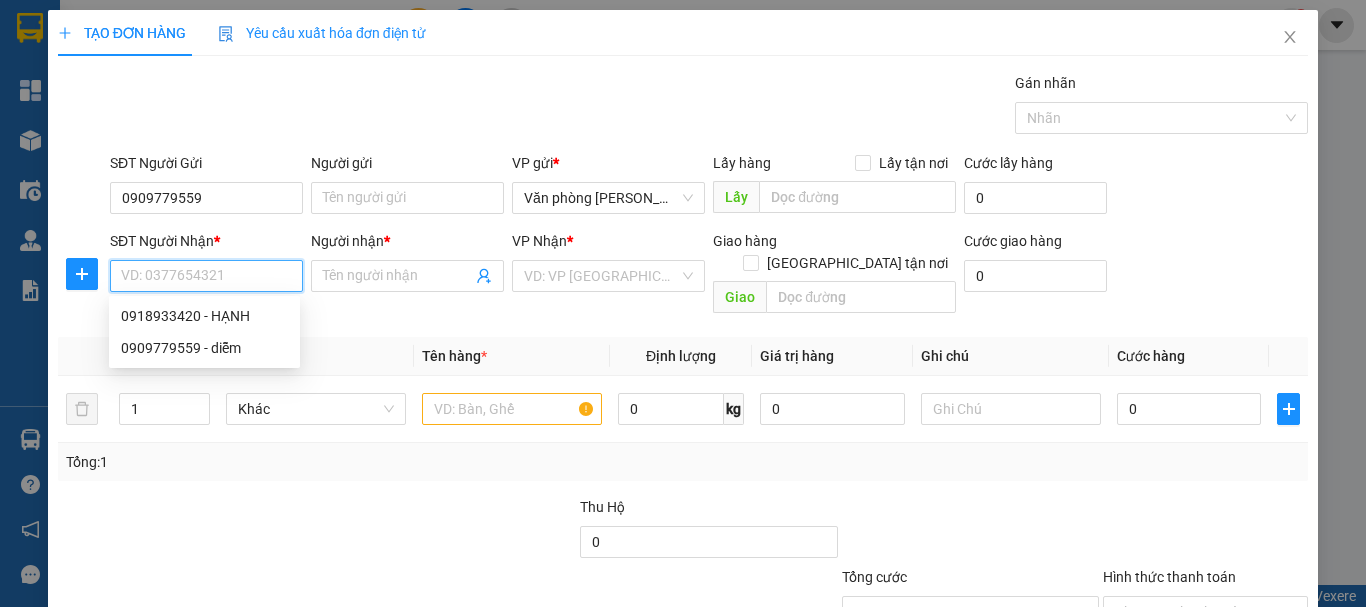 paste on "0909779559" 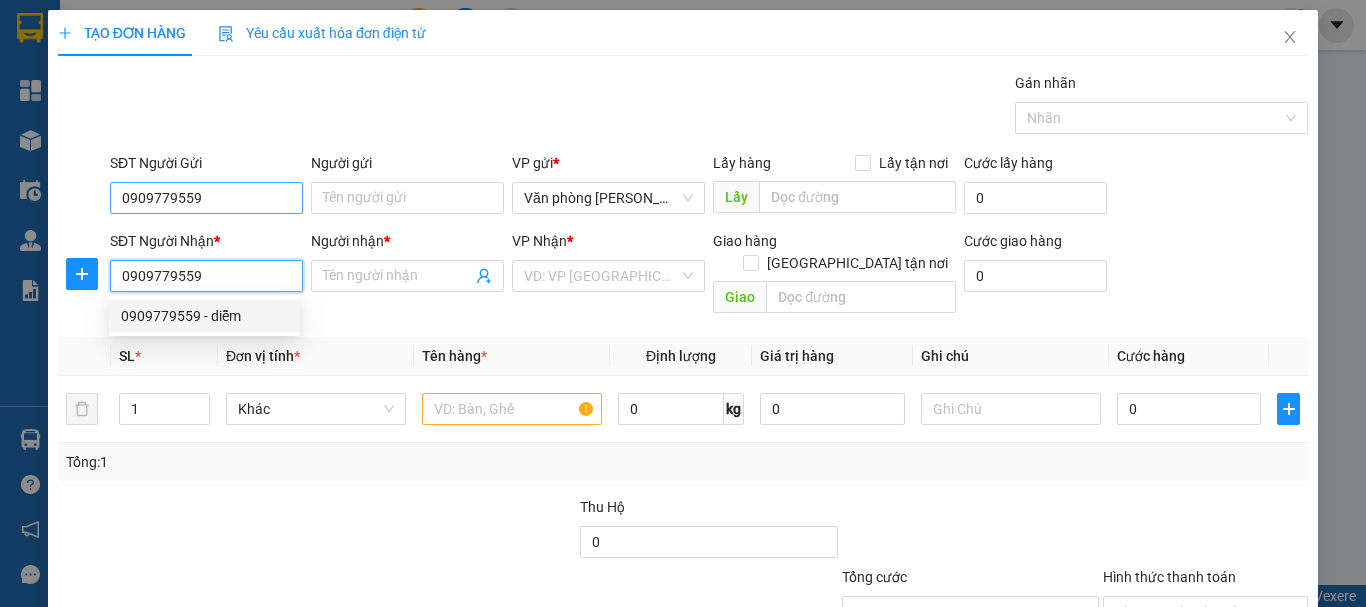type on "0909779559" 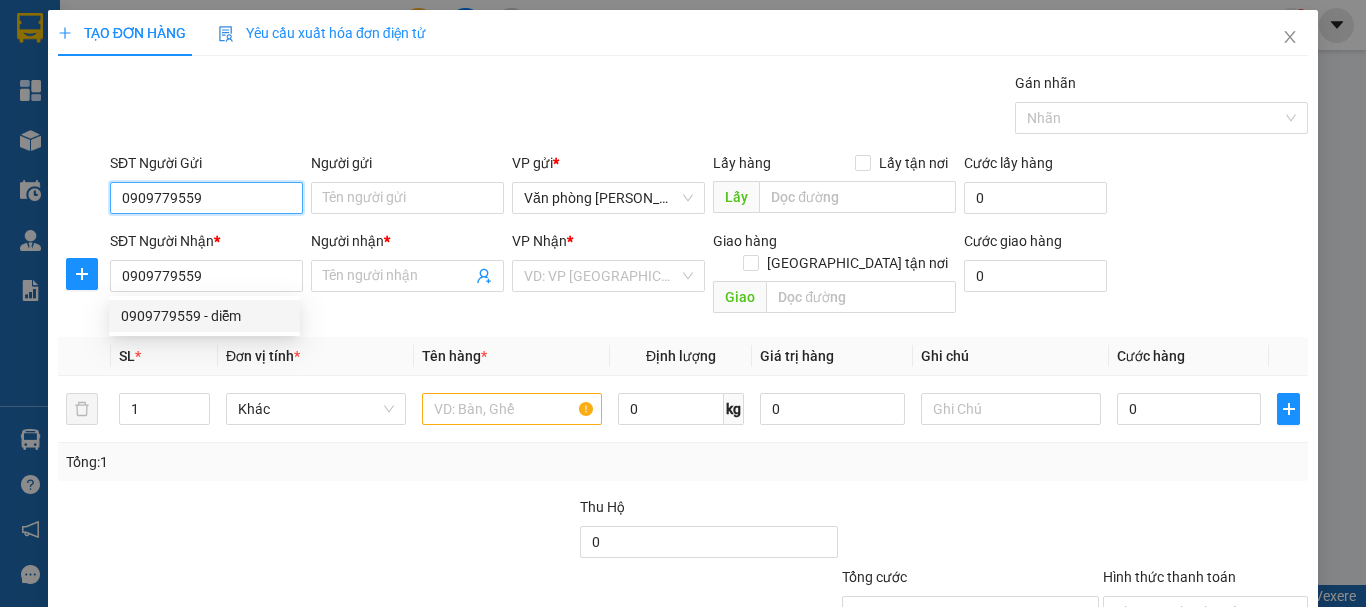 click on "0909779559" at bounding box center (206, 198) 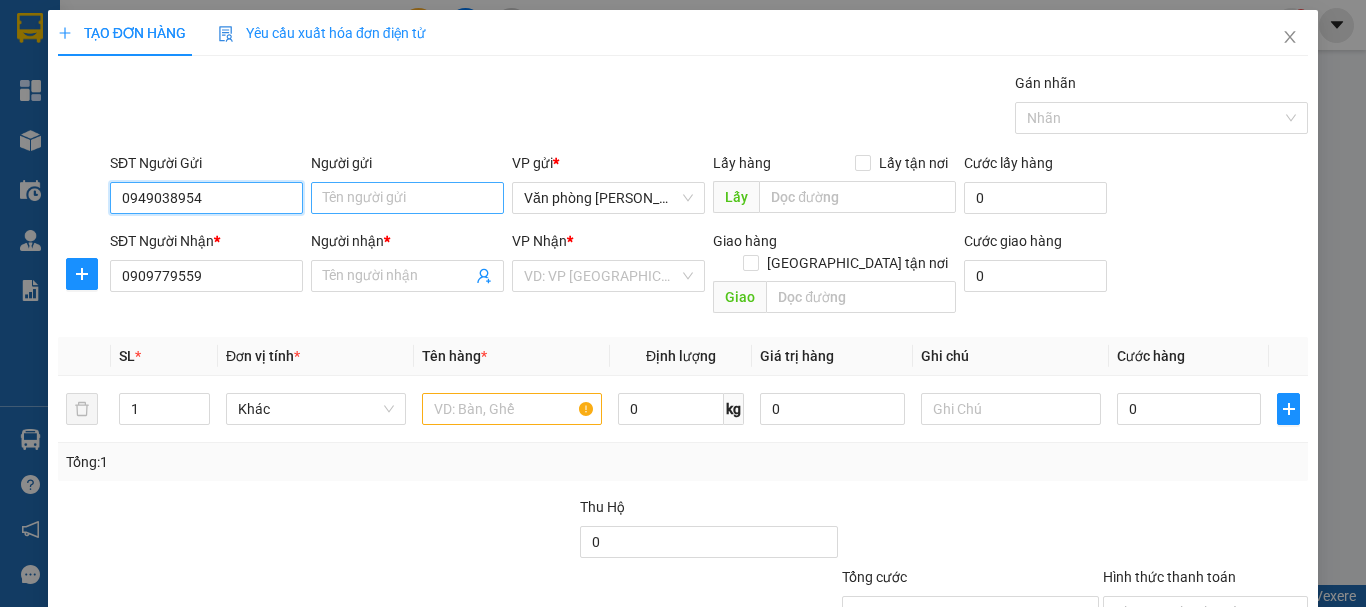 type on "0949038954" 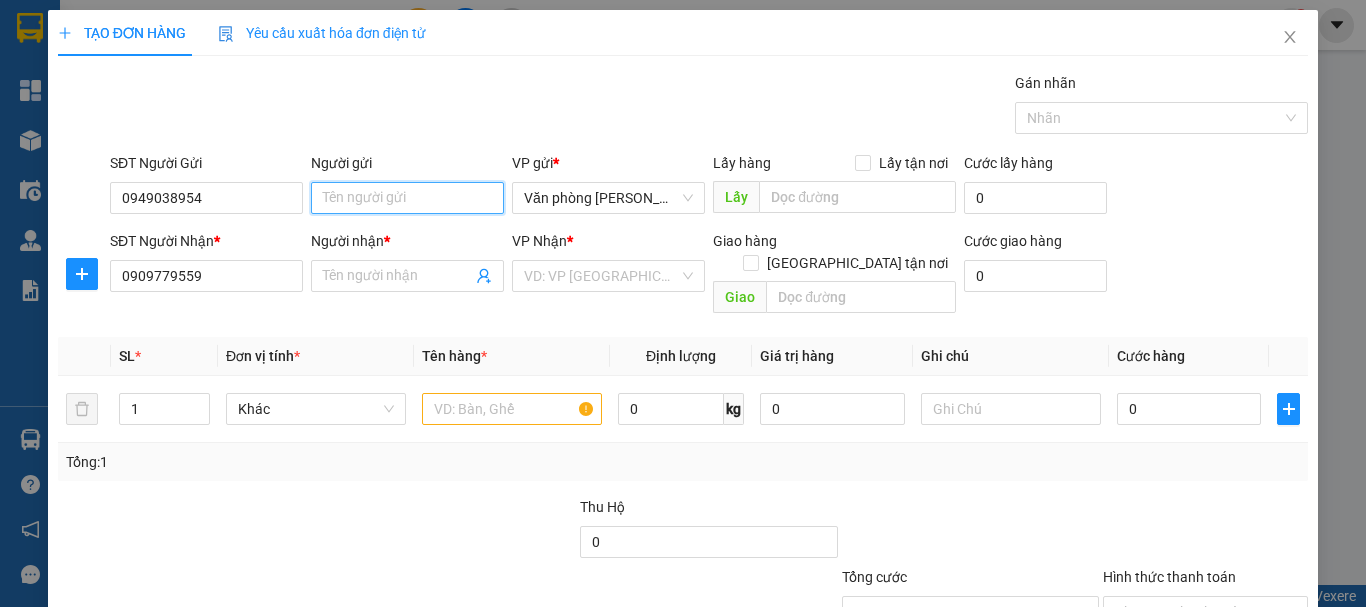 click on "Người gửi" at bounding box center [407, 198] 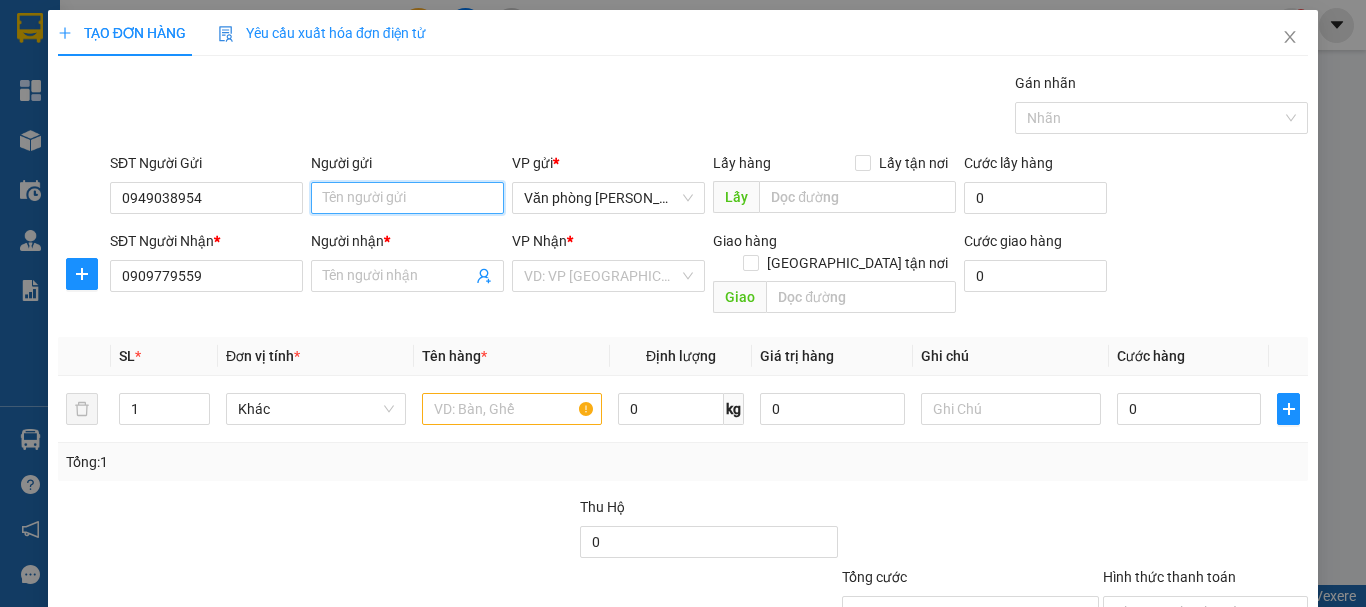 type on "t" 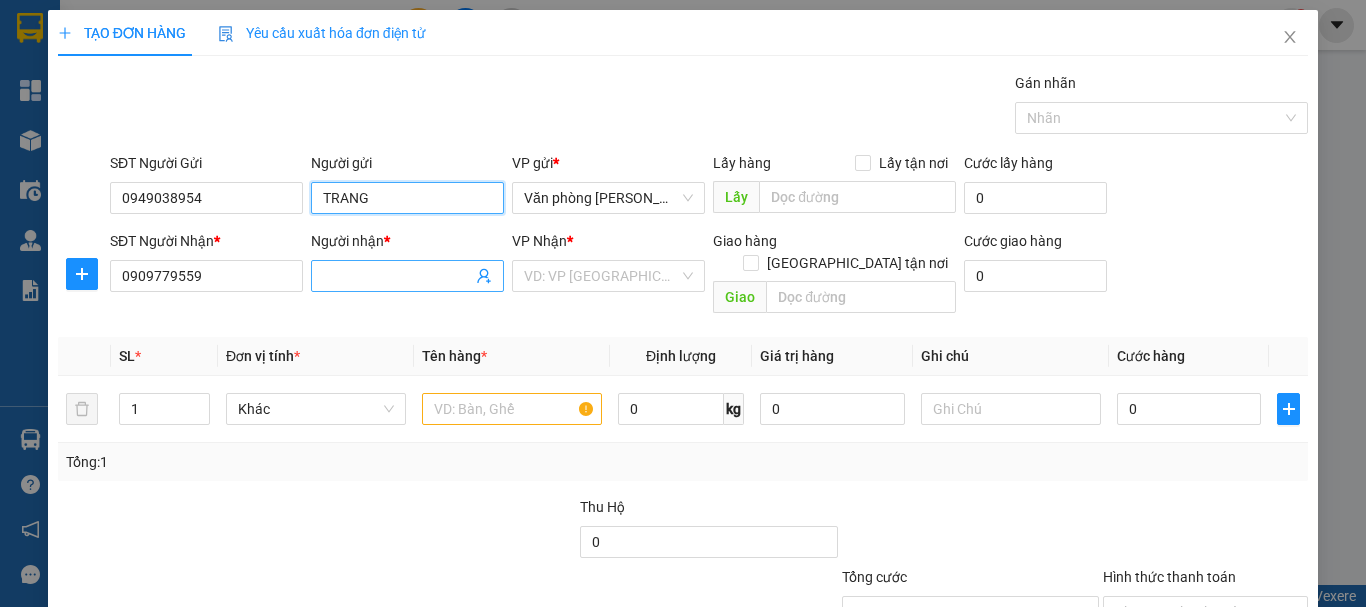 type on "TRANG" 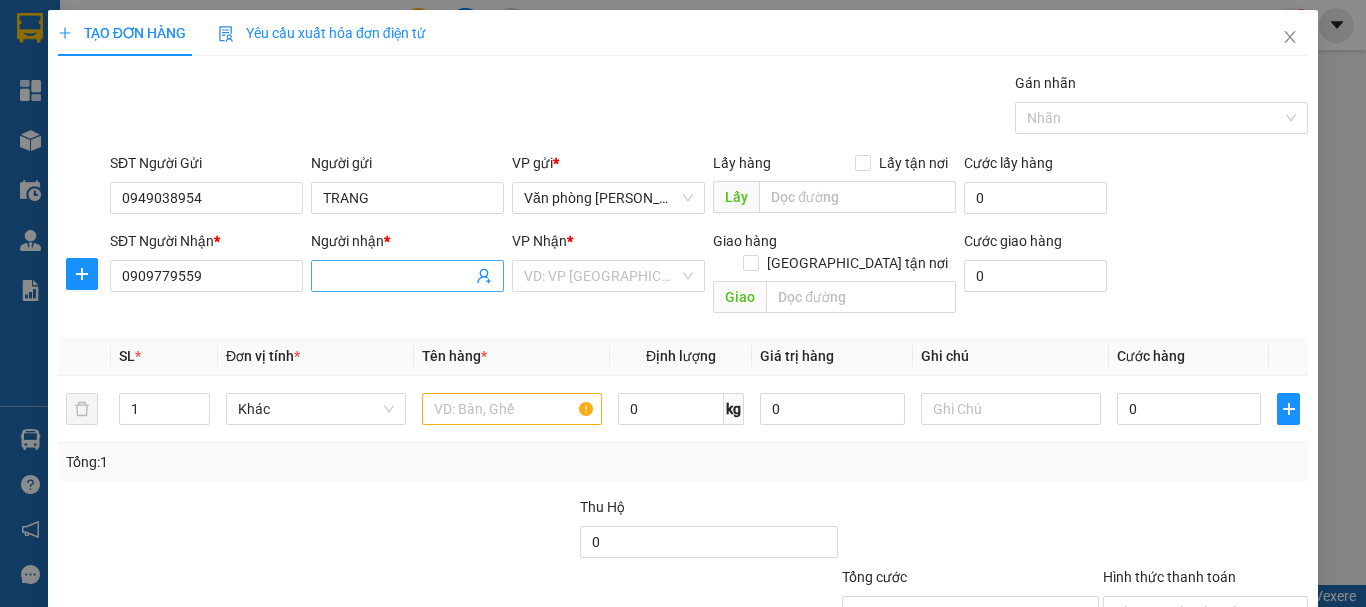 click on "Người nhận  *" at bounding box center [397, 276] 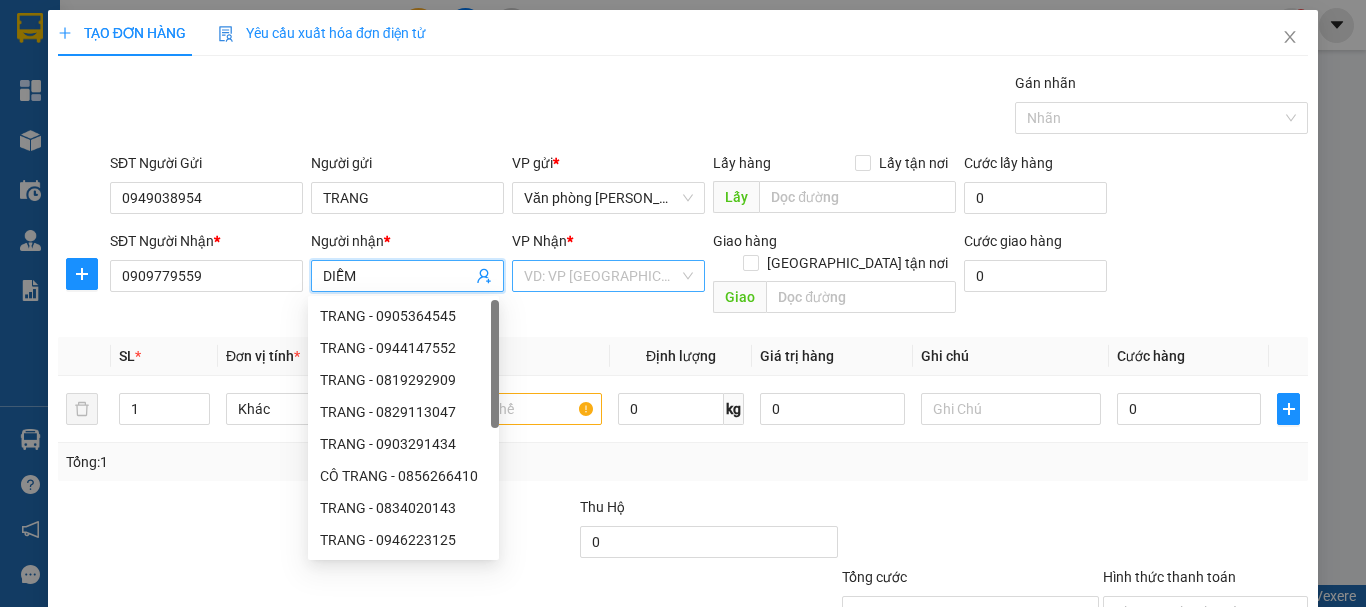 type on "DIỄM" 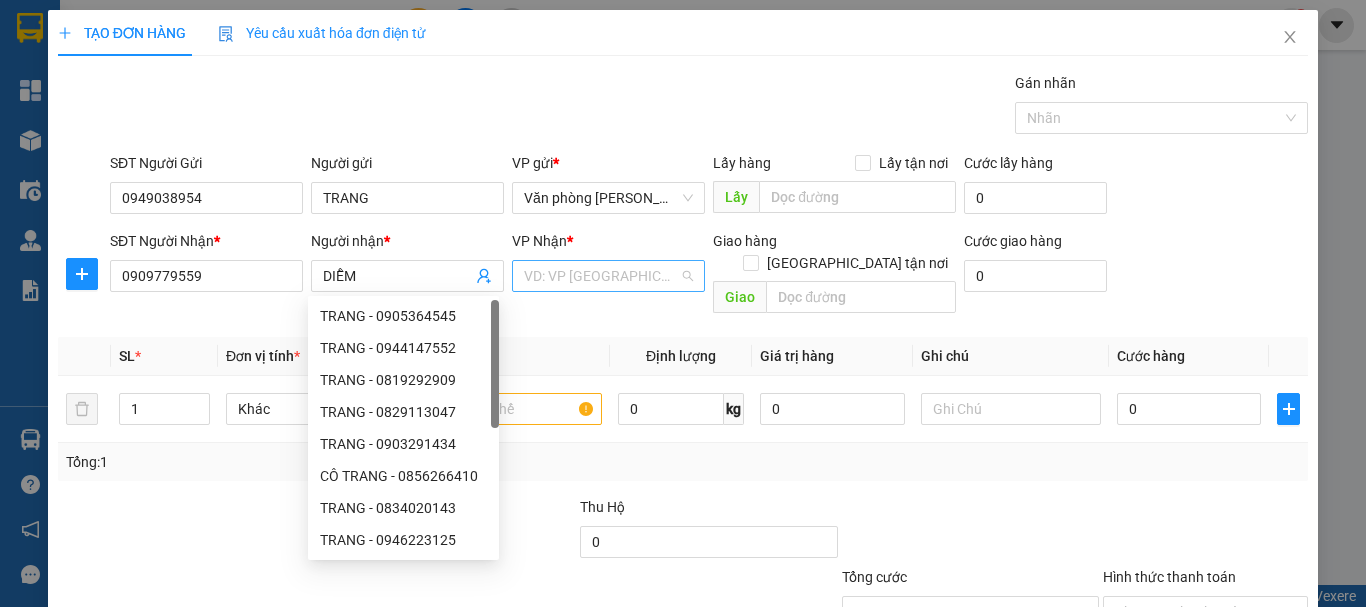click at bounding box center (601, 276) 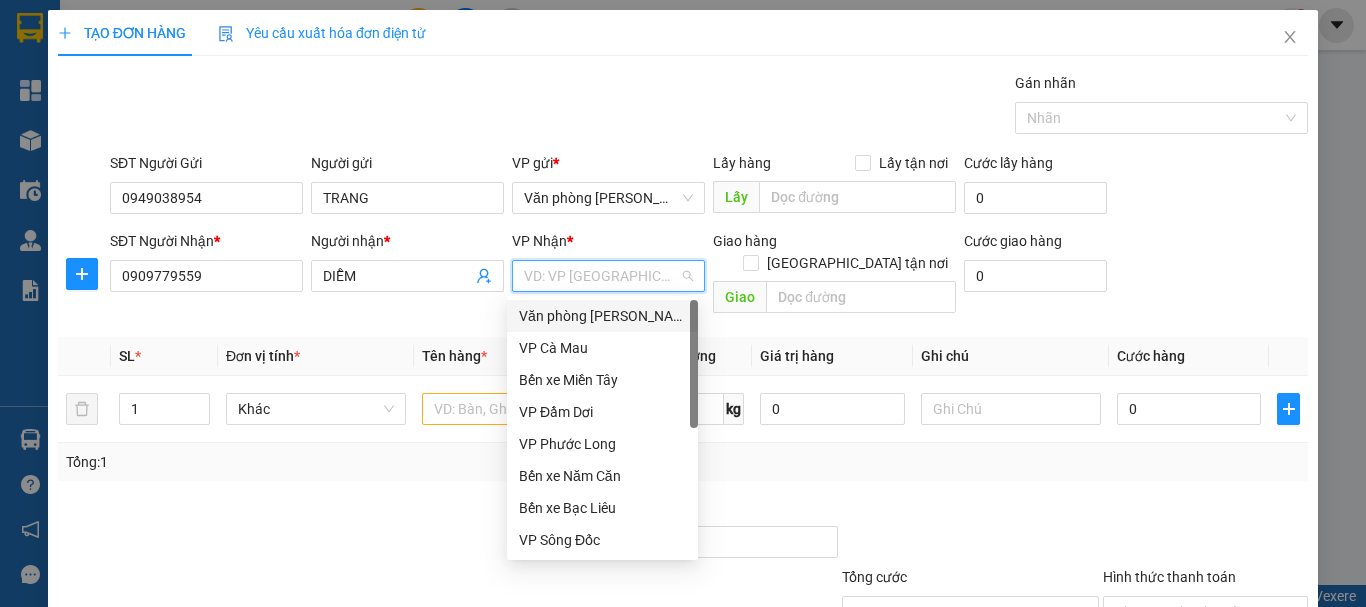 click on "Văn phòng [PERSON_NAME]" at bounding box center (602, 316) 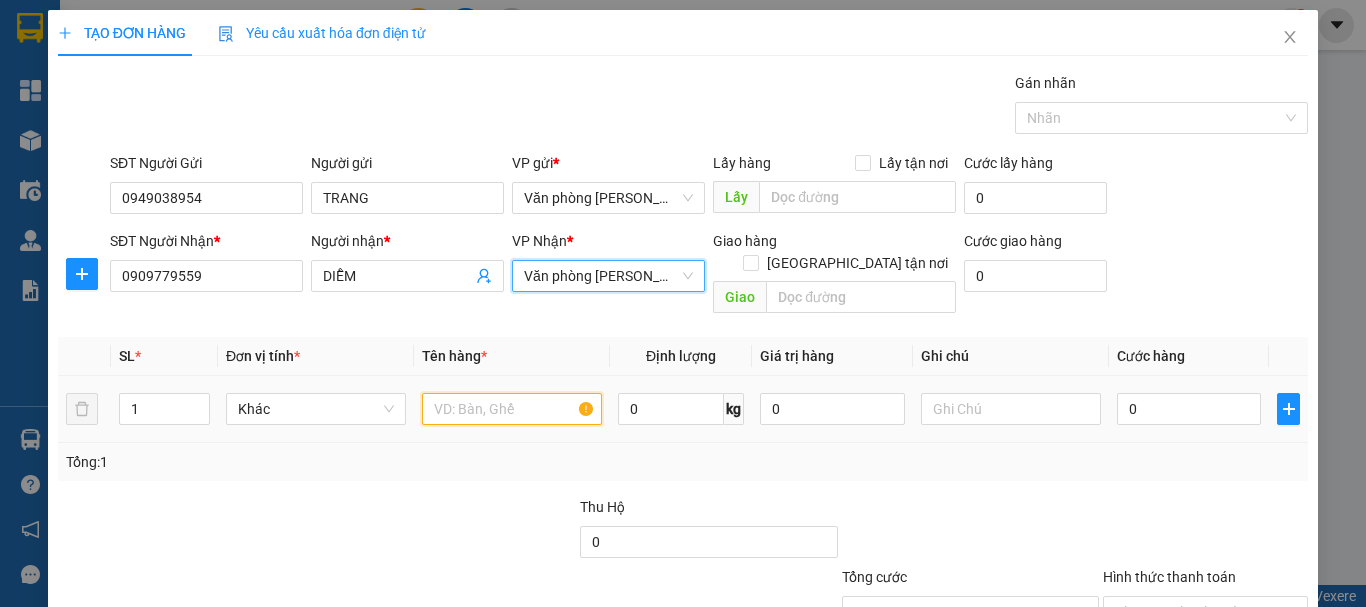 click at bounding box center (512, 409) 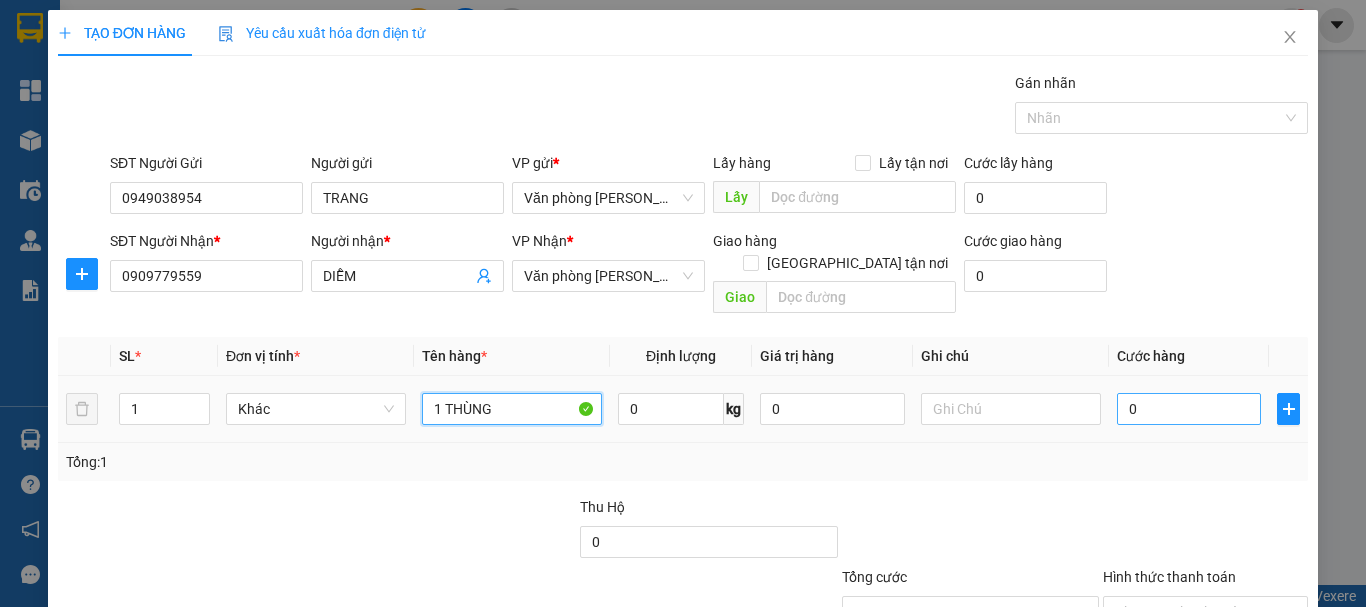 type on "1 THÙNG" 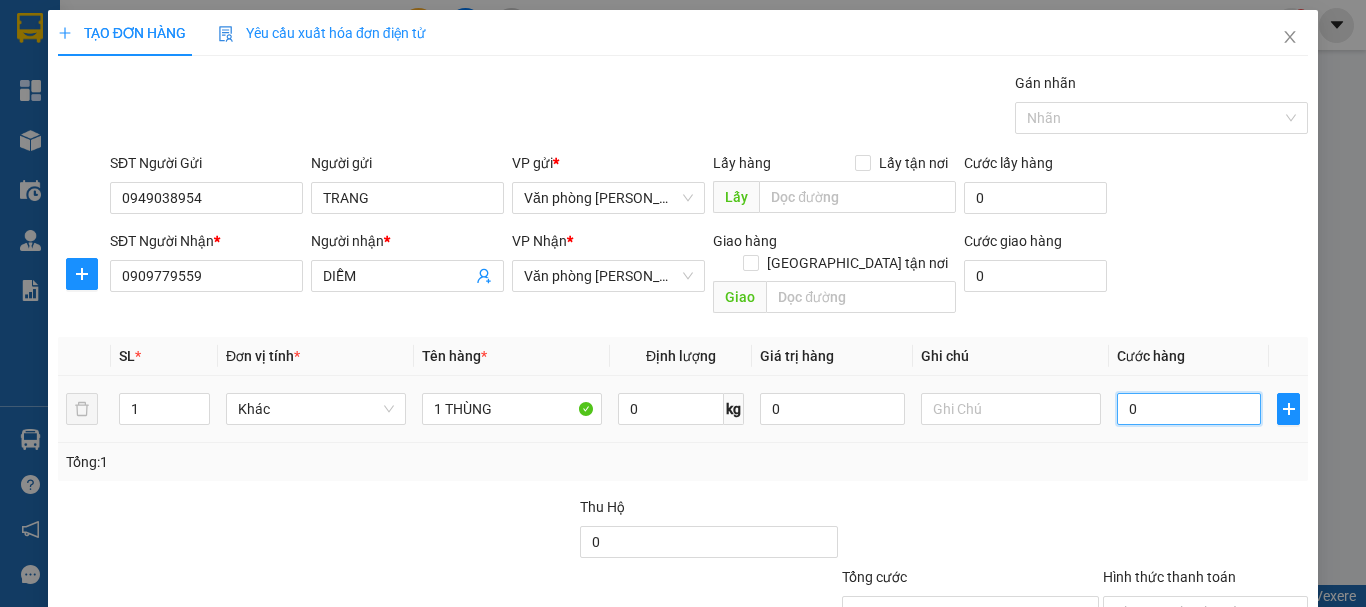click on "0" at bounding box center [1189, 409] 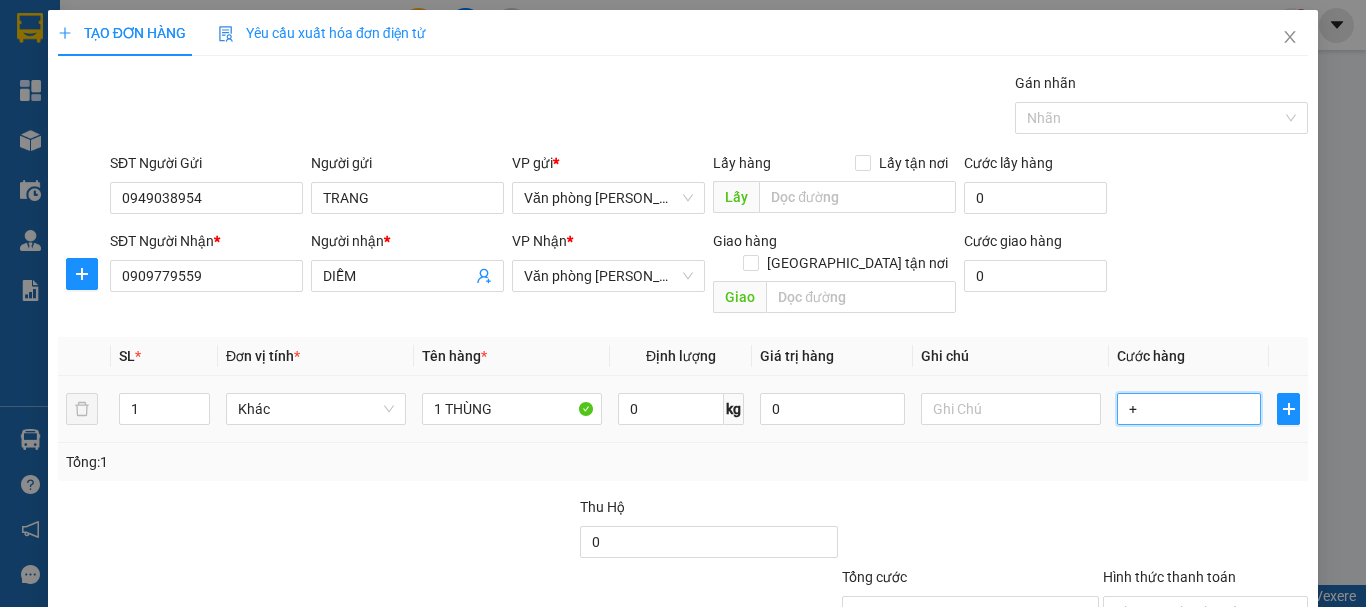 type on "+4" 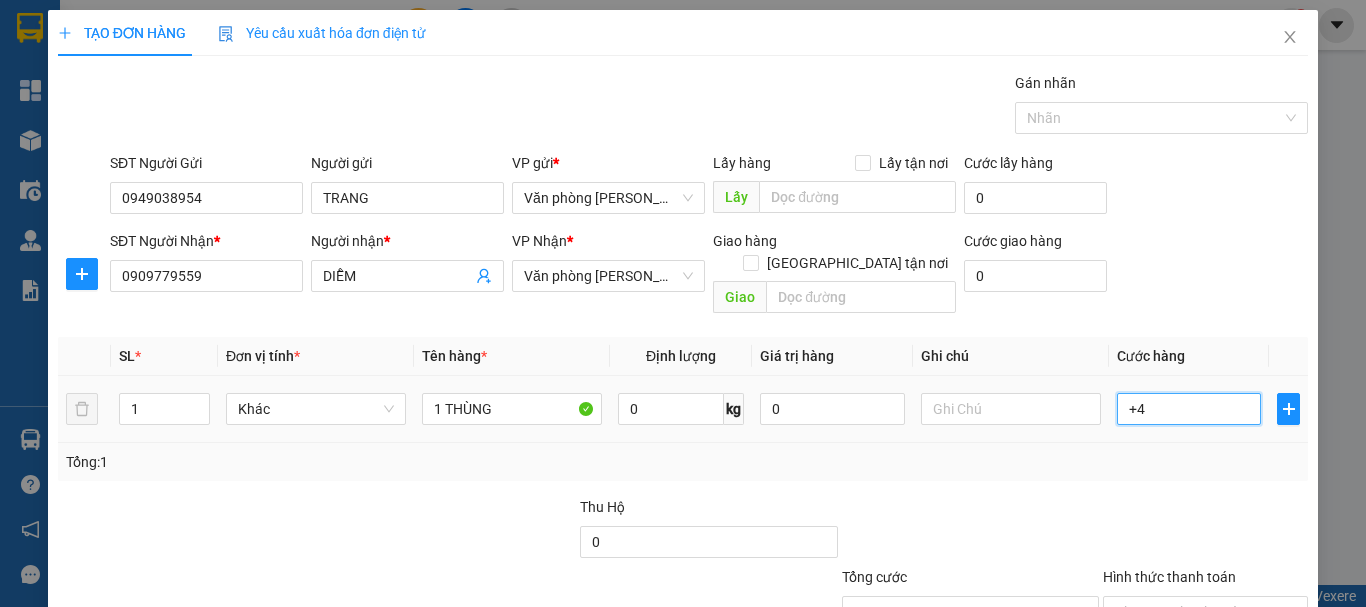 type on "+40" 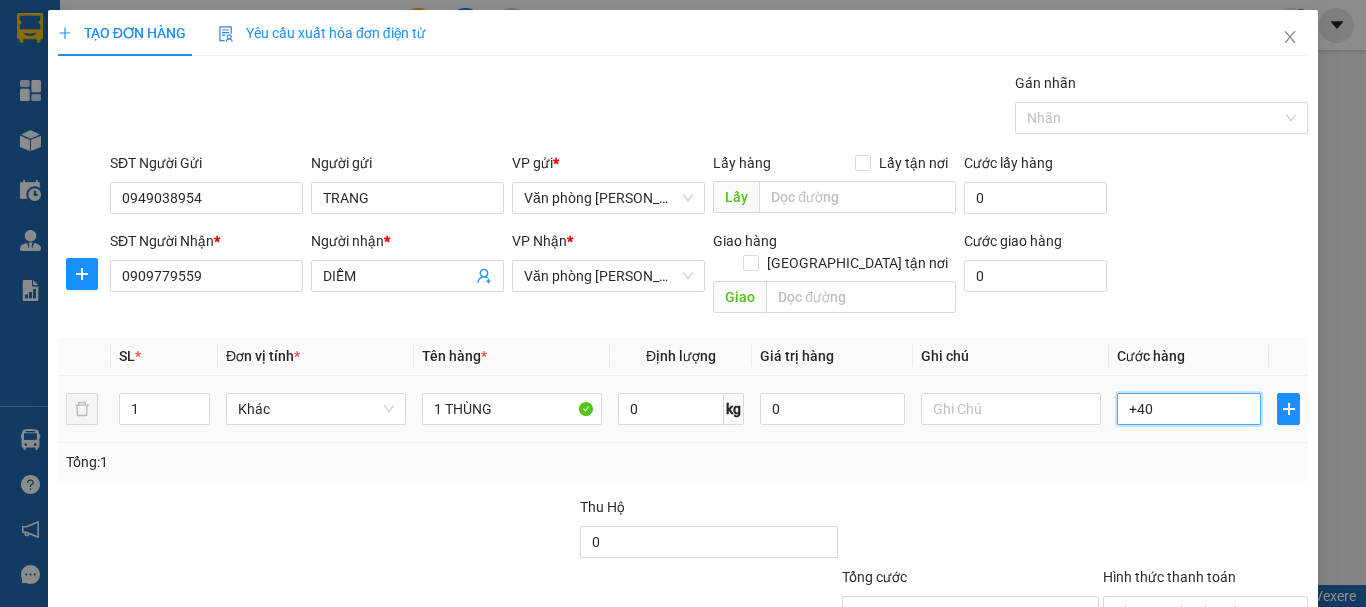 type on "40" 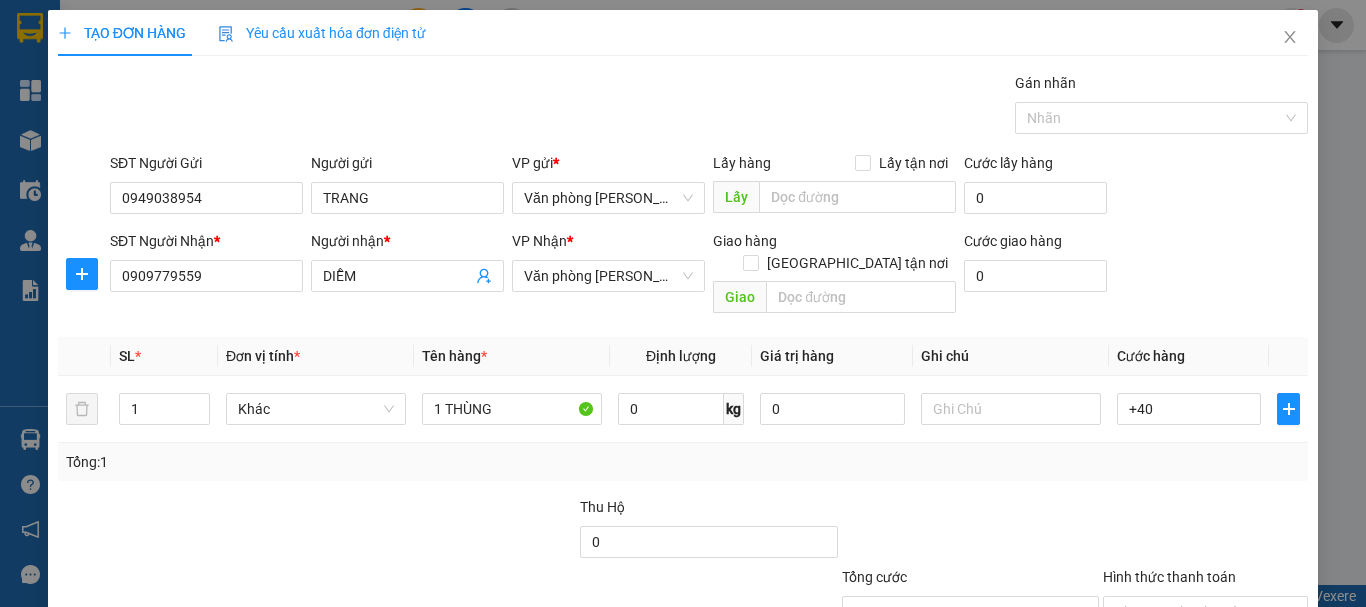 type on "40.000" 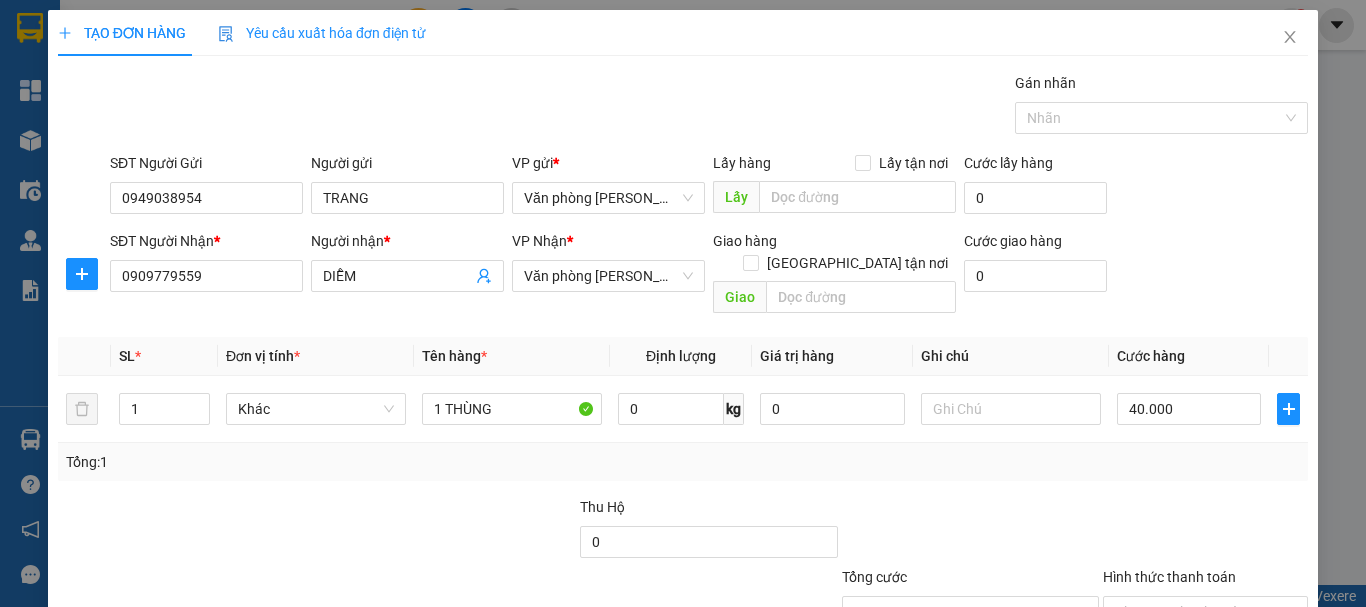 click at bounding box center (970, 531) 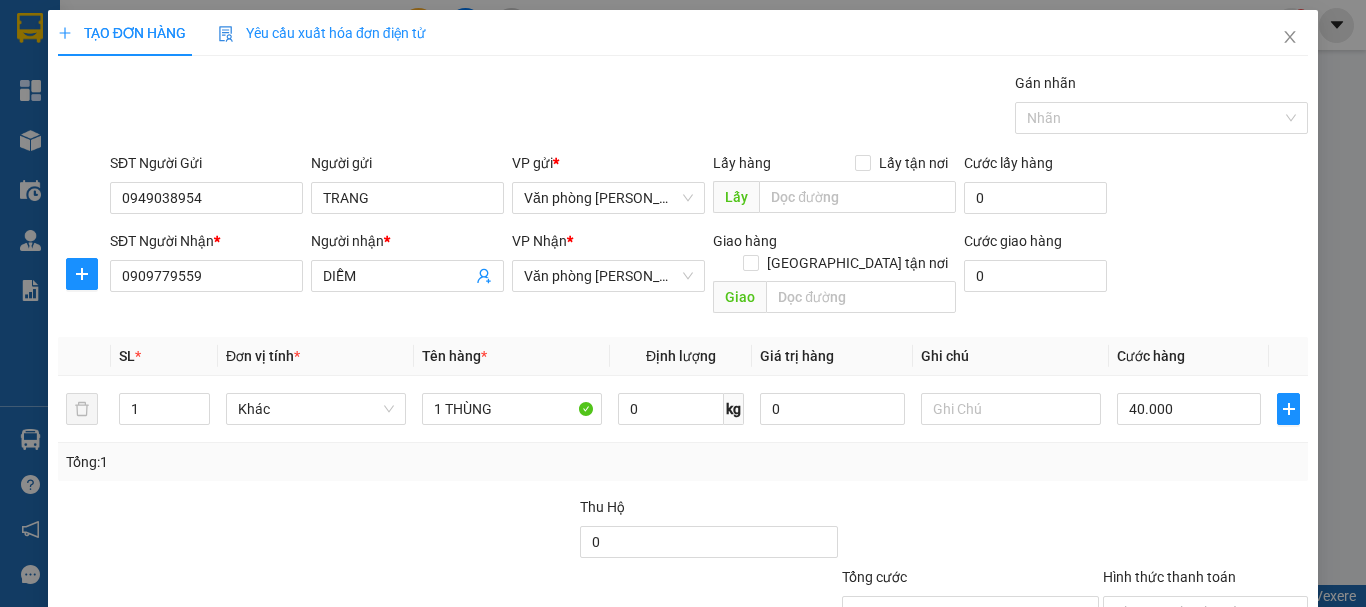 scroll, scrollTop: 133, scrollLeft: 0, axis: vertical 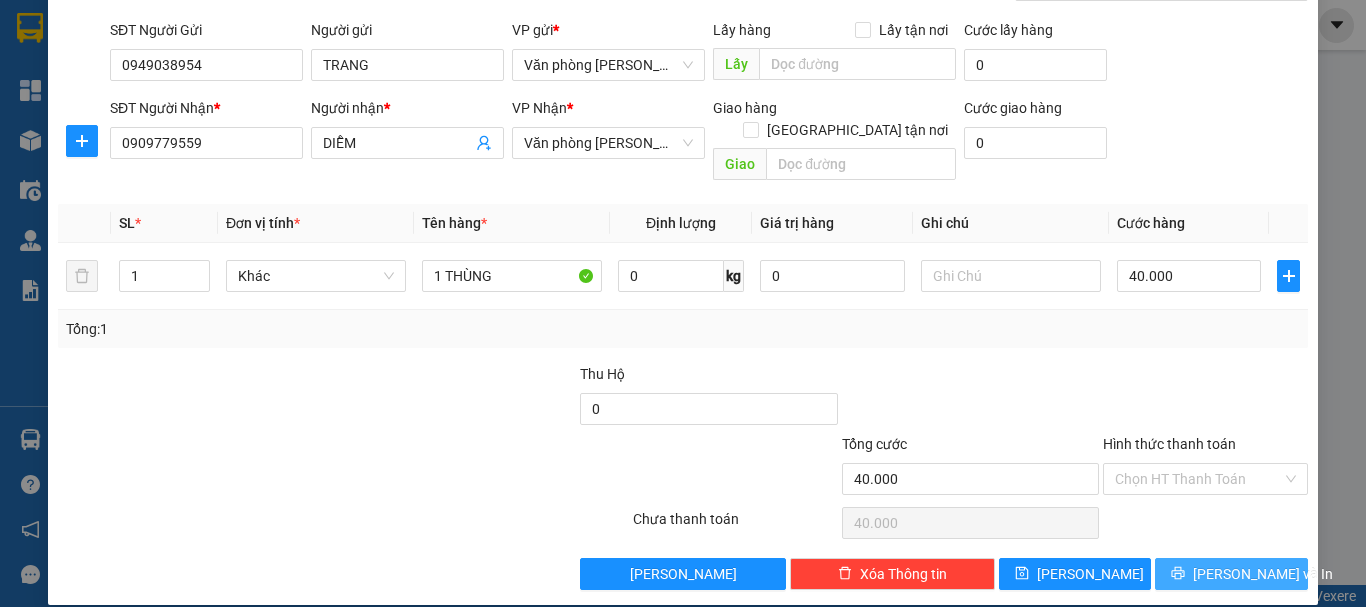 click on "[PERSON_NAME] và In" at bounding box center [1263, 574] 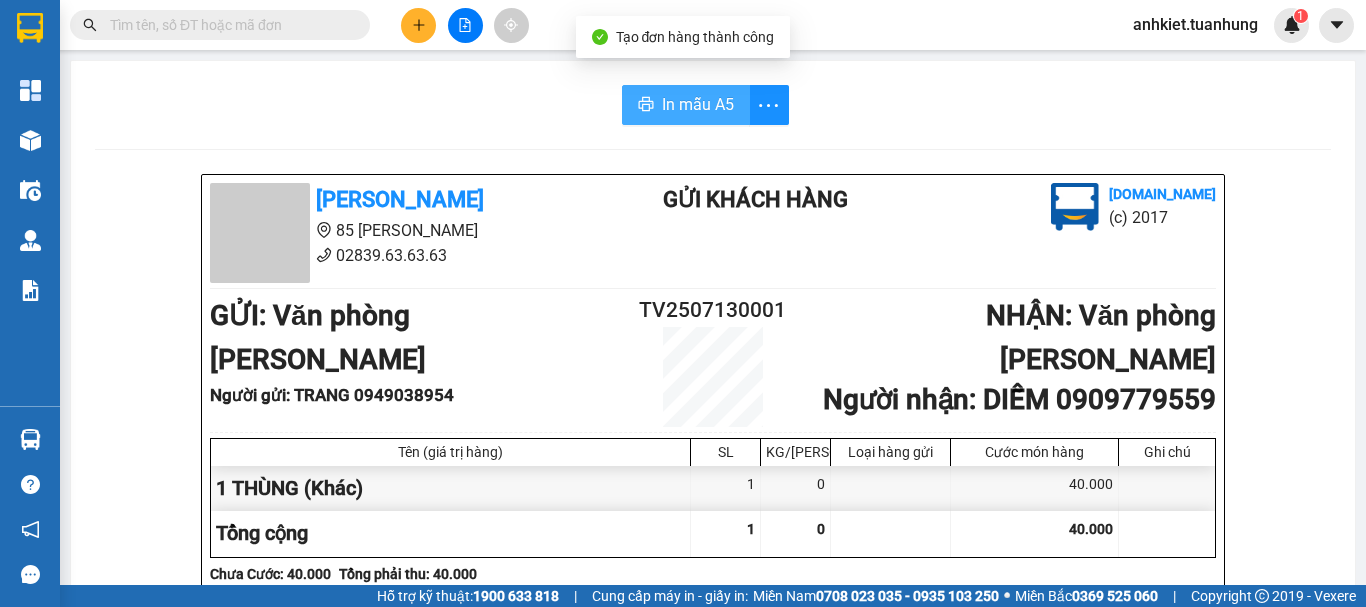click on "In mẫu A5" at bounding box center (698, 104) 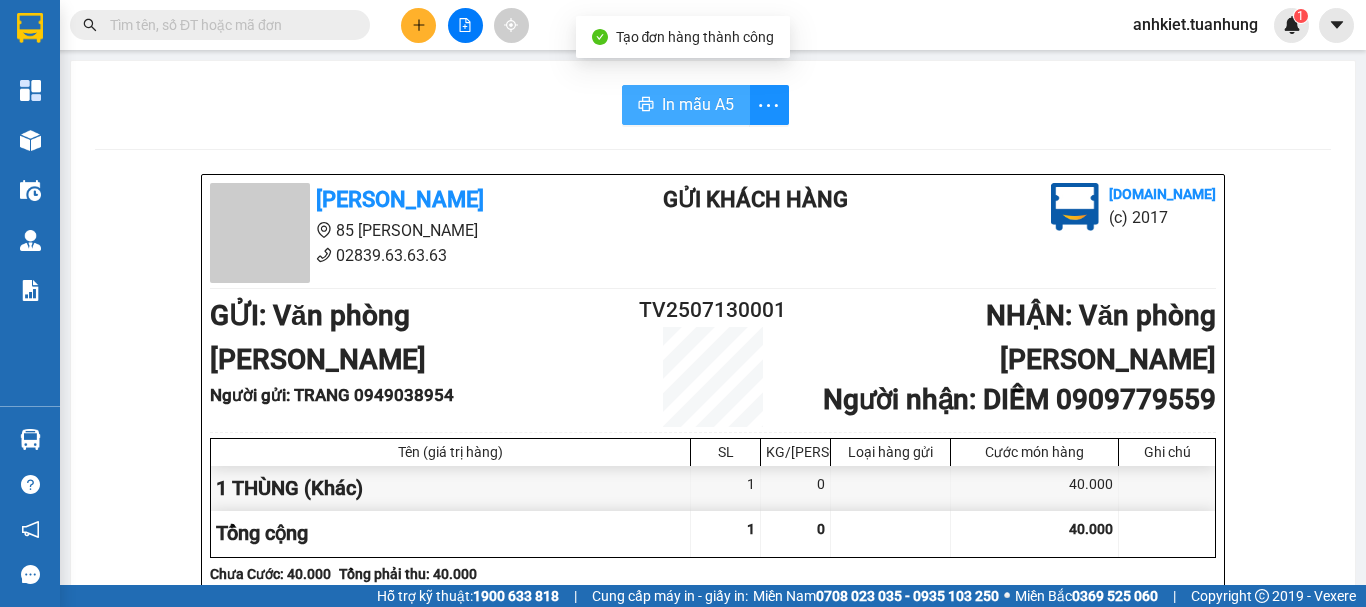 scroll, scrollTop: 0, scrollLeft: 0, axis: both 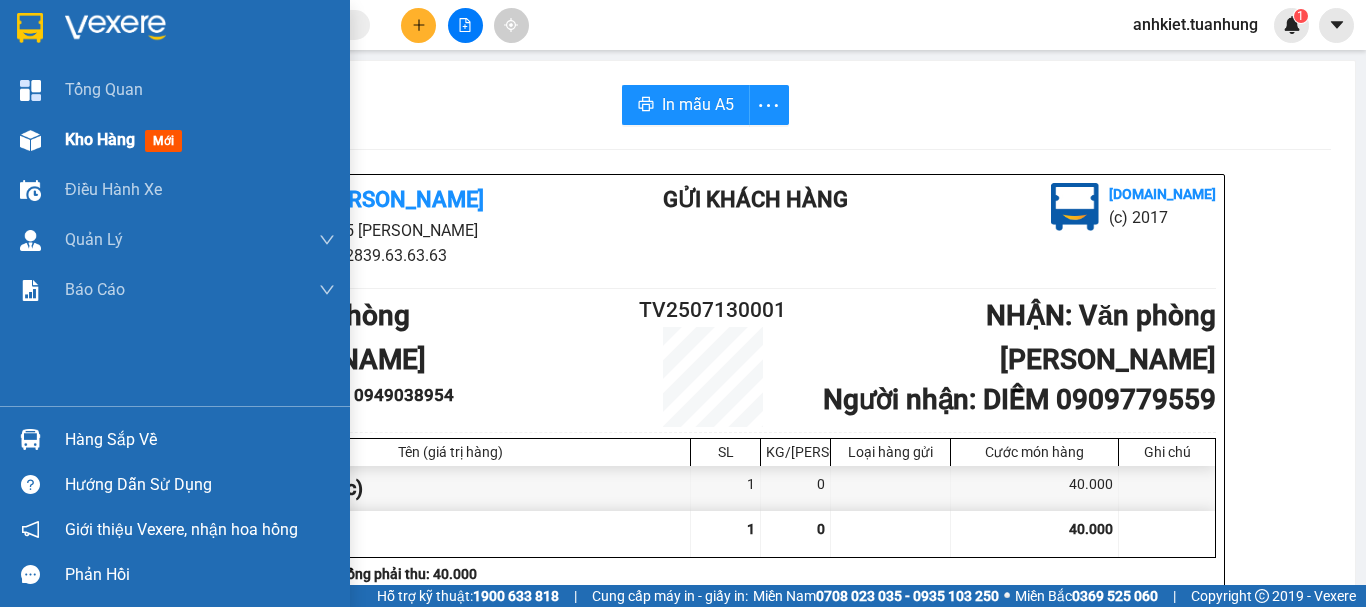 click on "Kho hàng" at bounding box center (100, 139) 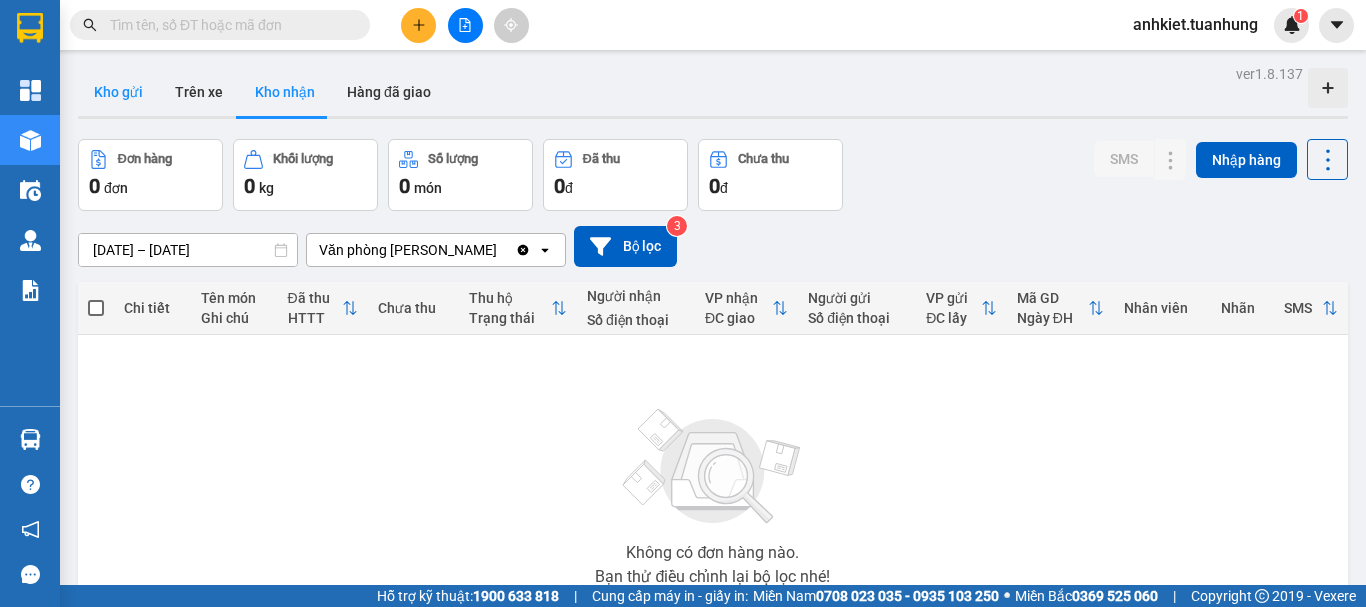 click on "Kho gửi" at bounding box center (118, 92) 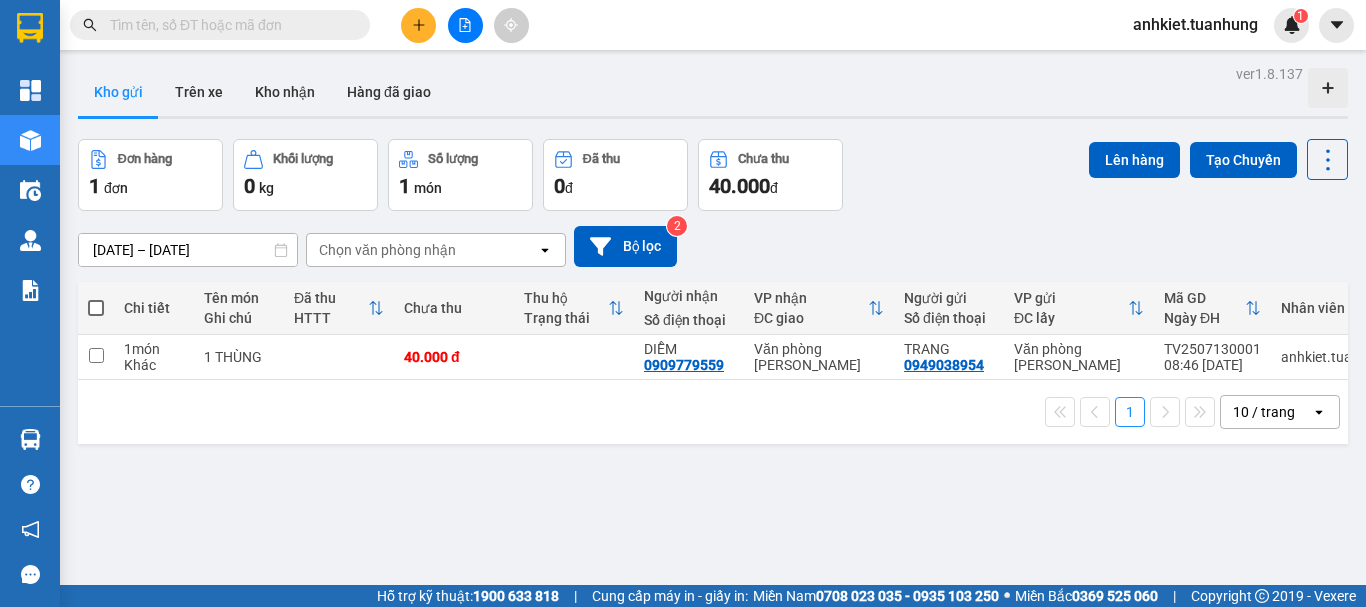 click at bounding box center [418, 25] 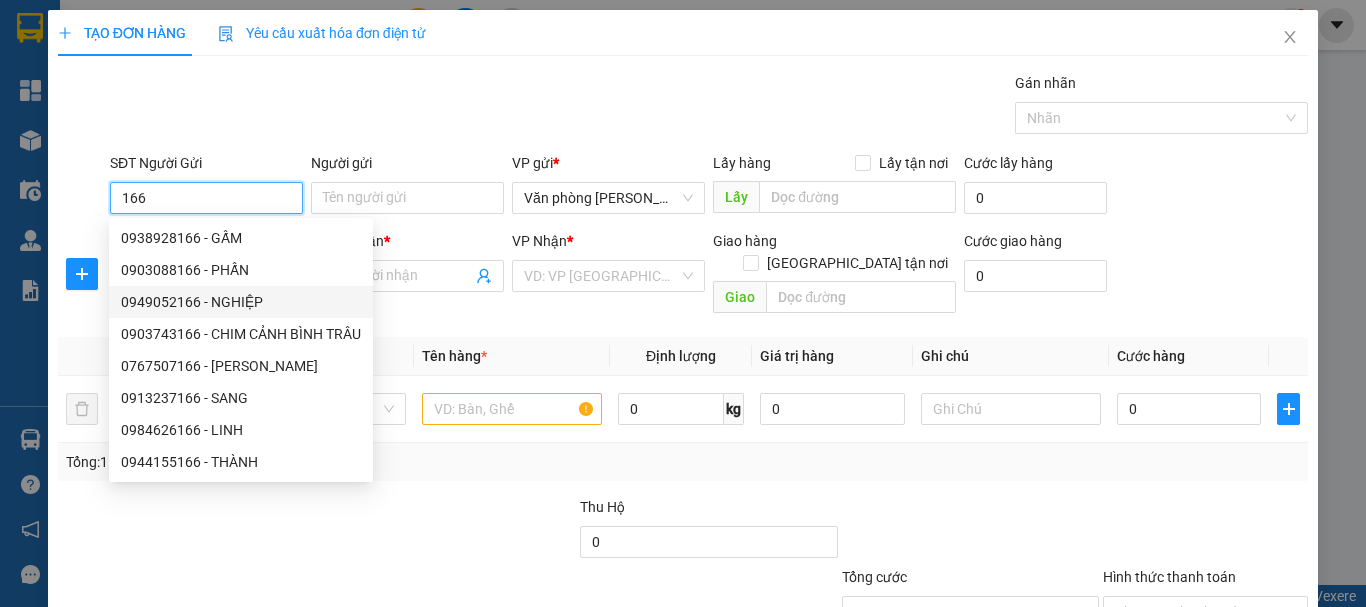 click on "0949052166 - NGHIỆP" at bounding box center [241, 302] 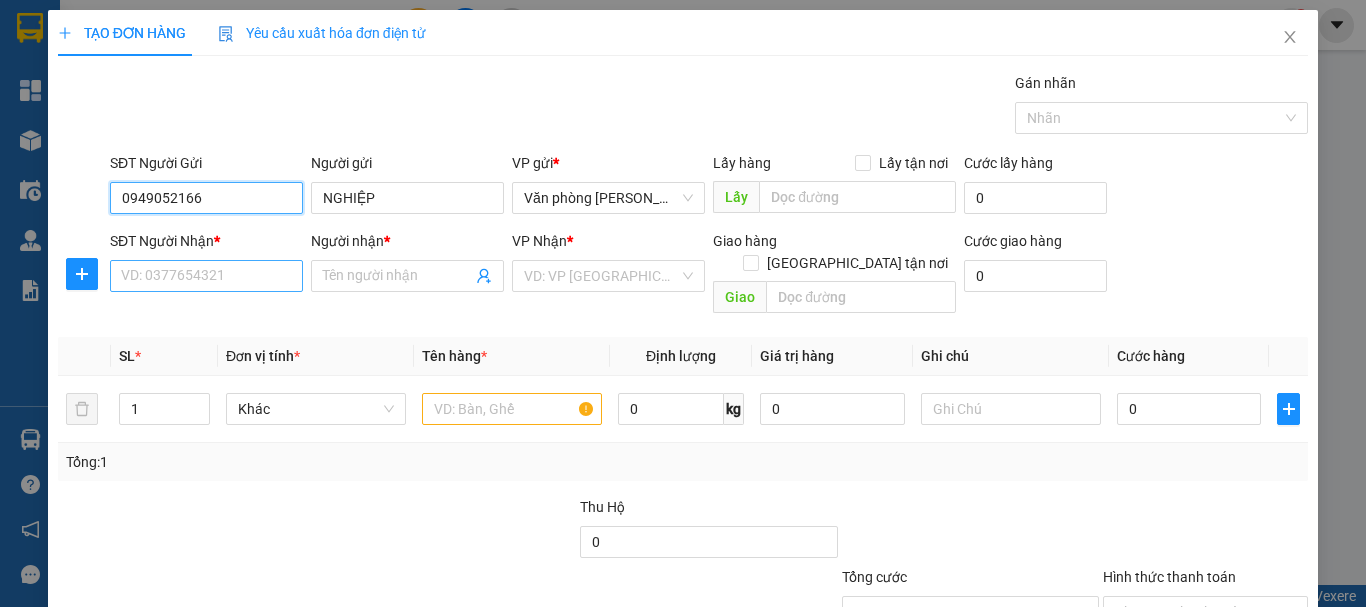 type on "0949052166" 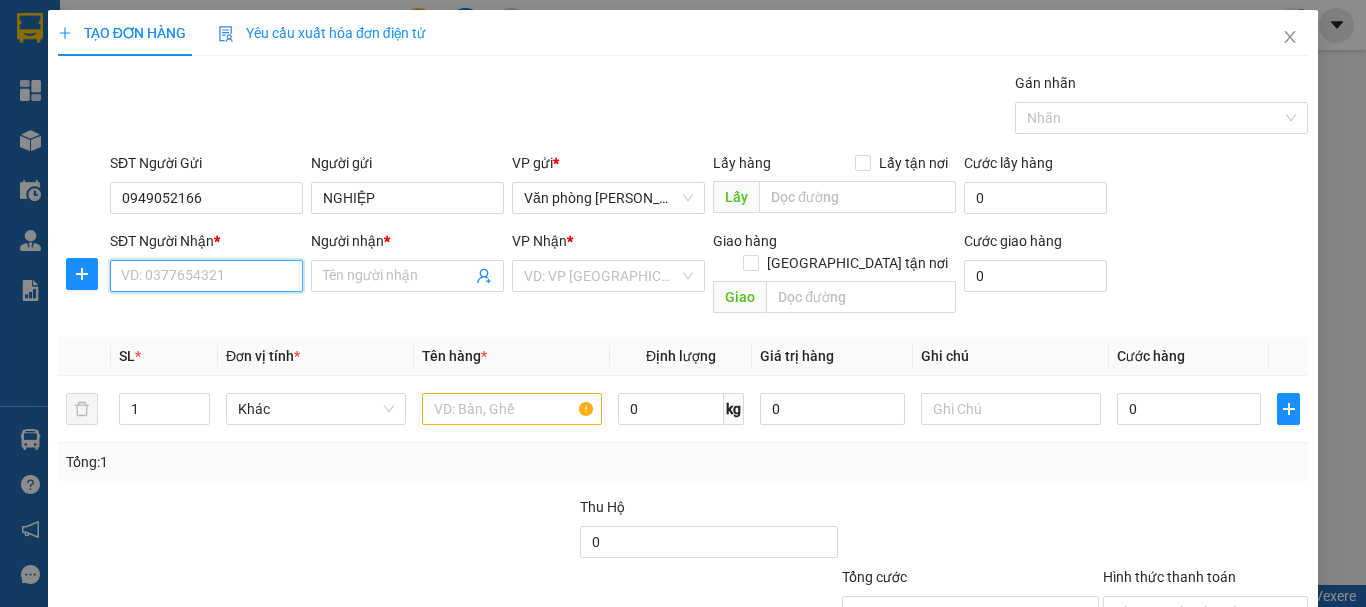 click on "SĐT Người Nhận  *" at bounding box center [206, 276] 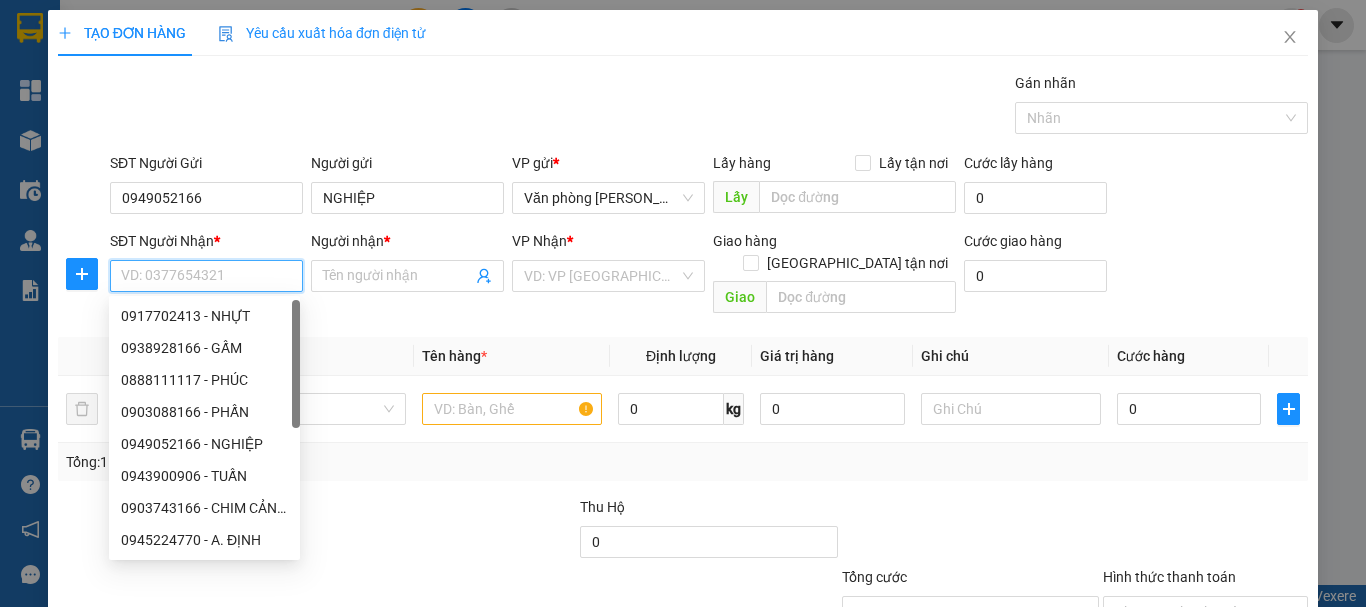 click on "SĐT Người Nhận  *" at bounding box center [206, 276] 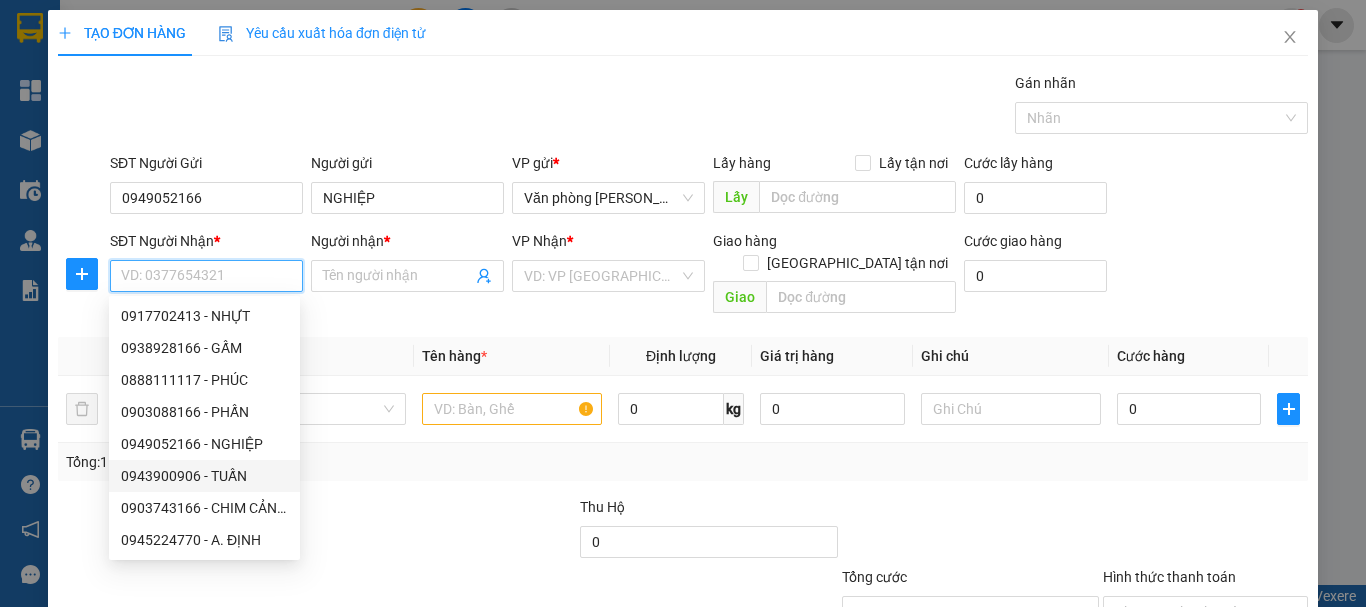 click on "0943900906 - TUẤN" at bounding box center (204, 476) 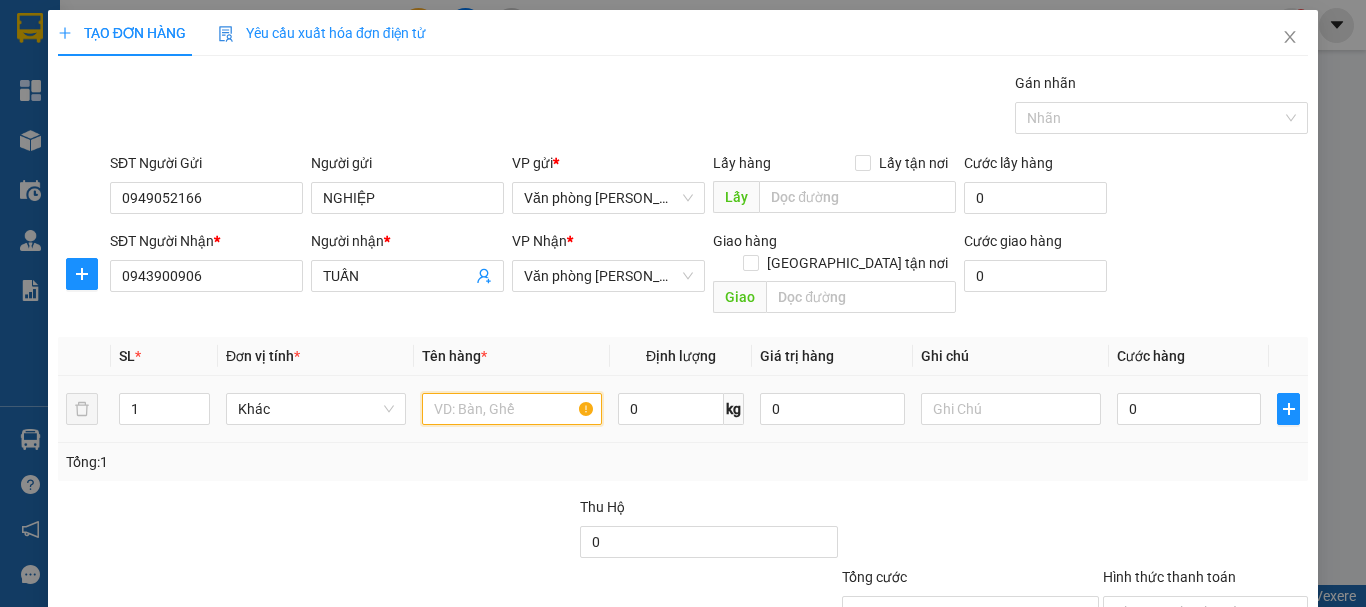 click at bounding box center (512, 409) 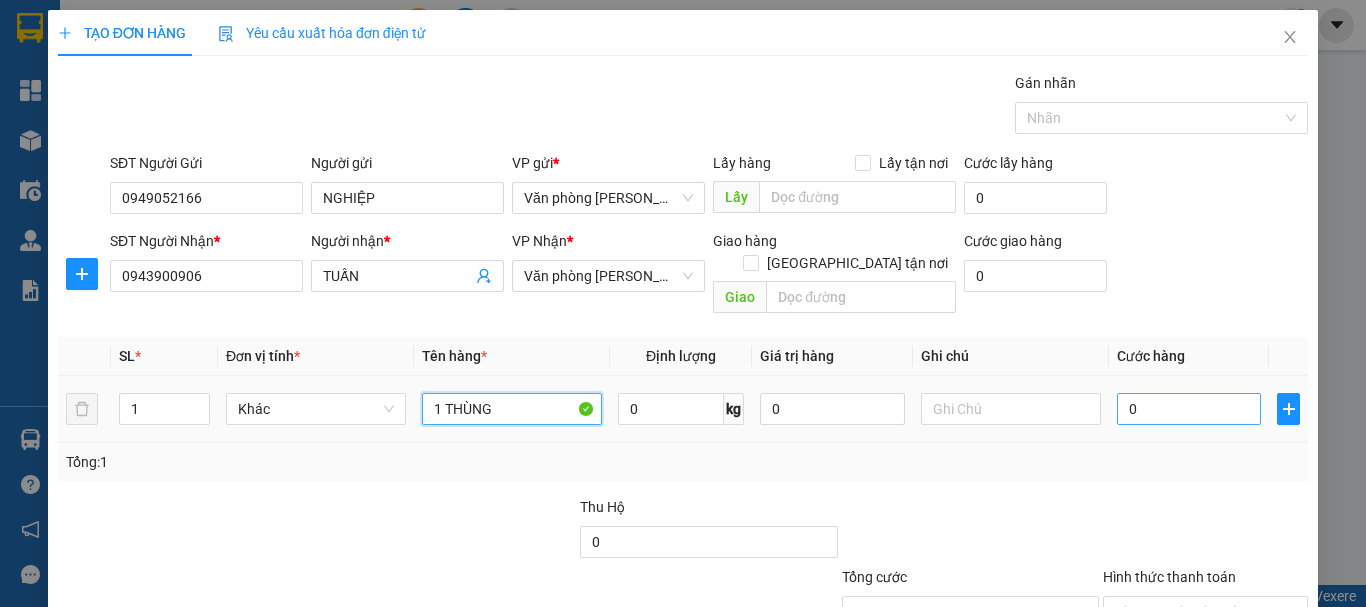 type on "1 THÙNG" 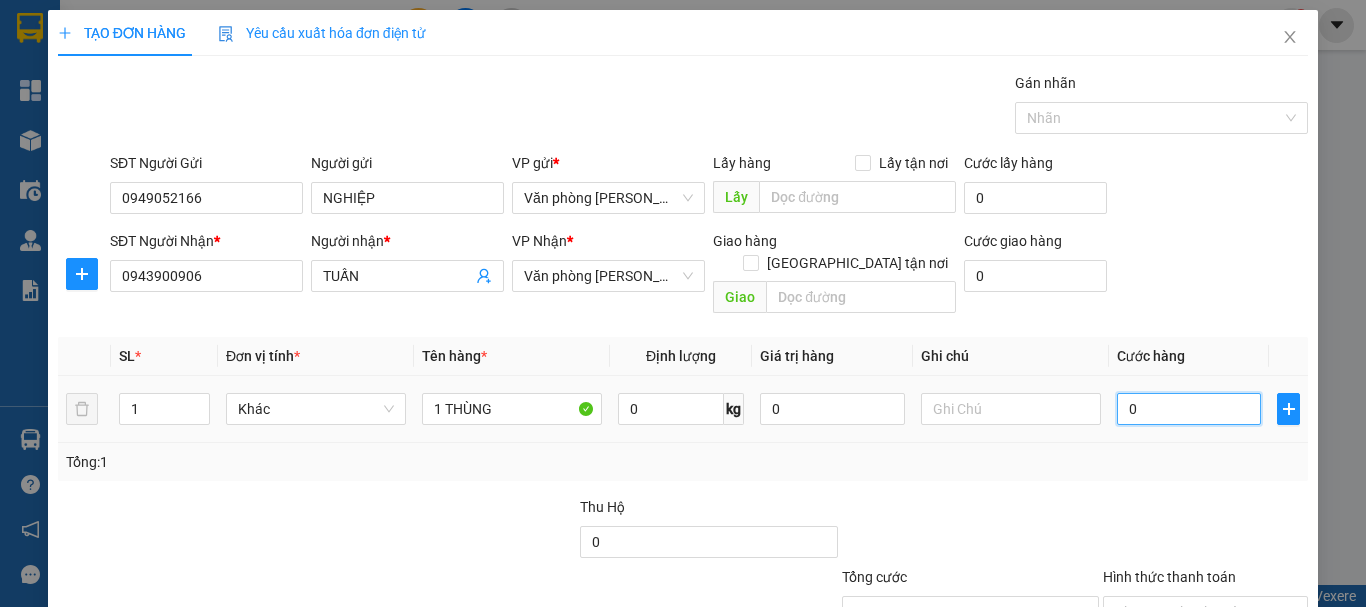 click on "0" at bounding box center [1189, 409] 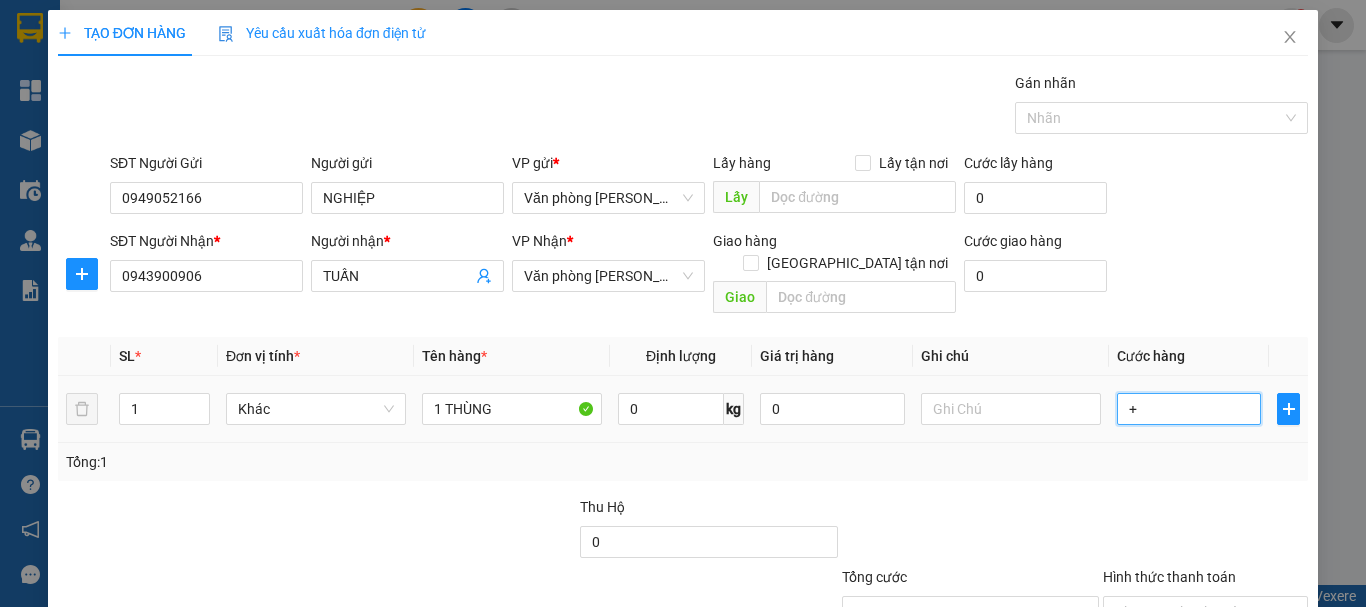 type on "+3" 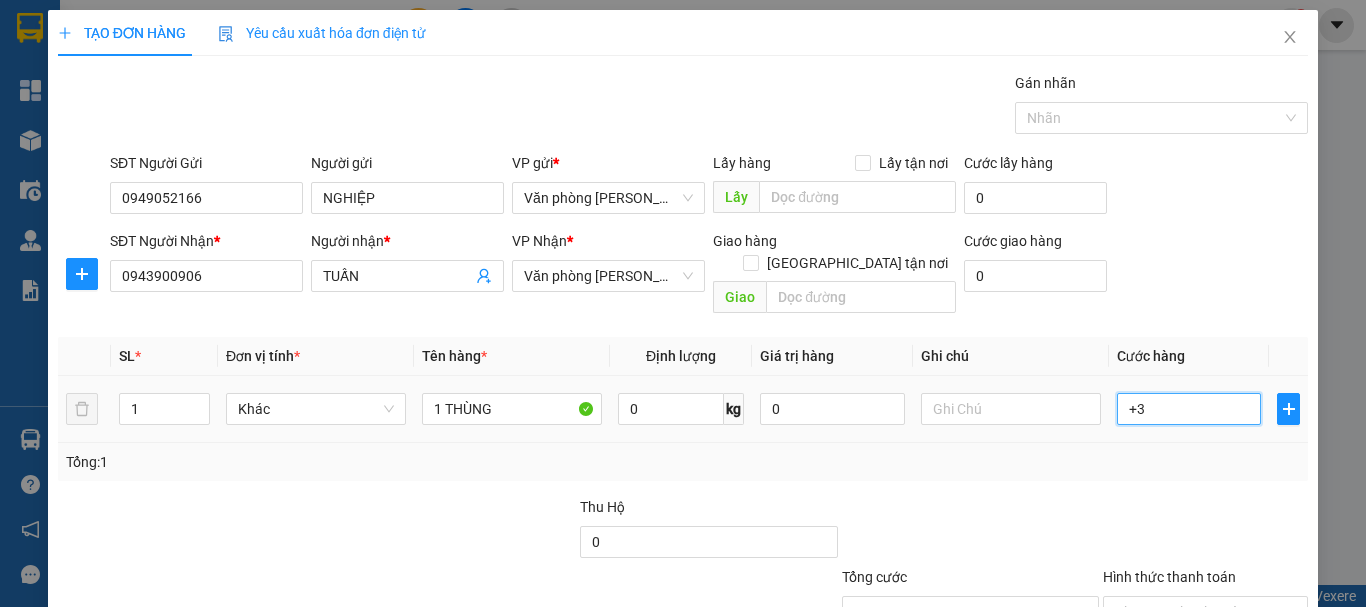 type on "+30" 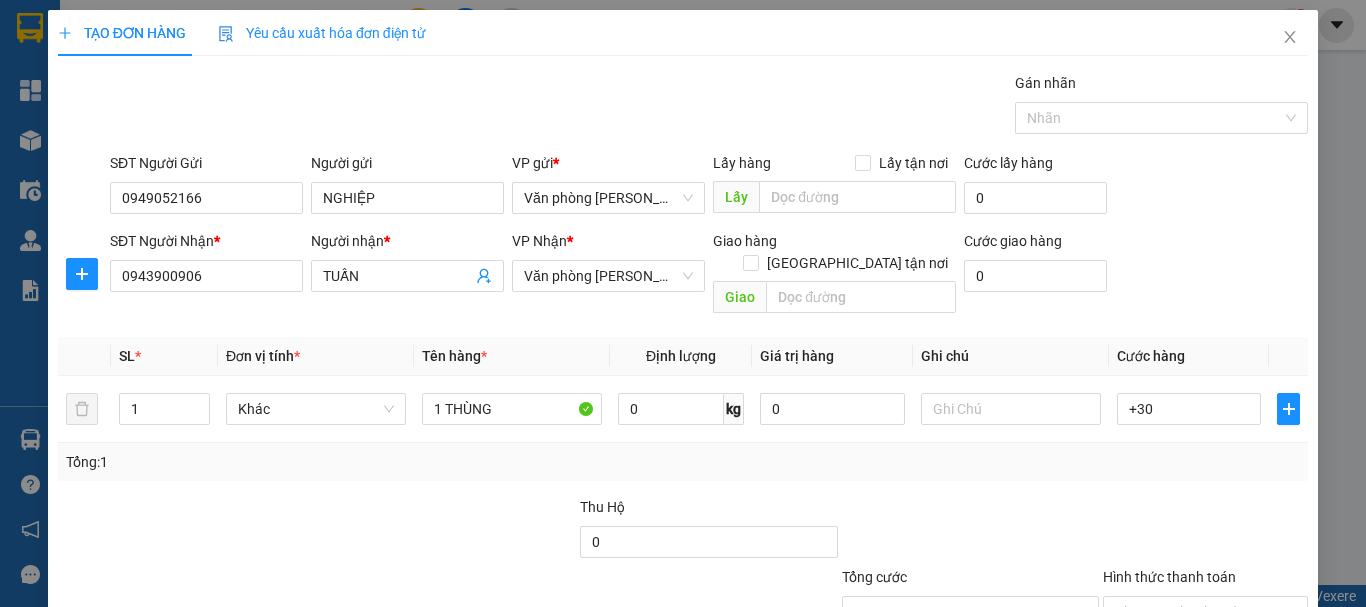 type on "30.000" 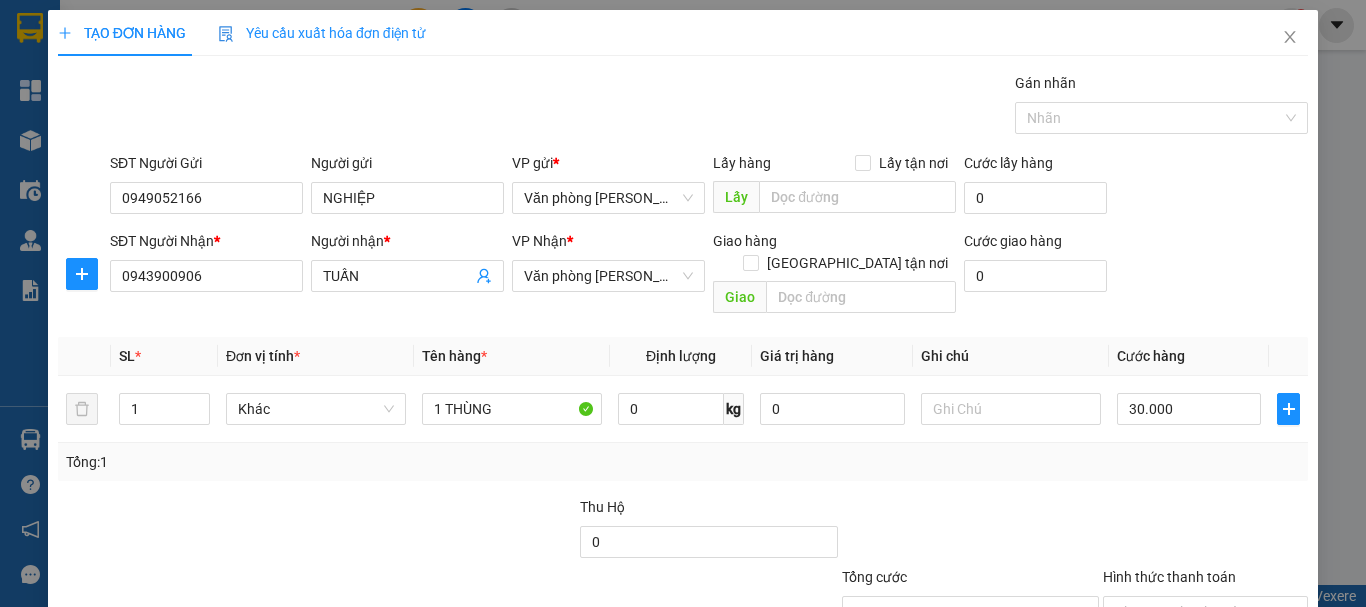 click on "Transit Pickup Surcharge Ids Transit Deliver Surcharge Ids Transit Deliver Surcharge Transit Deliver Surcharge Gói vận chuyển  * Tiêu chuẩn Gán nhãn   Nhãn SĐT Người Gửi 0949052166 Người gửi NGHIỆP VP gửi  * Văn phòng Tắc Vân Lấy hàng Lấy tận nơi Lấy Cước lấy hàng 0 SĐT Người Nhận  * 0943900906 Người nhận  * TUẤN VP Nhận  * Văn phòng [PERSON_NAME] hàng Giao tận nơi Giao Cước giao hàng 0 SL  * Đơn vị tính  * Tên hàng  * Định lượng Giá trị hàng Ghi chú Cước hàng                   1 Khác 1 THÙNG 0 kg 0 30.000 Tổng:  1 Thu Hộ 0 Tổng cước 30.000 Hình thức thanh toán Chọn HT Thanh Toán Số tiền thu trước 0 Chưa thanh toán 30.000 Chọn HT Thanh Toán Lưu nháp Xóa Thông tin [PERSON_NAME] và In" at bounding box center (683, 397) 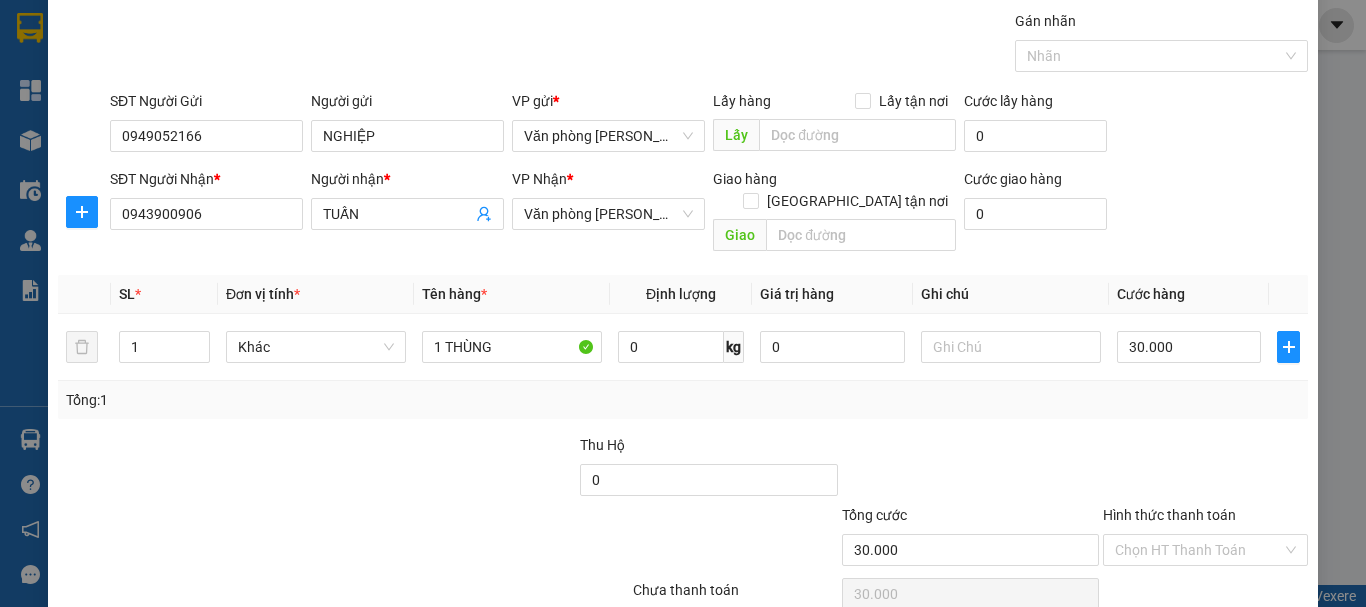 scroll, scrollTop: 133, scrollLeft: 0, axis: vertical 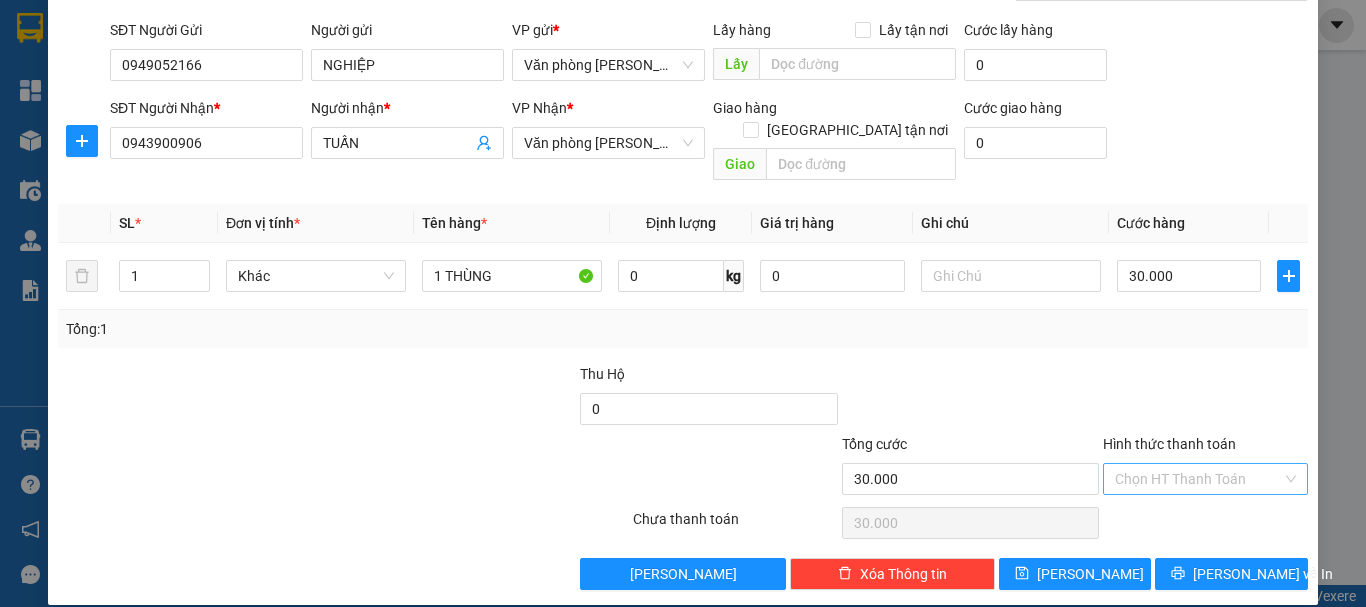 click on "Chọn HT Thanh Toán" at bounding box center [1205, 479] 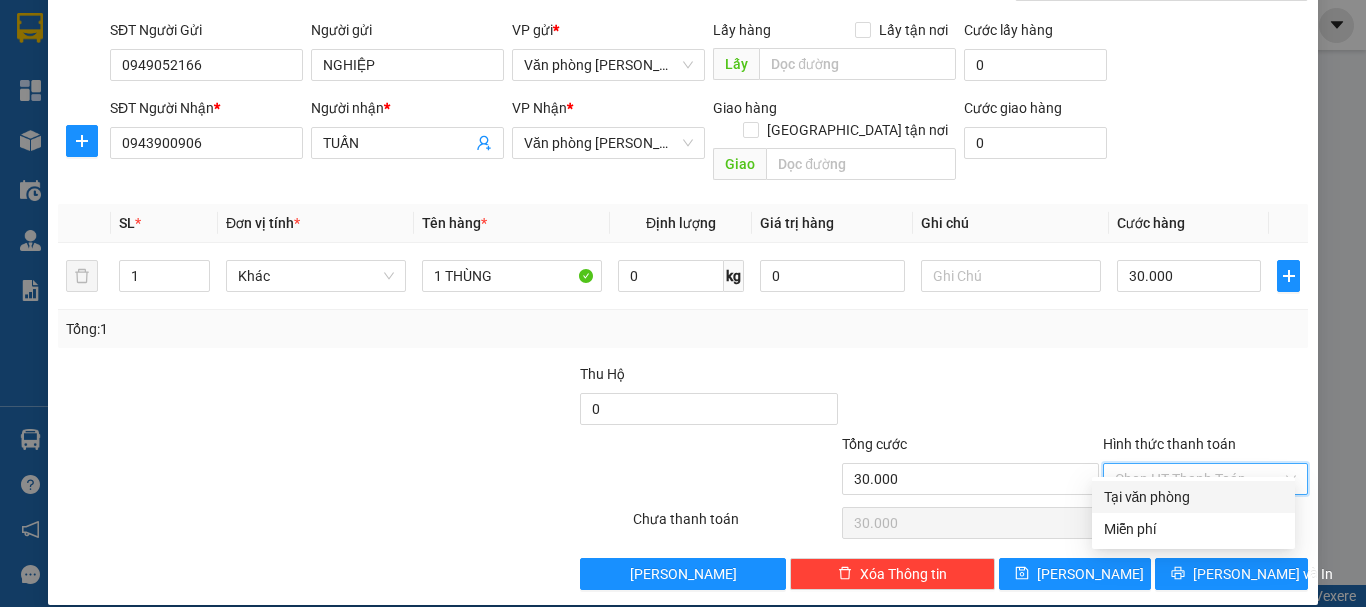 click on "Tại văn phòng" at bounding box center [1193, 497] 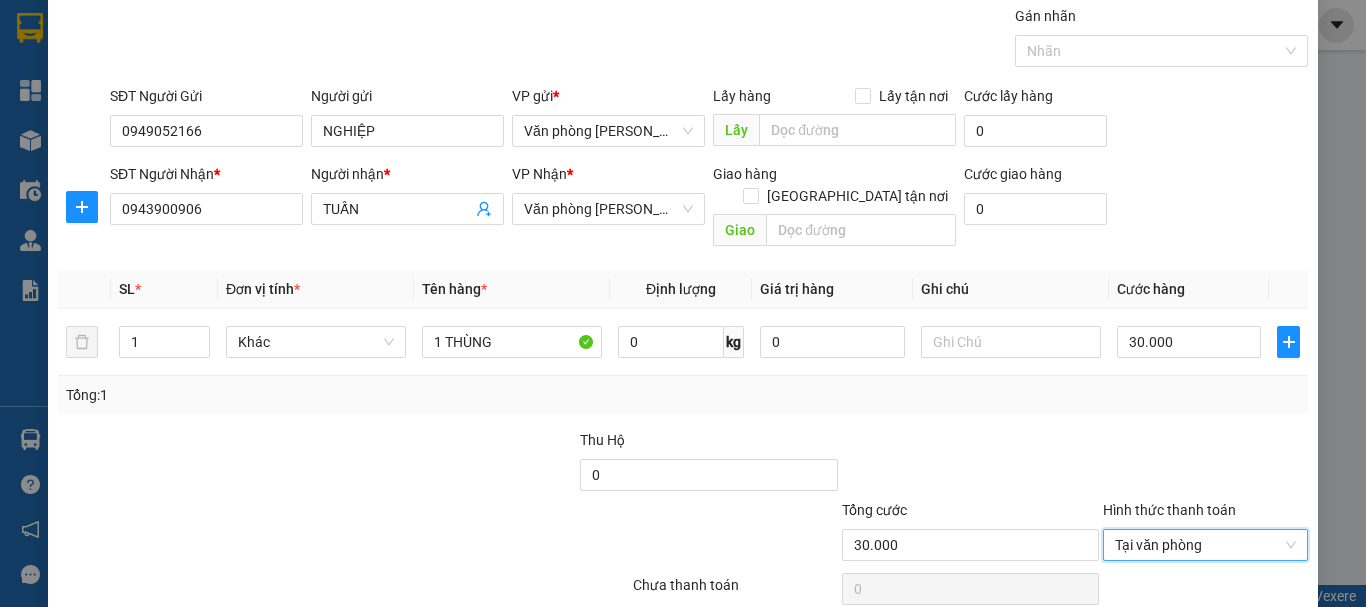 scroll, scrollTop: 133, scrollLeft: 0, axis: vertical 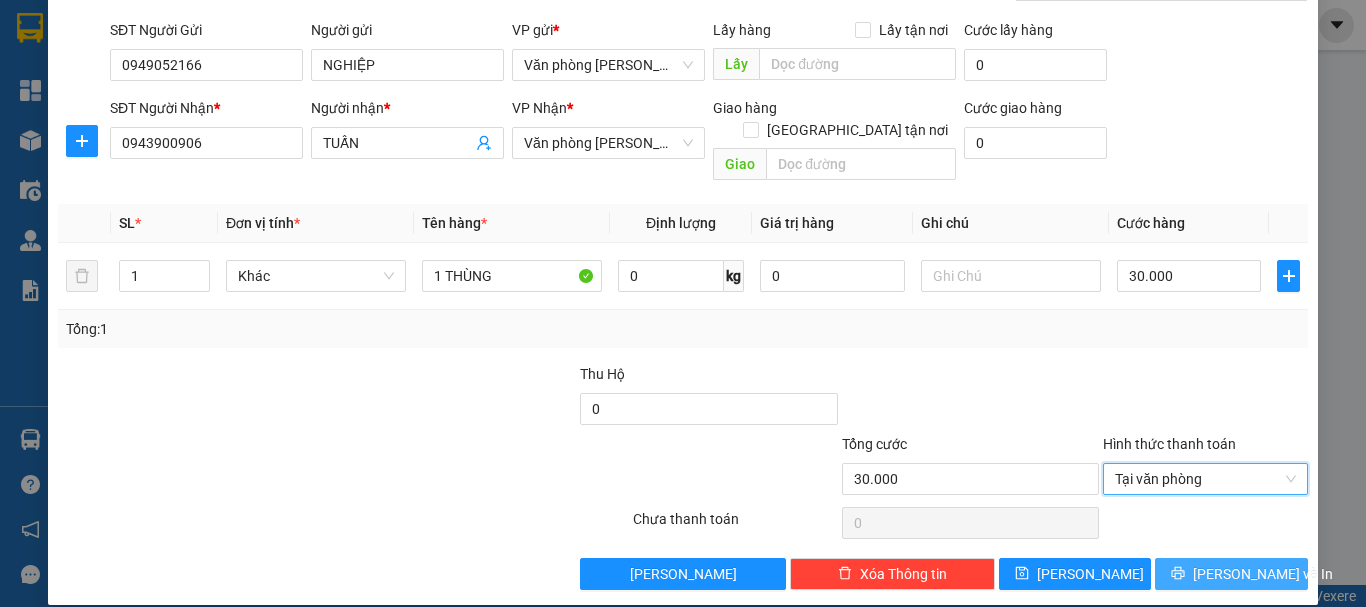 click 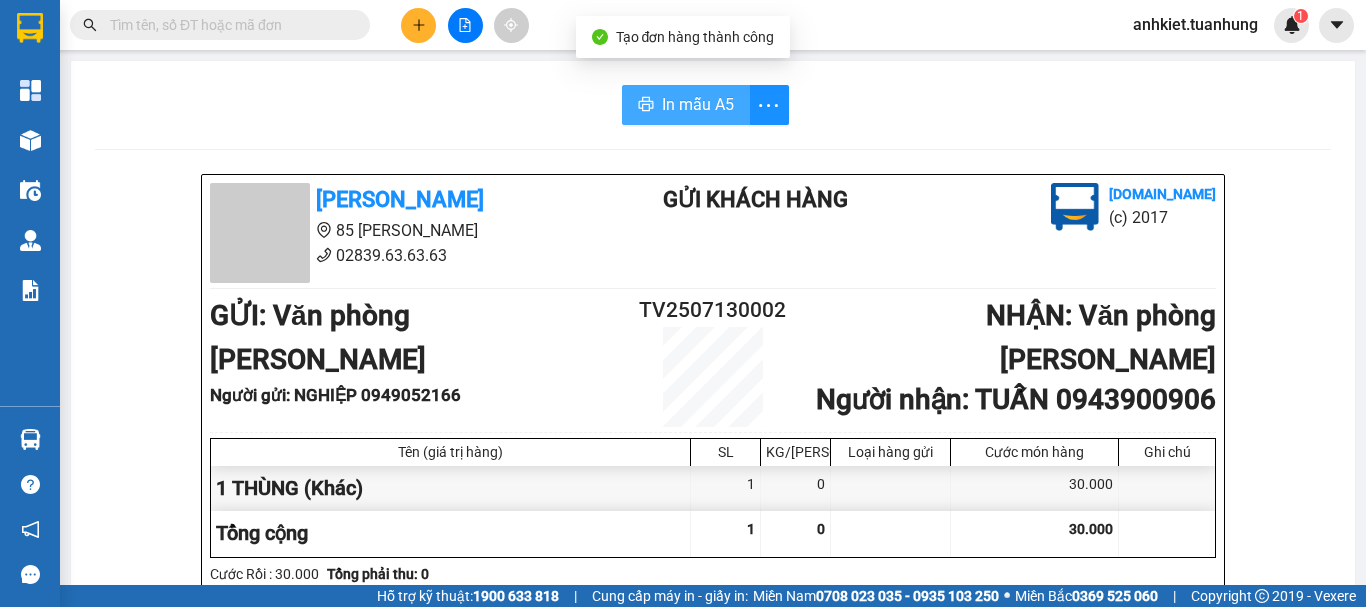 click on "In mẫu A5" at bounding box center [698, 104] 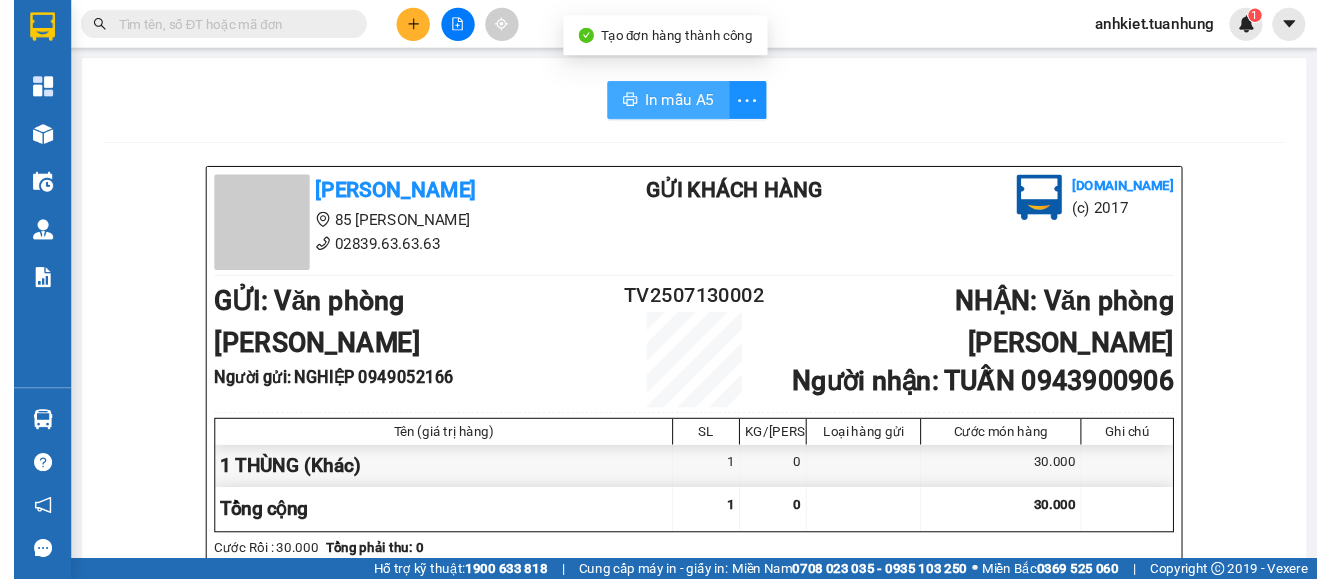 scroll, scrollTop: 0, scrollLeft: 0, axis: both 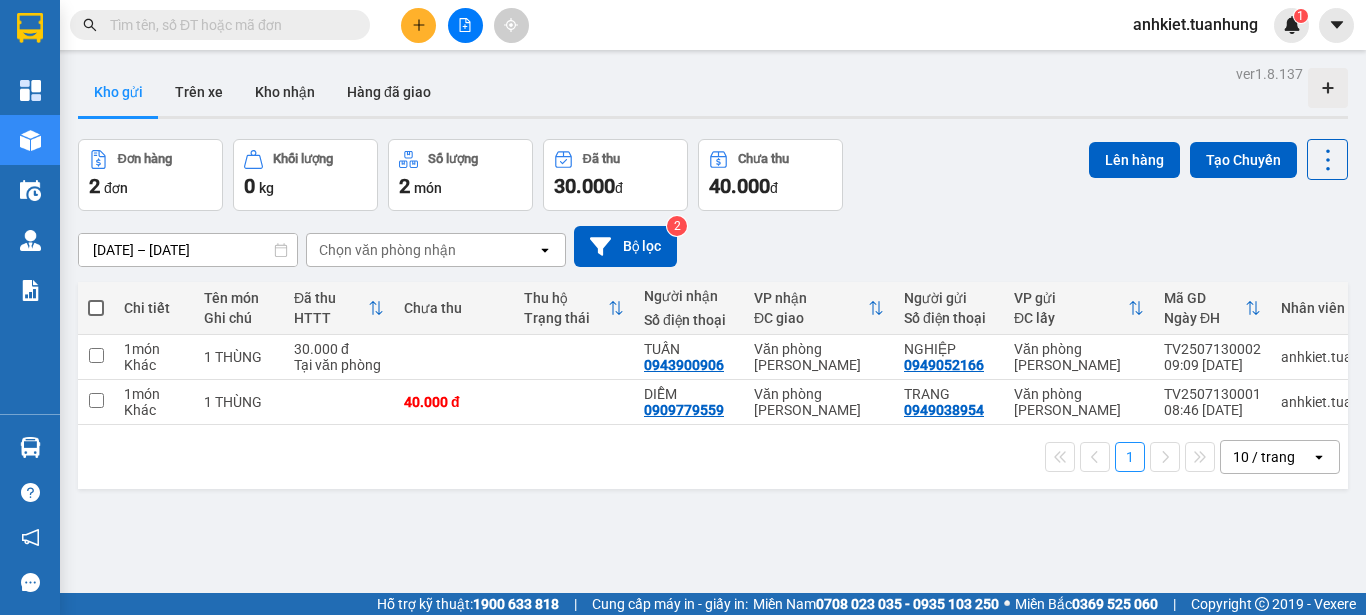 click at bounding box center (96, 308) 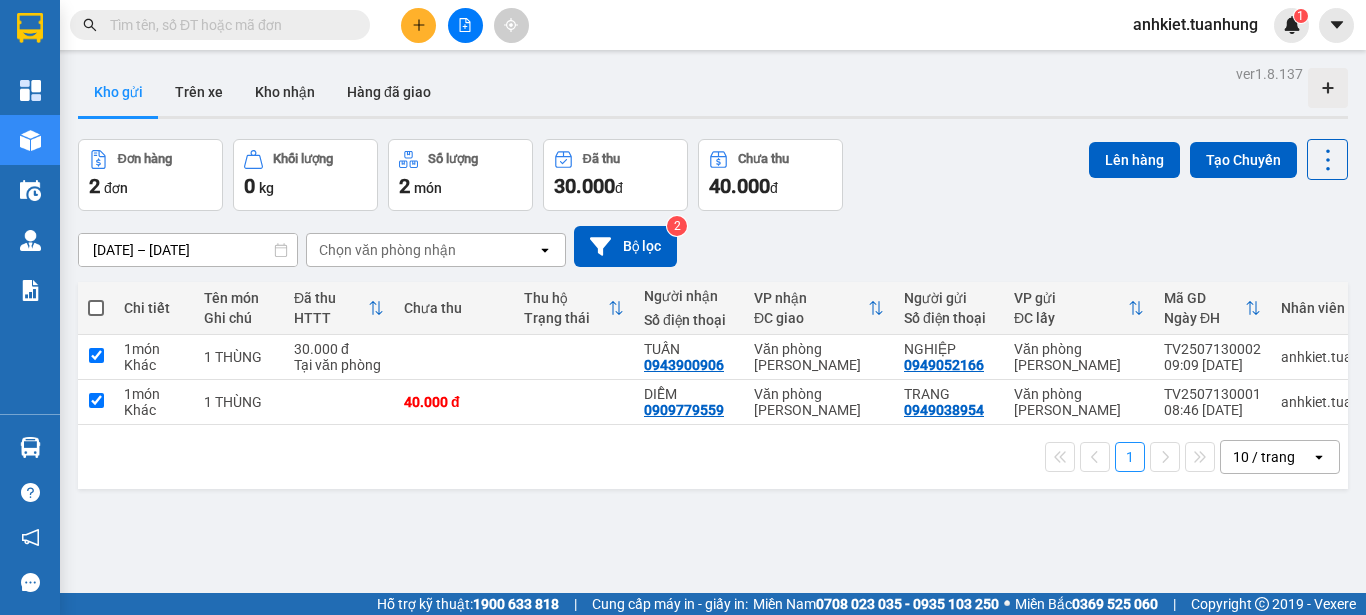 checkbox on "true" 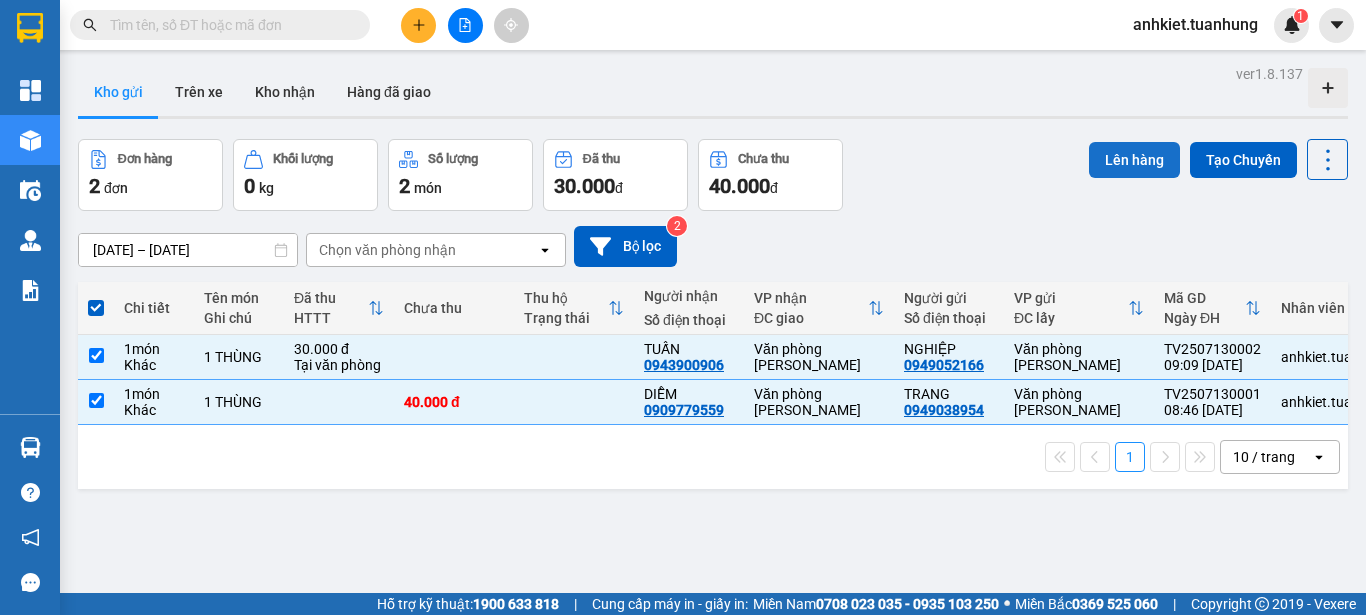 click on "Lên hàng" at bounding box center (1134, 160) 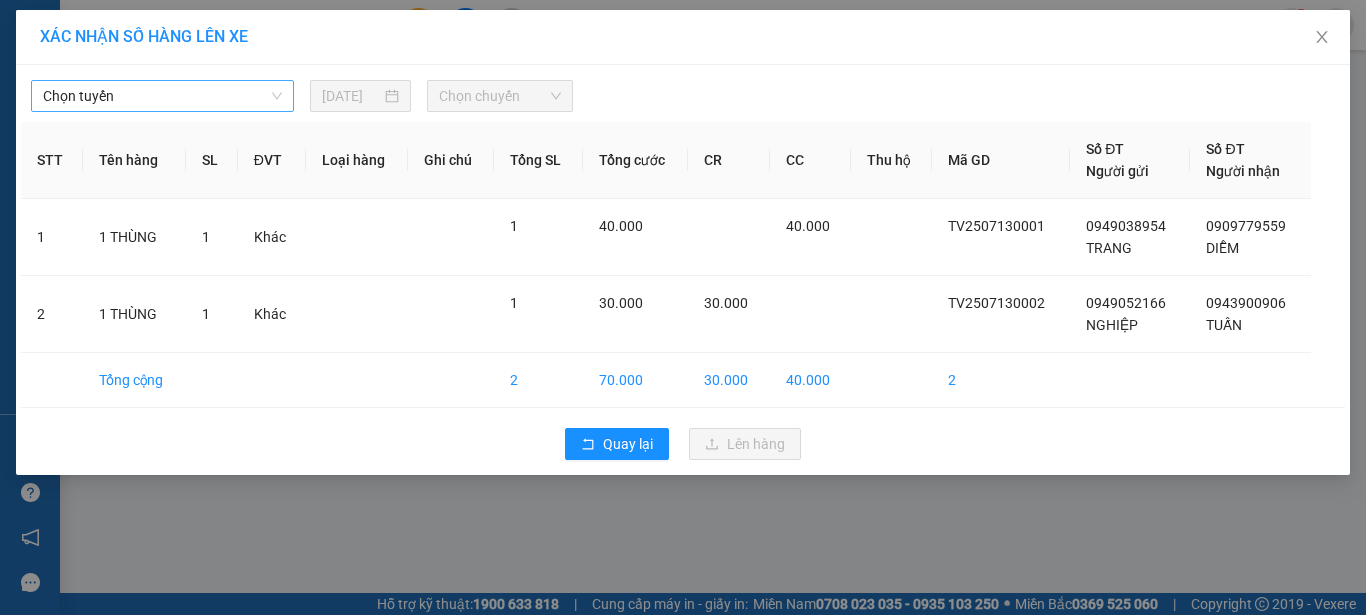 click on "Chọn tuyến" at bounding box center [162, 96] 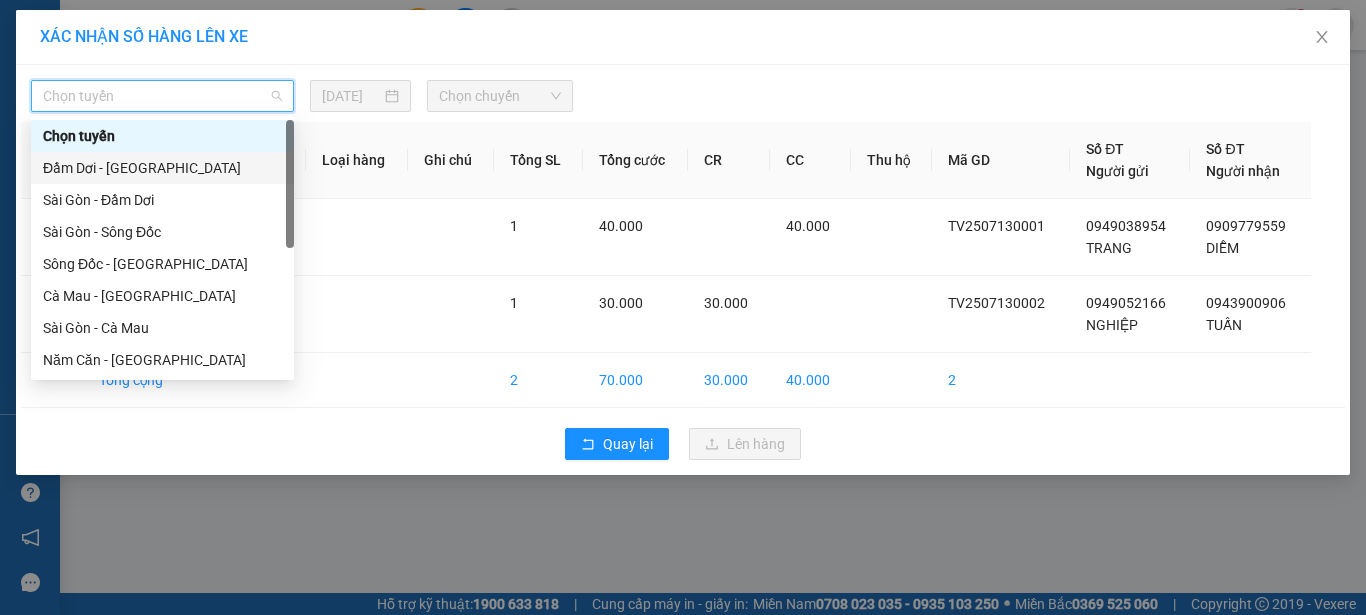 click on "Đầm Dơi - [GEOGRAPHIC_DATA]" at bounding box center (162, 168) 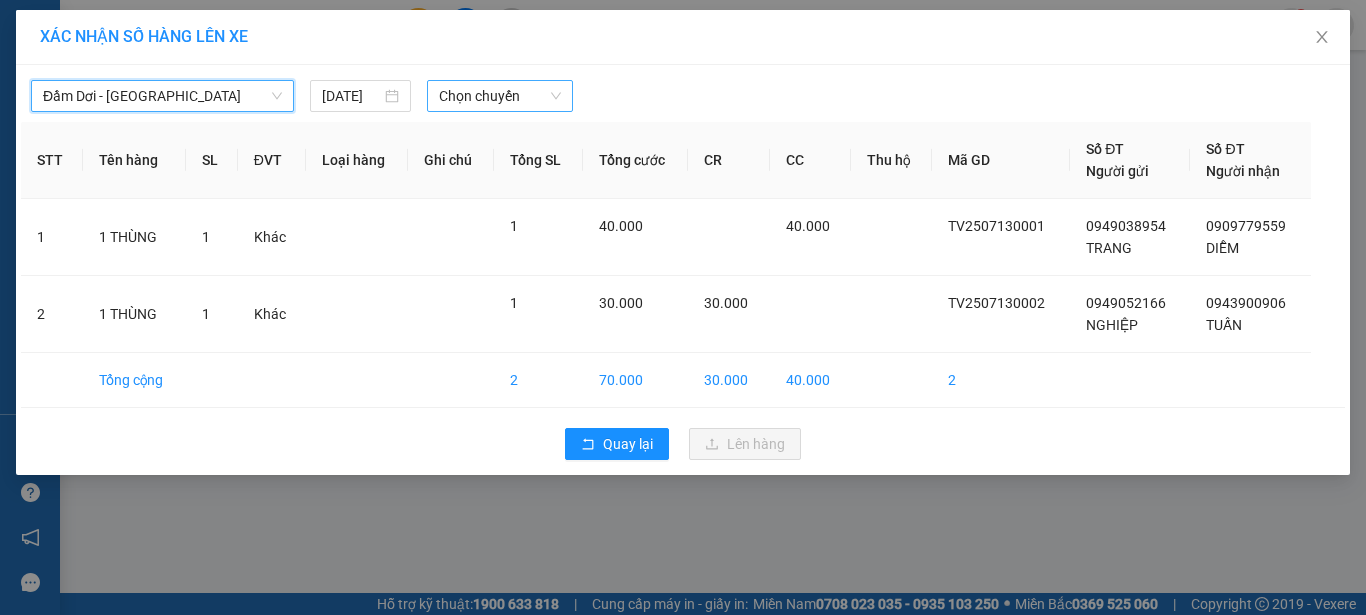 click on "Chọn chuyến" at bounding box center (500, 96) 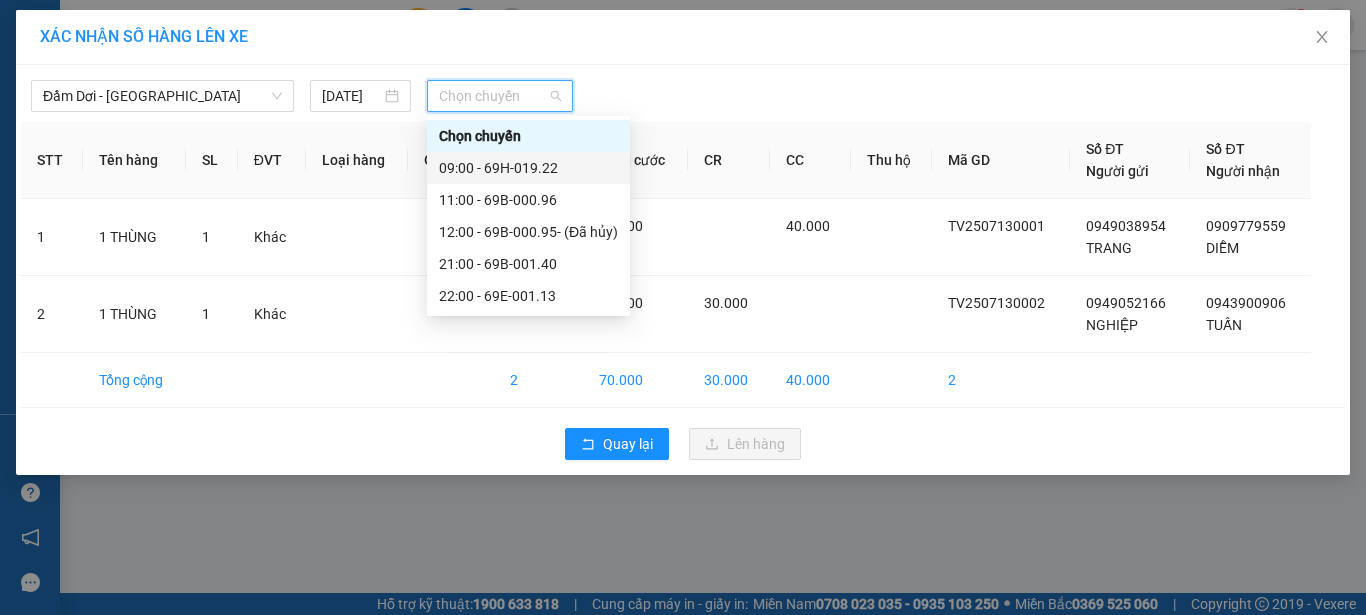 click on "09:00     - 69H-019.22" at bounding box center (528, 168) 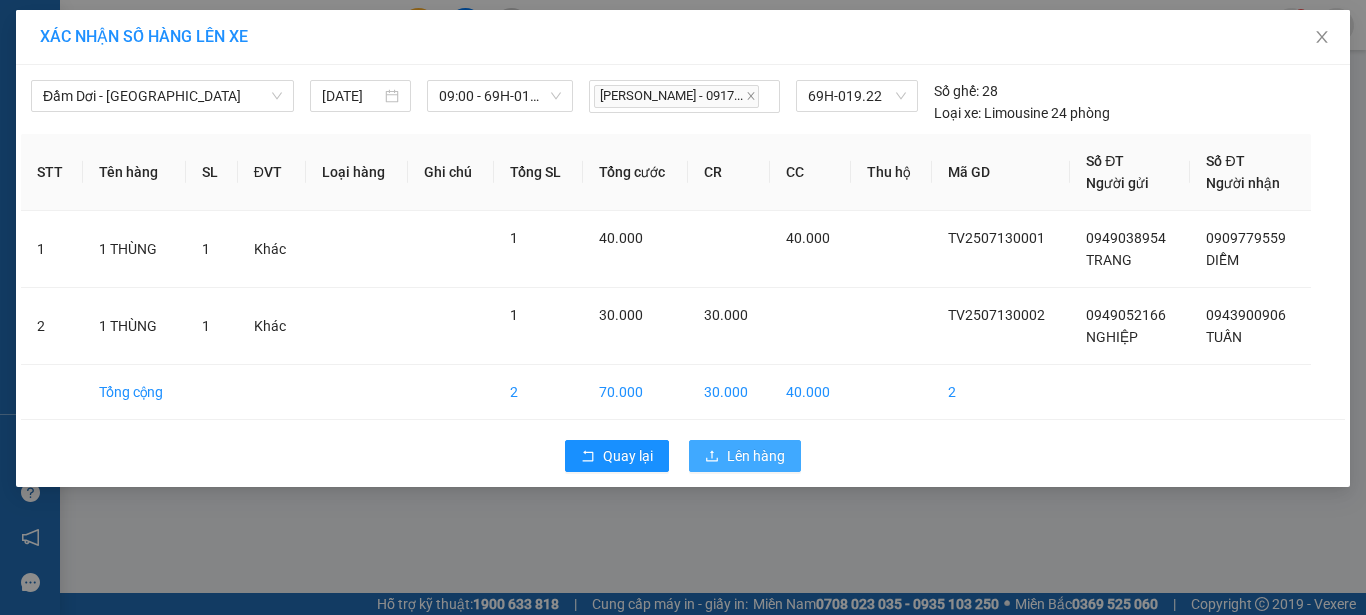 click on "Lên hàng" at bounding box center (756, 456) 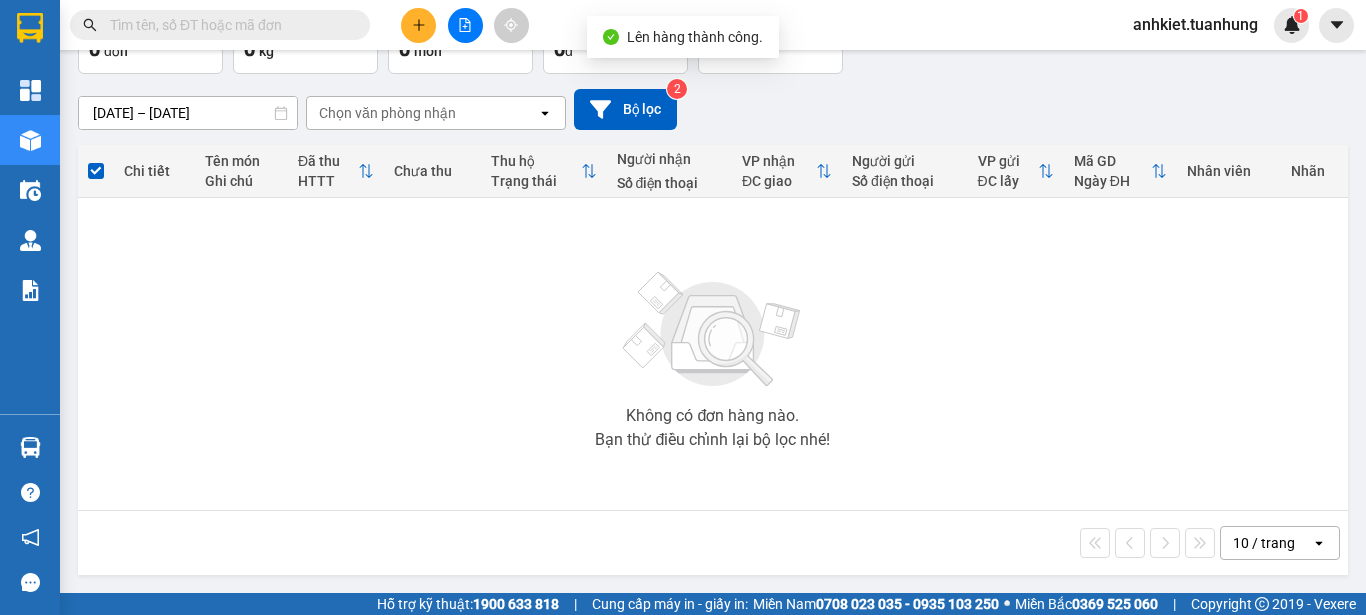 scroll, scrollTop: 0, scrollLeft: 0, axis: both 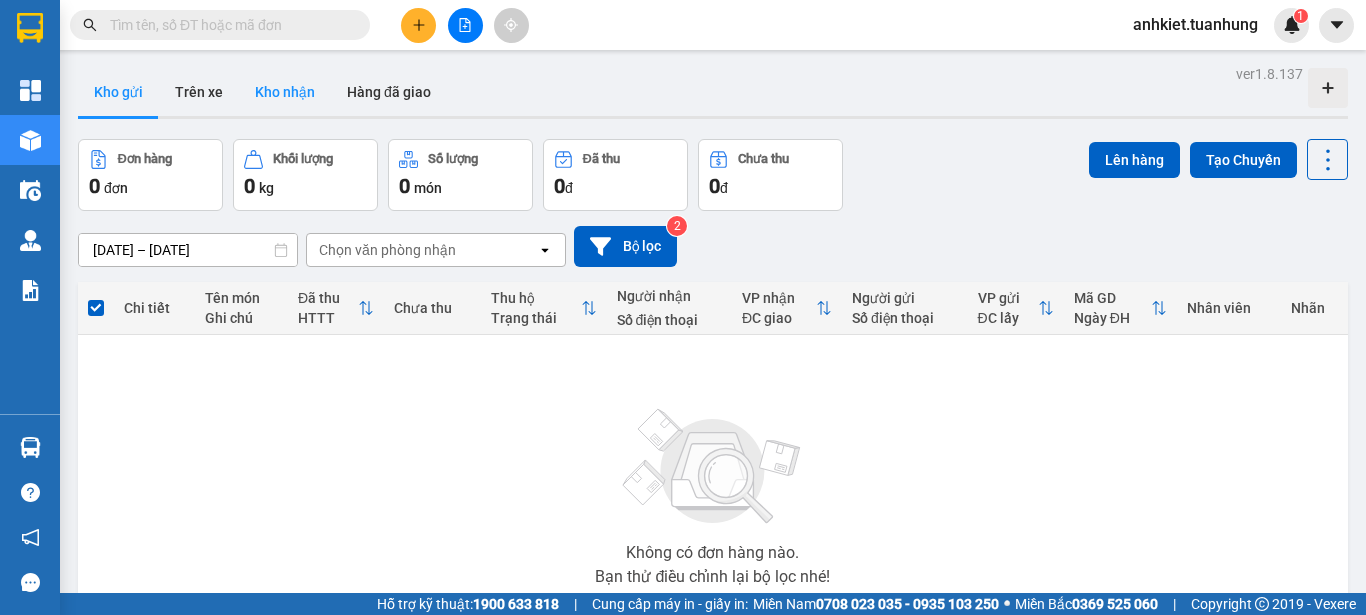 click on "Kho nhận" at bounding box center (285, 92) 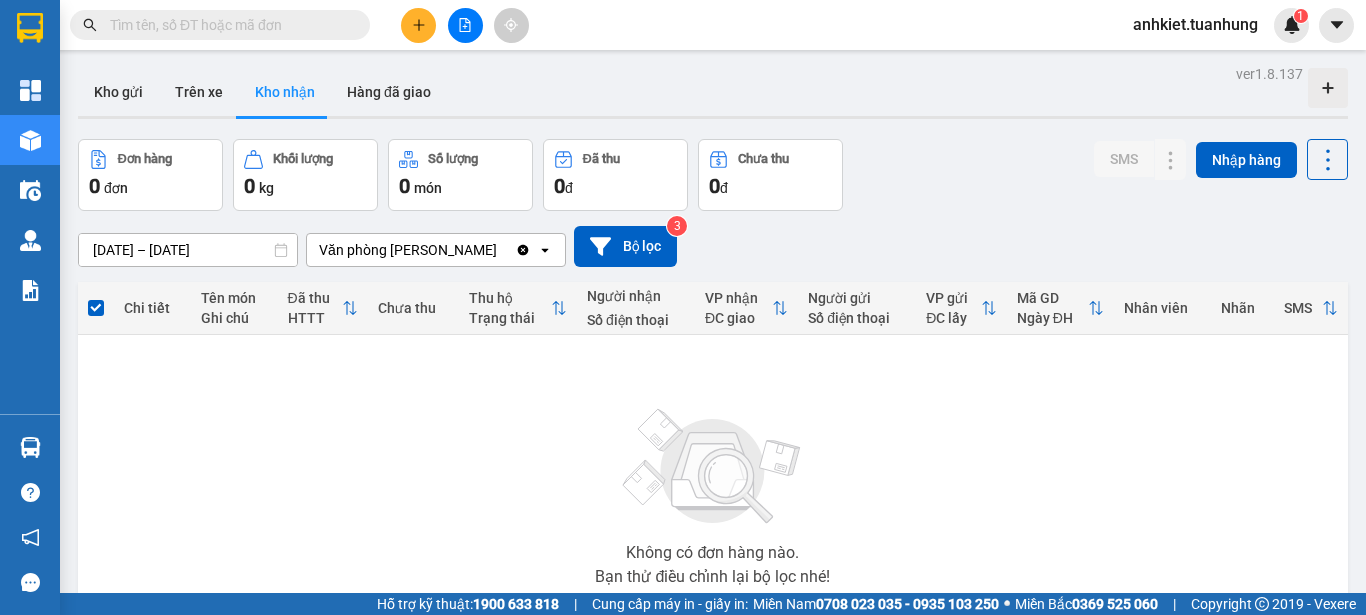click 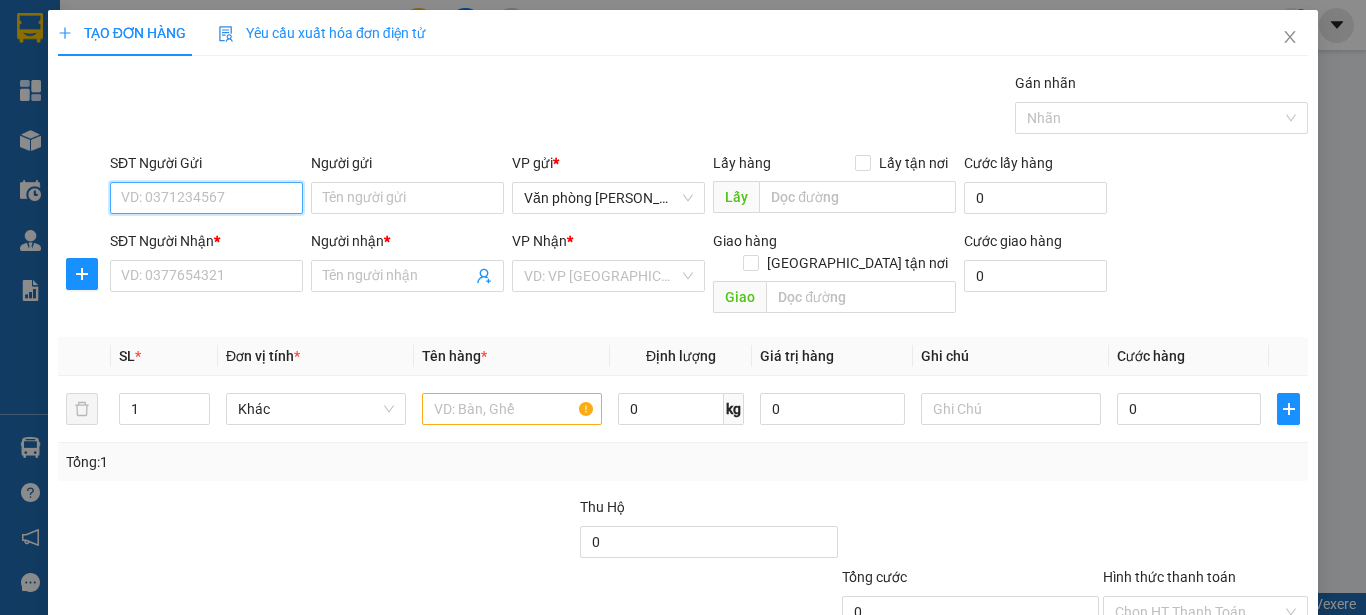 click on "SĐT Người Gửi" at bounding box center (206, 198) 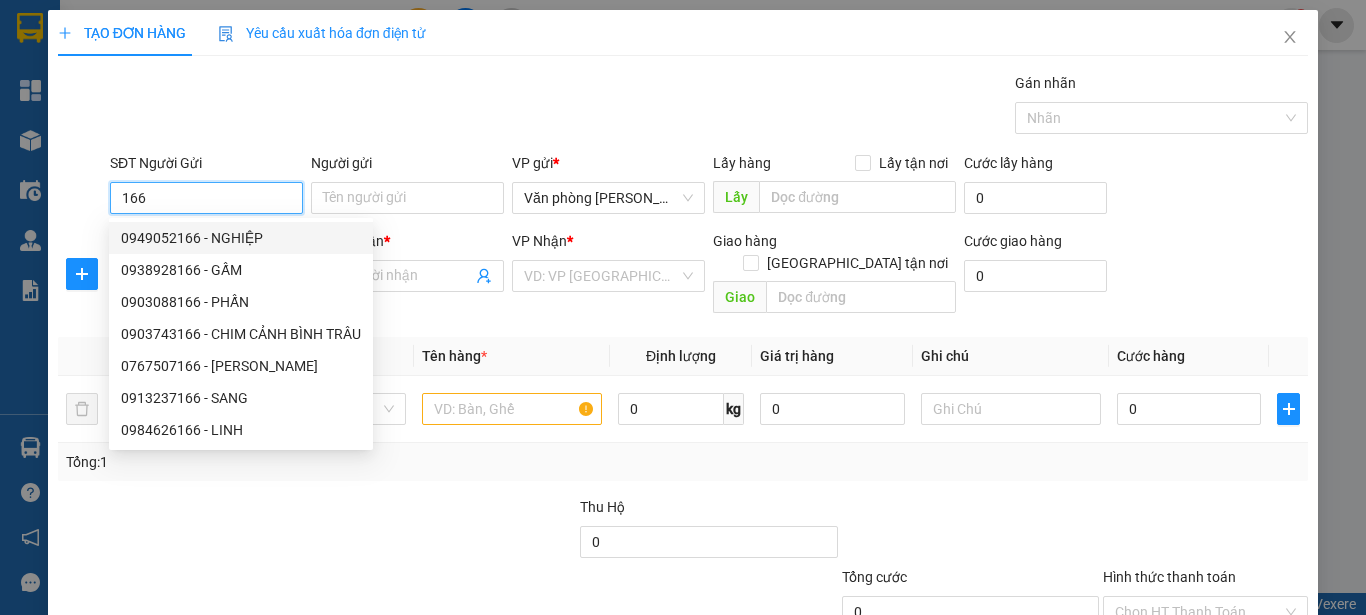 click on "0949052166 - NGHIỆP" at bounding box center (241, 238) 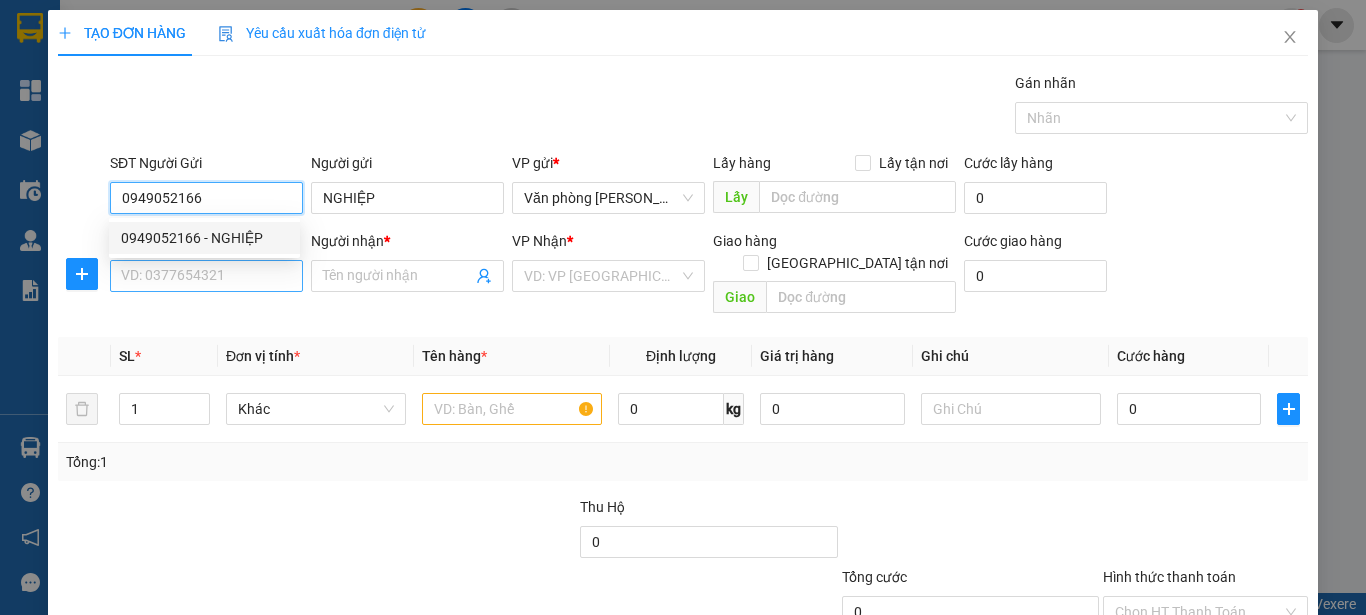 type on "0949052166" 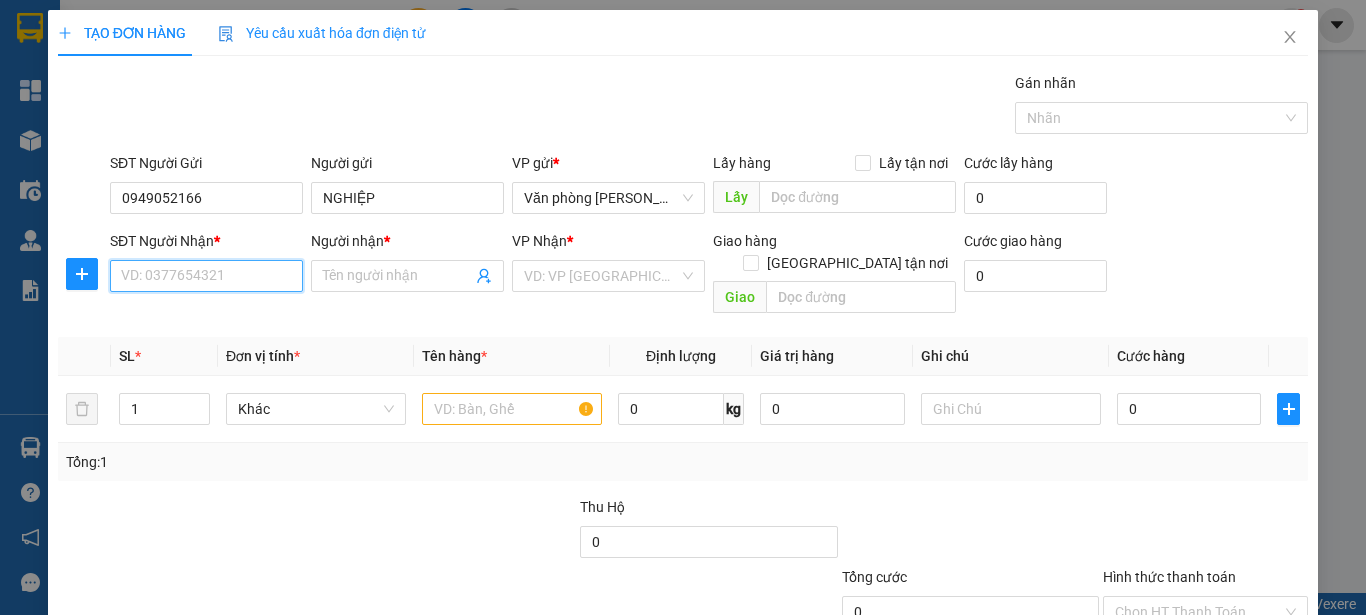 click on "SĐT Người Nhận  *" at bounding box center [206, 276] 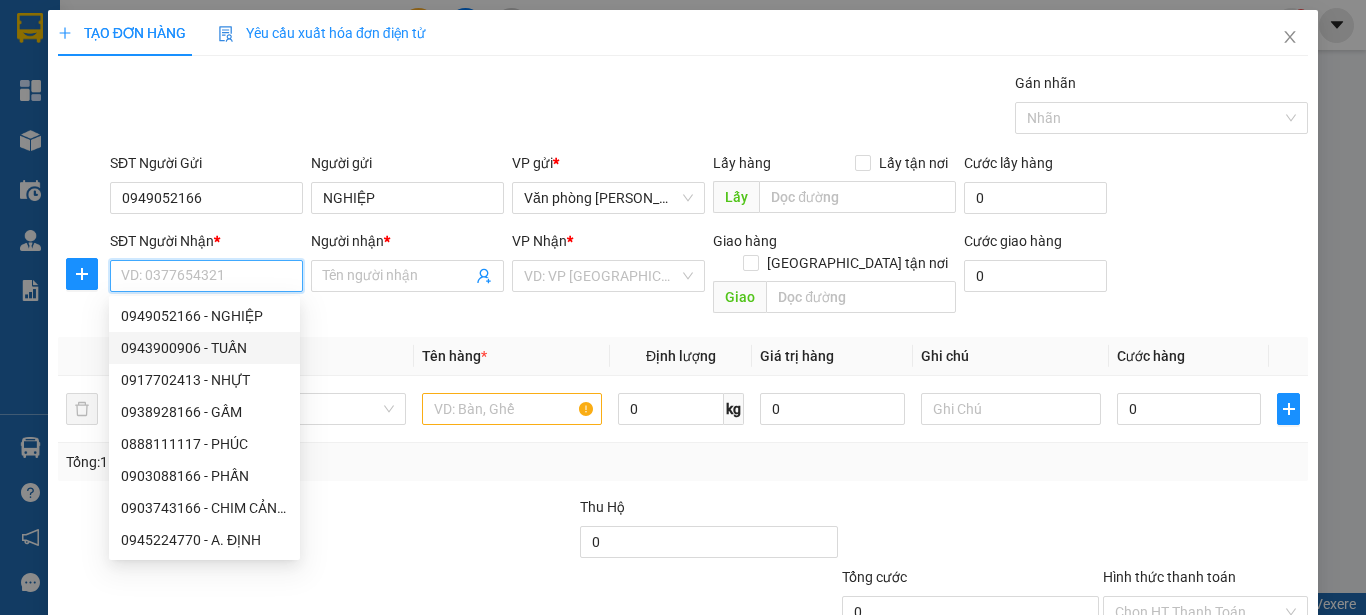 click on "0943900906 - TUẤN" at bounding box center [204, 348] 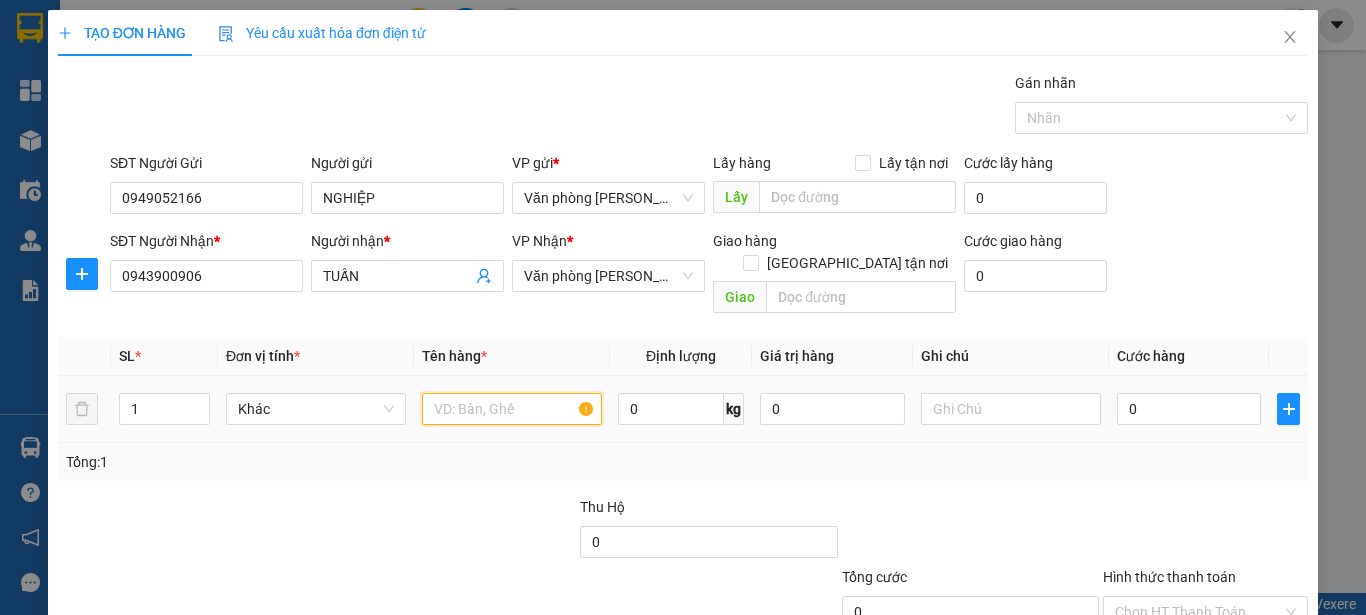 click at bounding box center (512, 409) 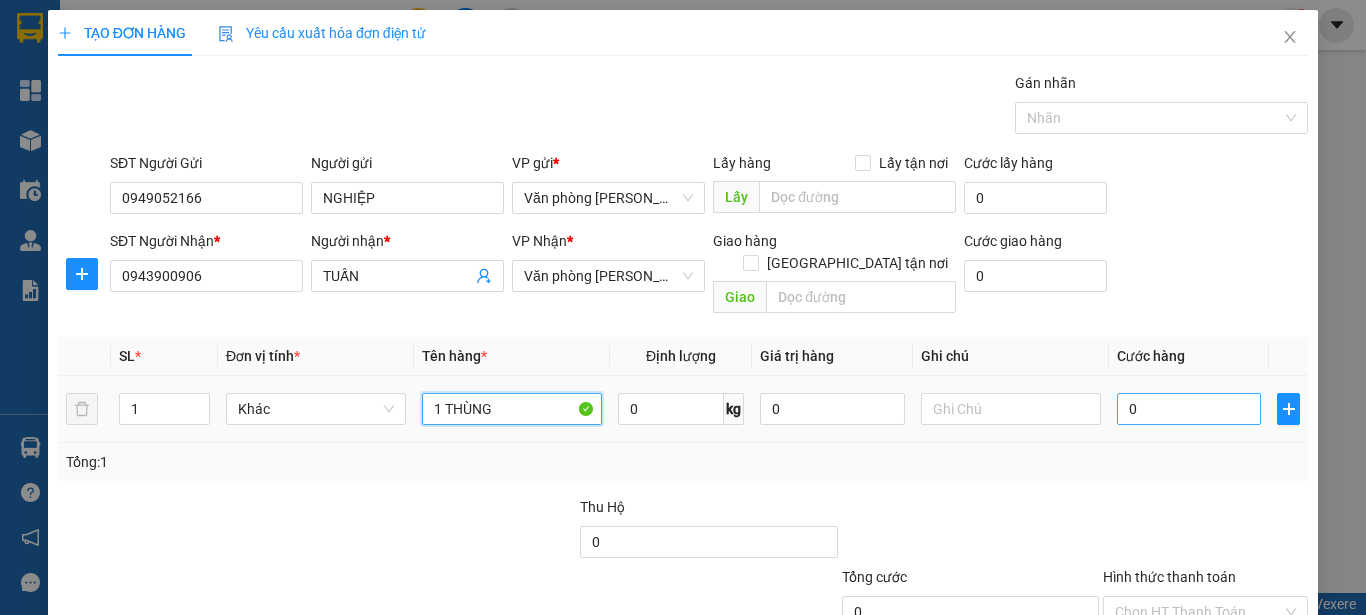 type on "1 THÙNG" 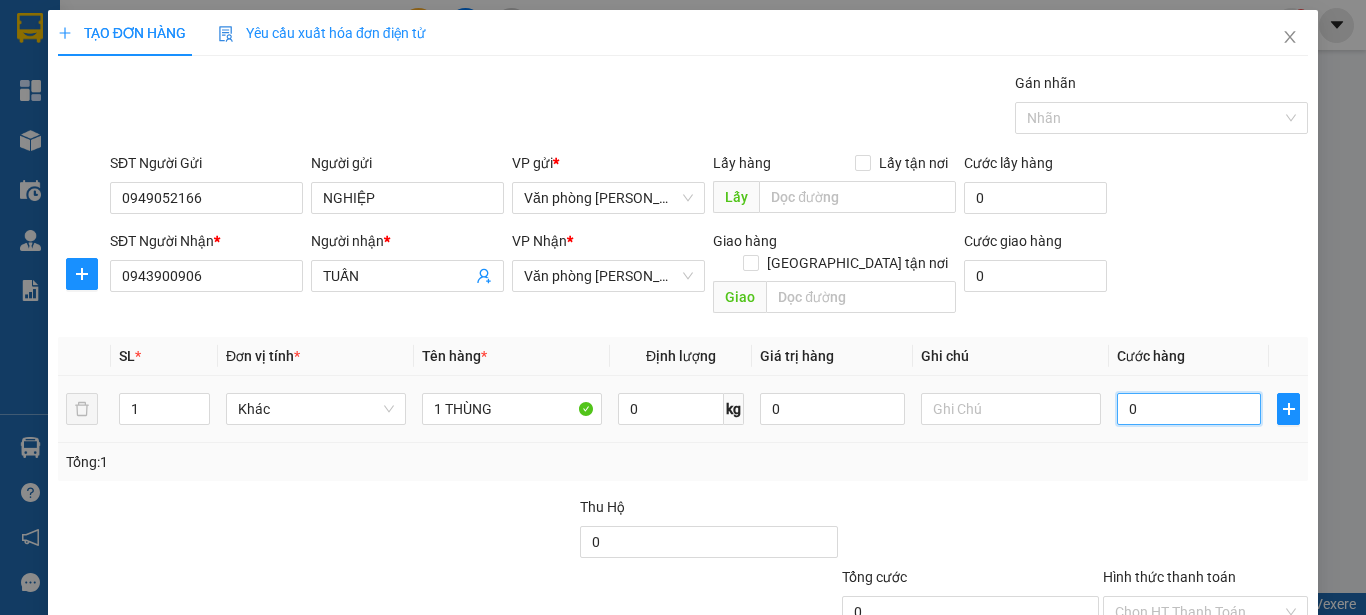 click on "0" at bounding box center (1189, 409) 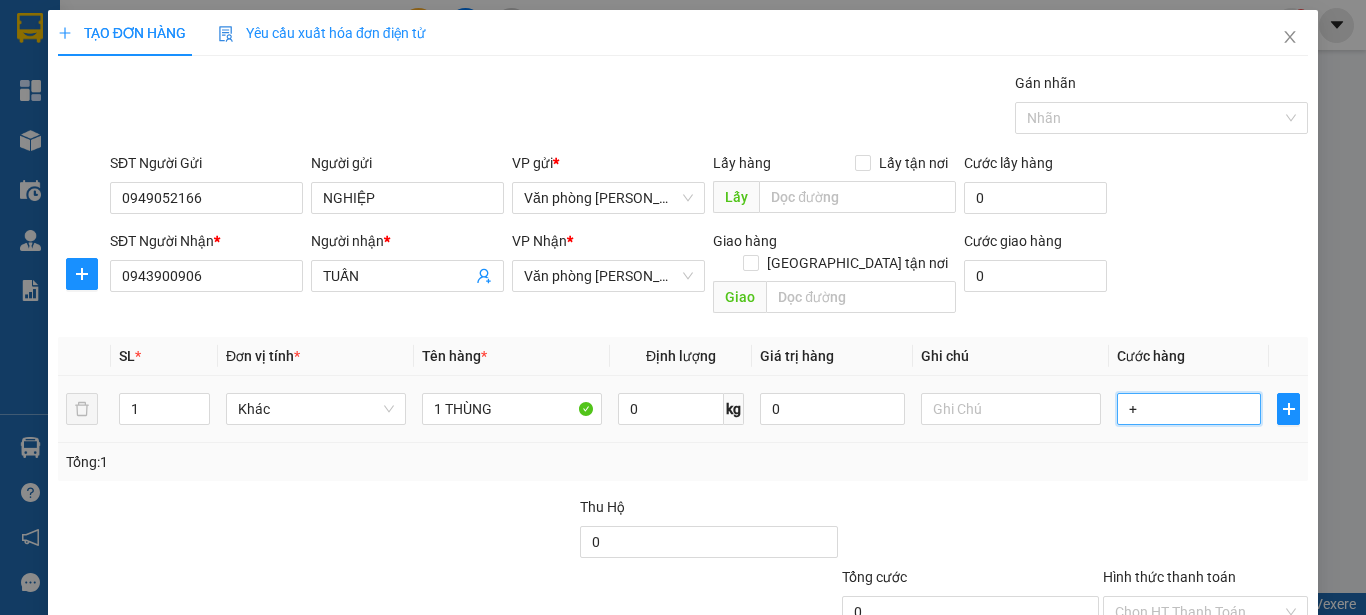 type on "+3" 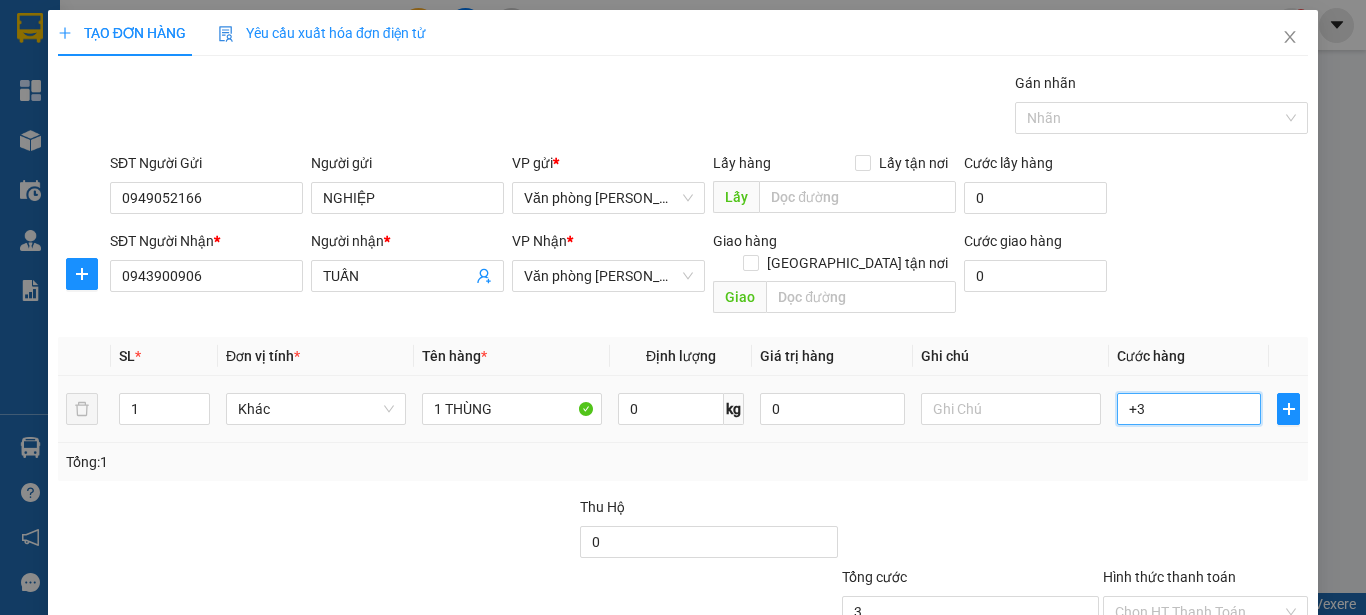 type on "+30" 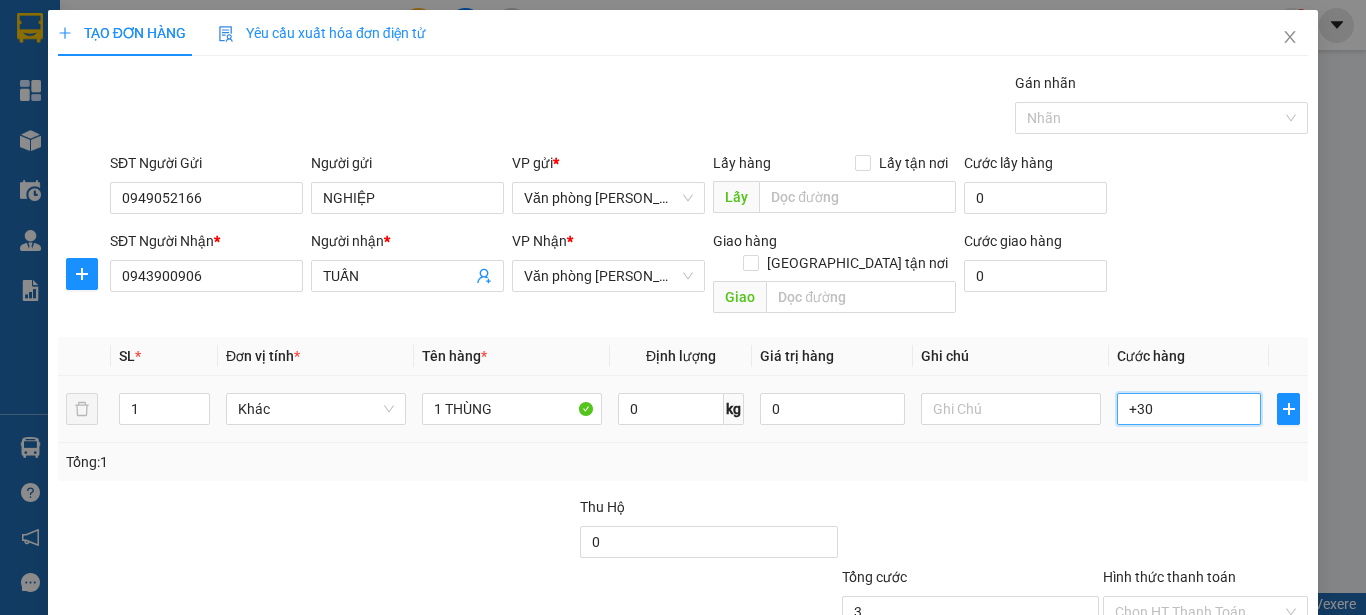 type on "30" 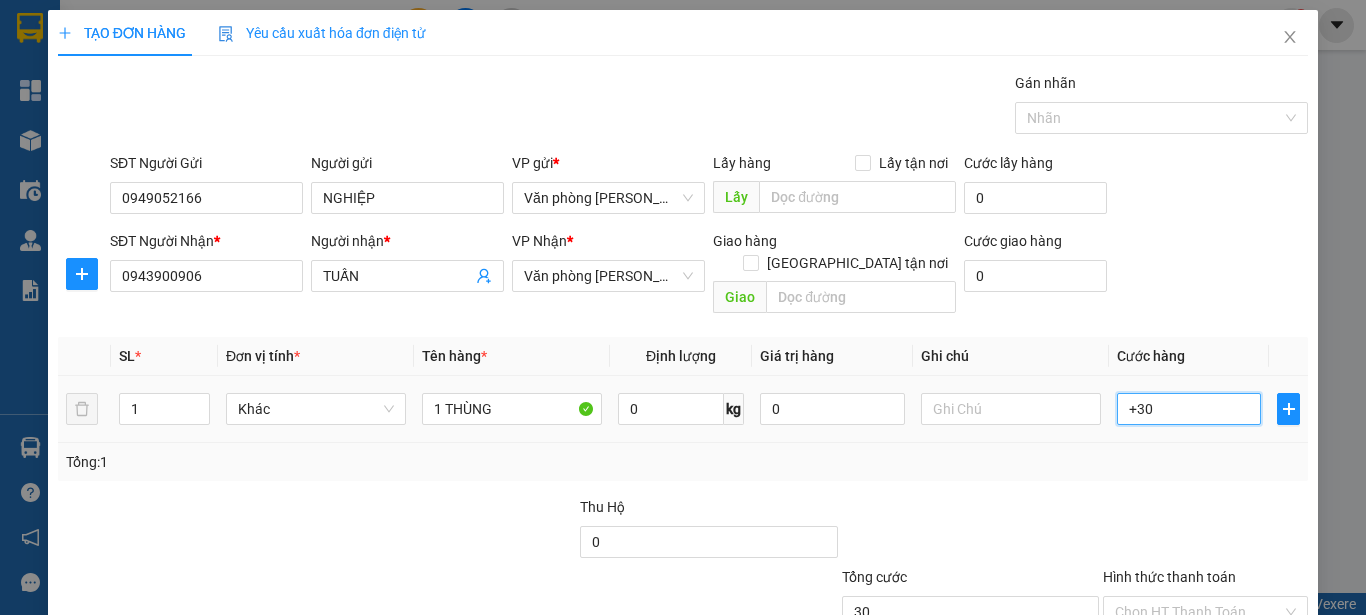 type on "30" 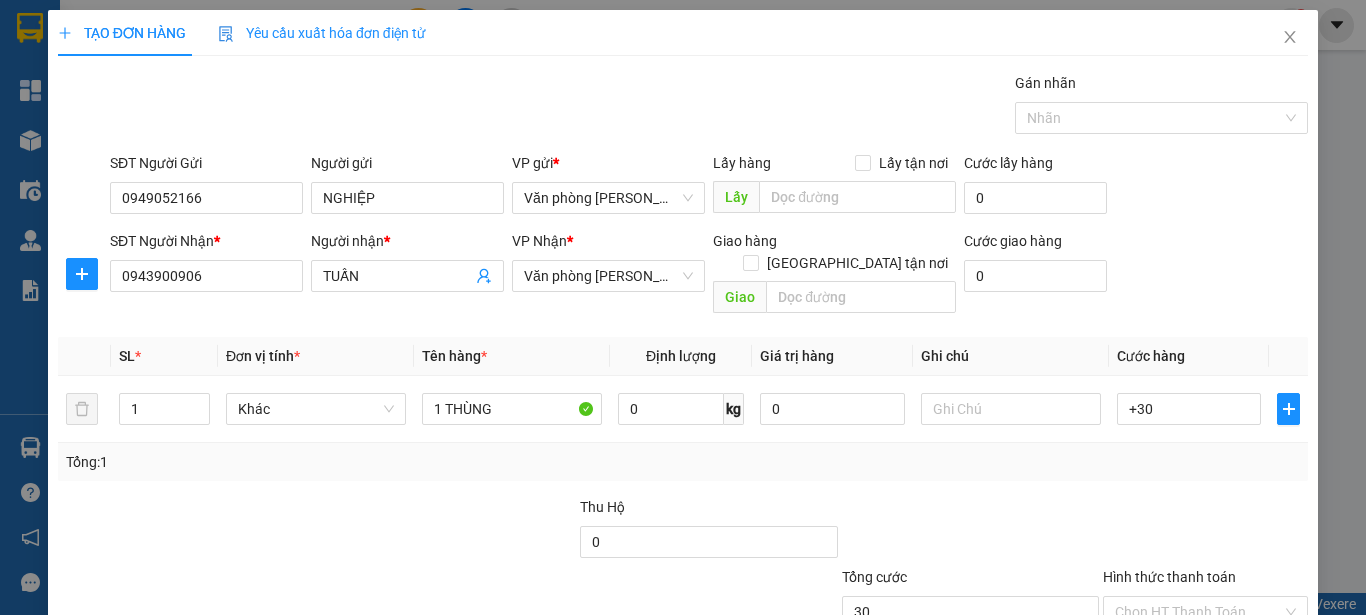 click at bounding box center (1205, 531) 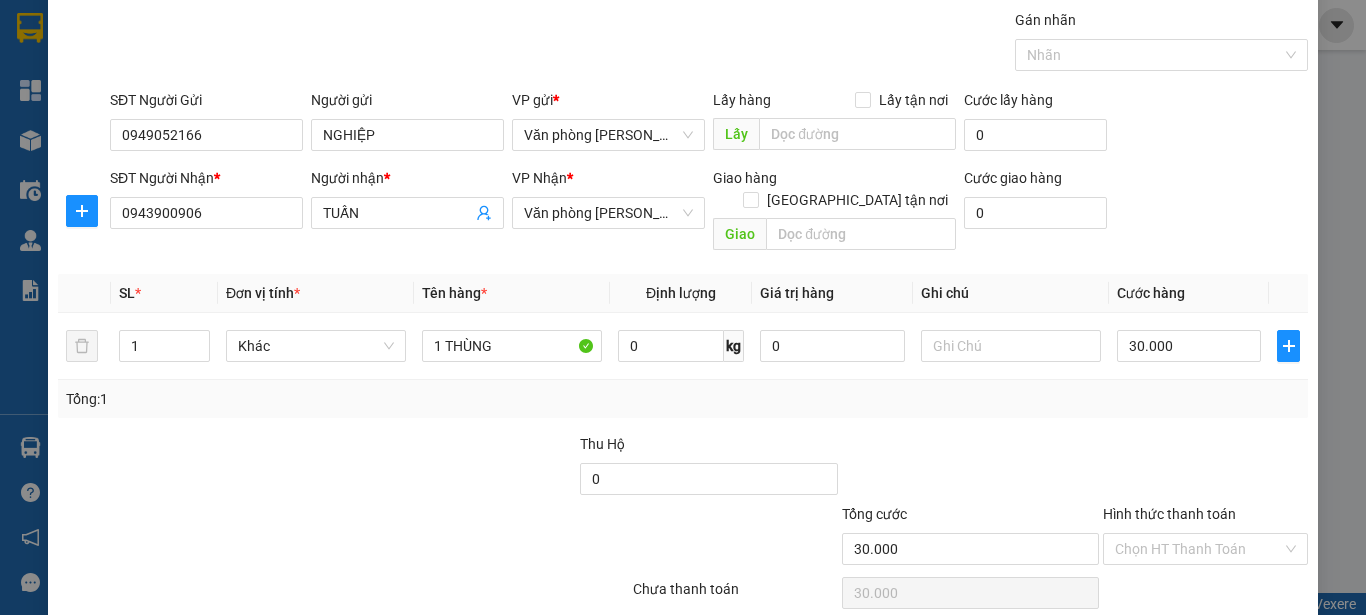 scroll, scrollTop: 125, scrollLeft: 0, axis: vertical 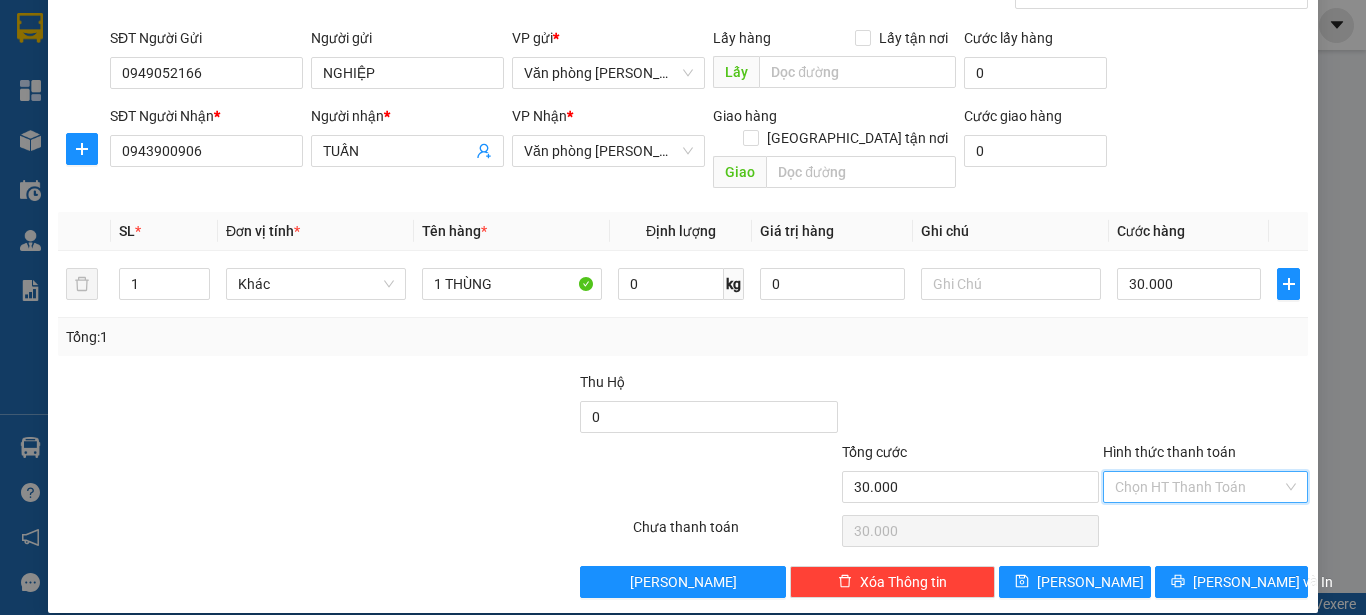 click on "Hình thức thanh toán" at bounding box center (1198, 487) 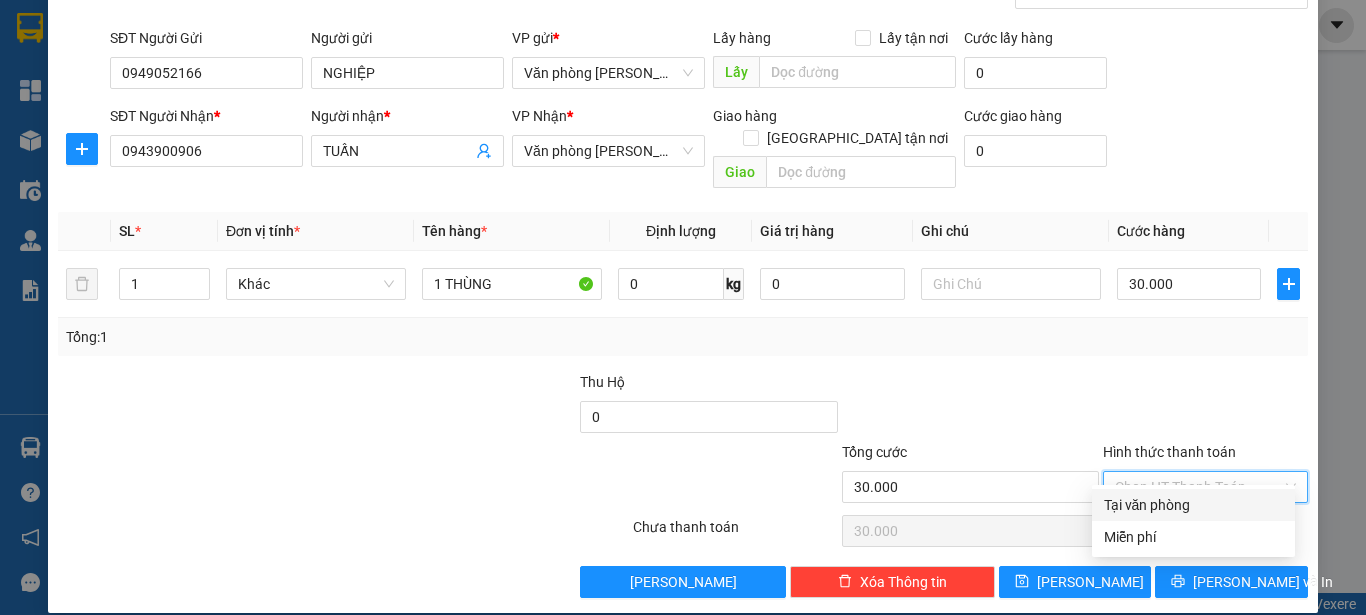 click on "Tại văn phòng" at bounding box center [1193, 505] 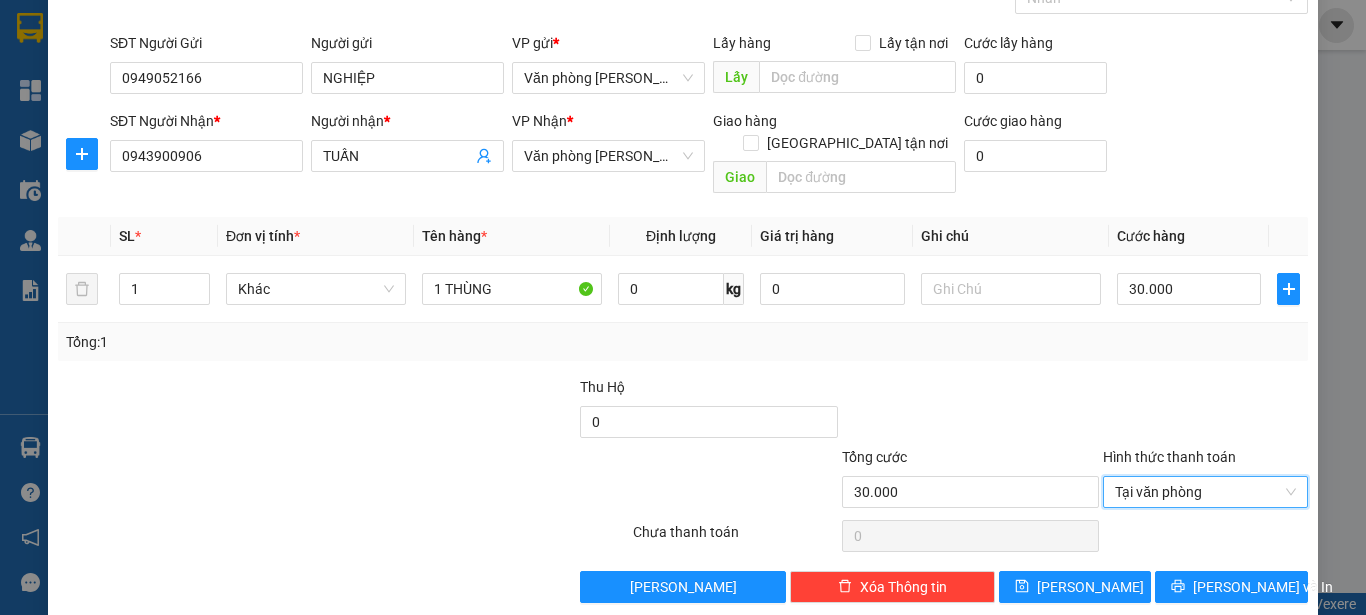 scroll, scrollTop: 125, scrollLeft: 0, axis: vertical 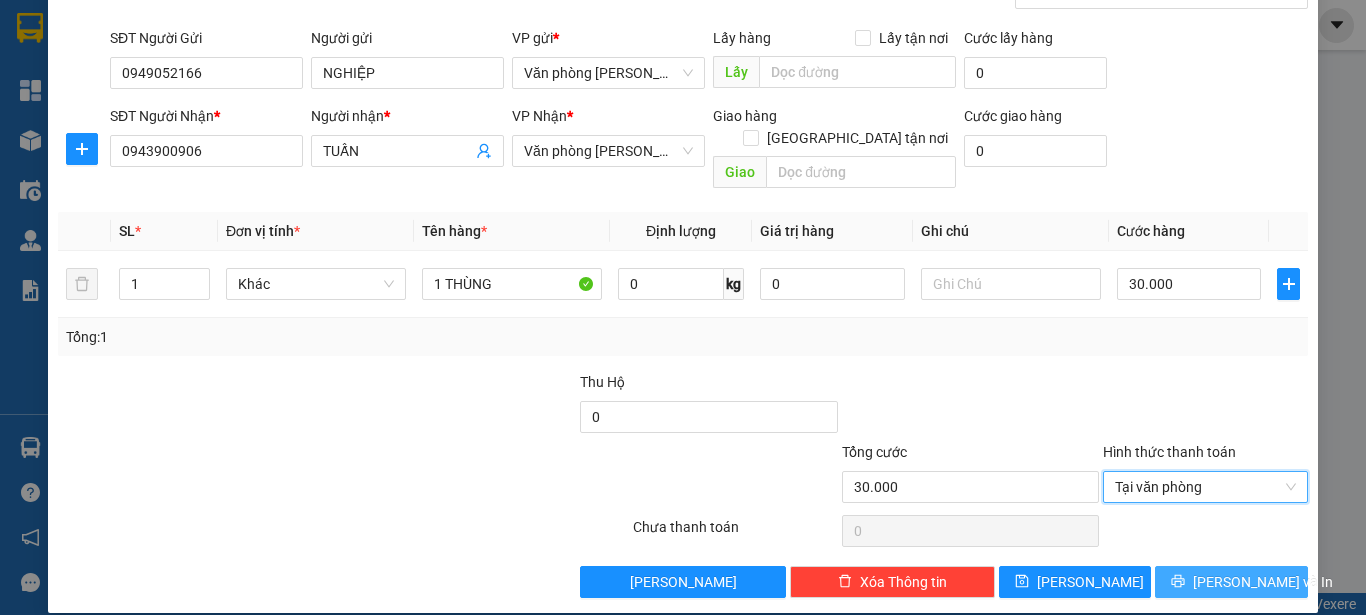 click on "[PERSON_NAME] và In" at bounding box center (1263, 582) 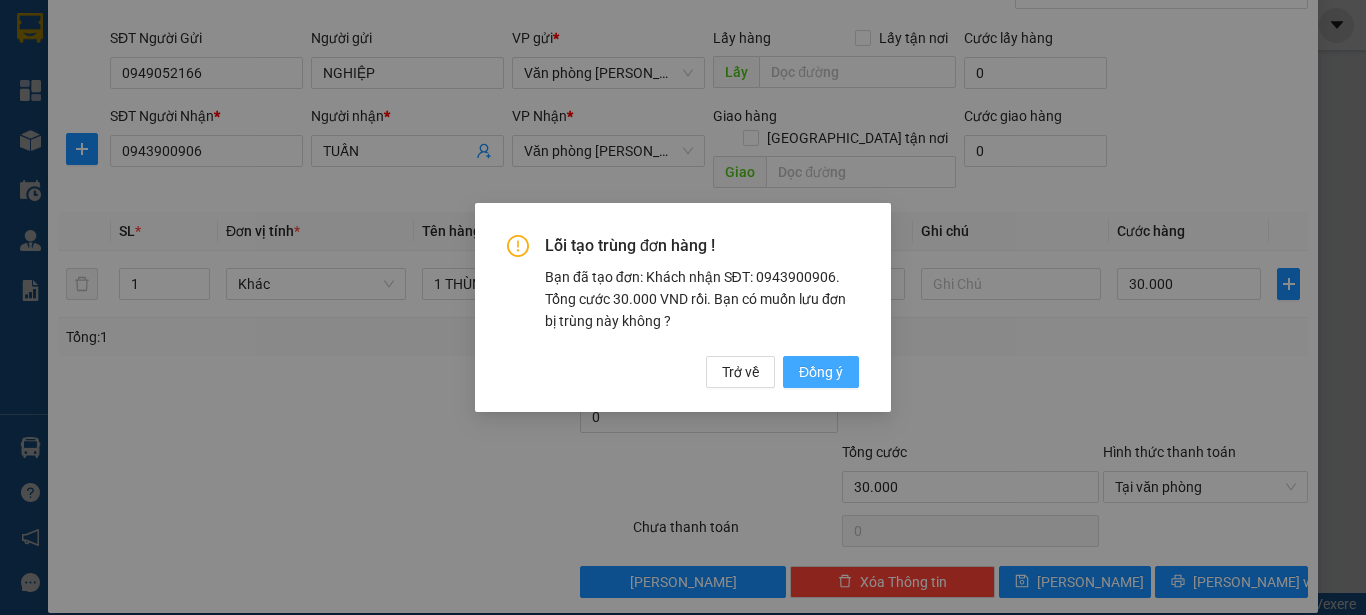 click on "Đồng ý" at bounding box center [821, 372] 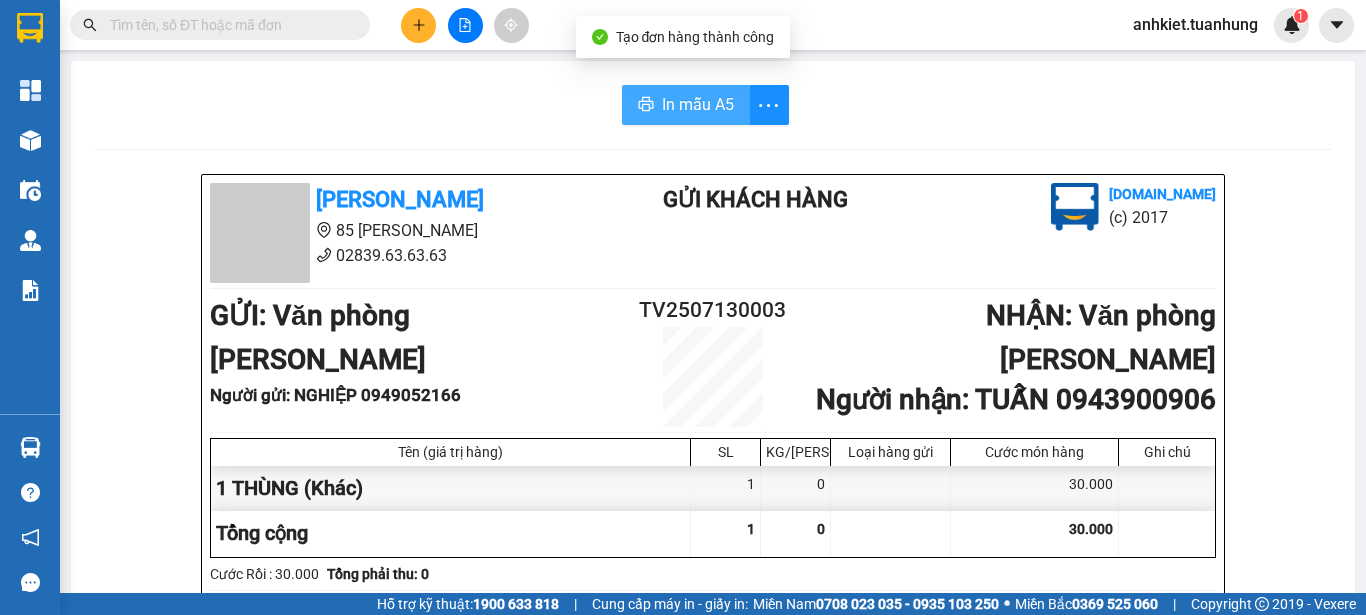 click on "In mẫu A5" at bounding box center [698, 104] 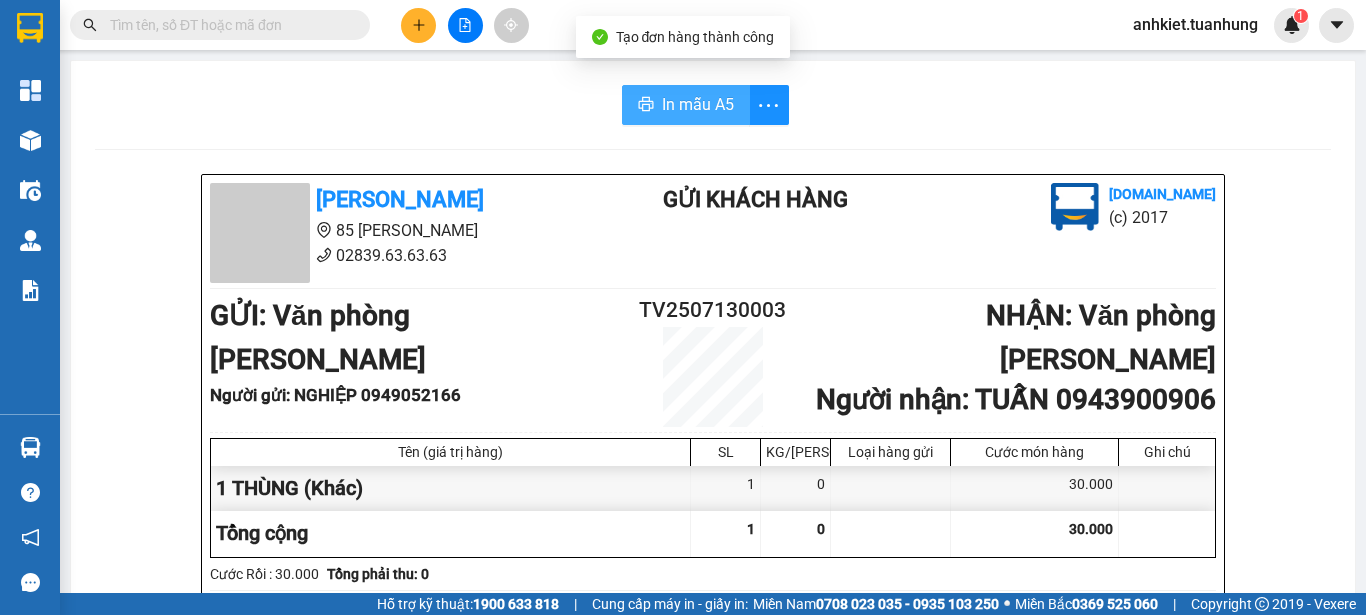 scroll, scrollTop: 0, scrollLeft: 0, axis: both 